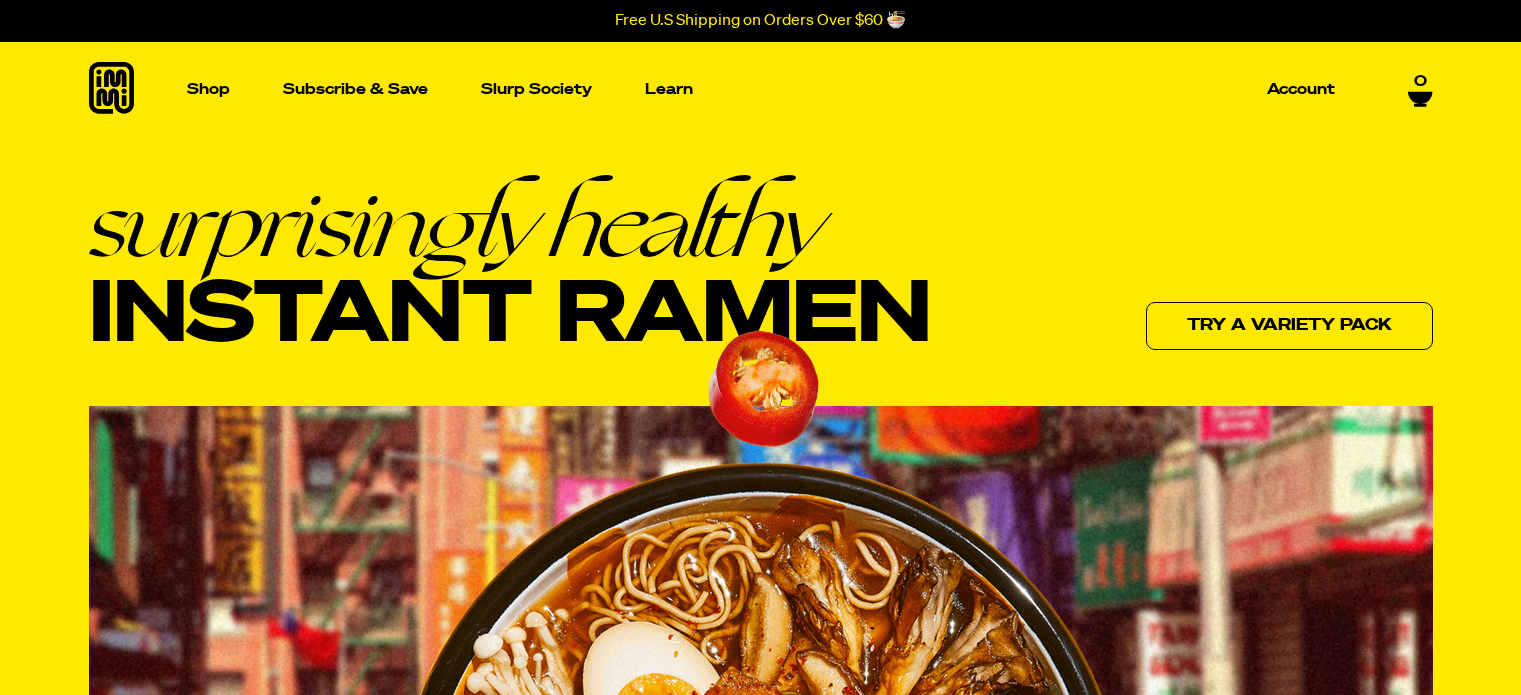 scroll, scrollTop: 5000, scrollLeft: 0, axis: vertical 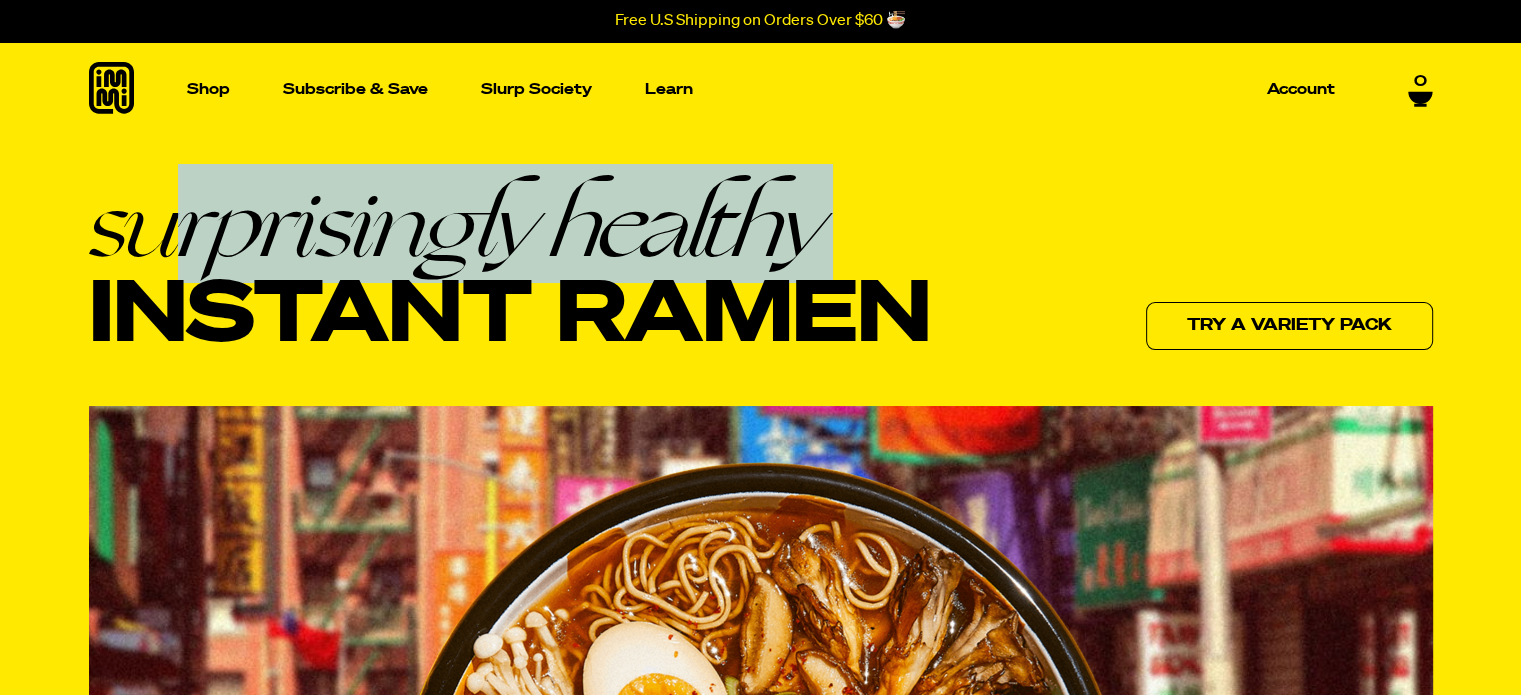 drag, startPoint x: 177, startPoint y: 243, endPoint x: 858, endPoint y: 195, distance: 682.6895 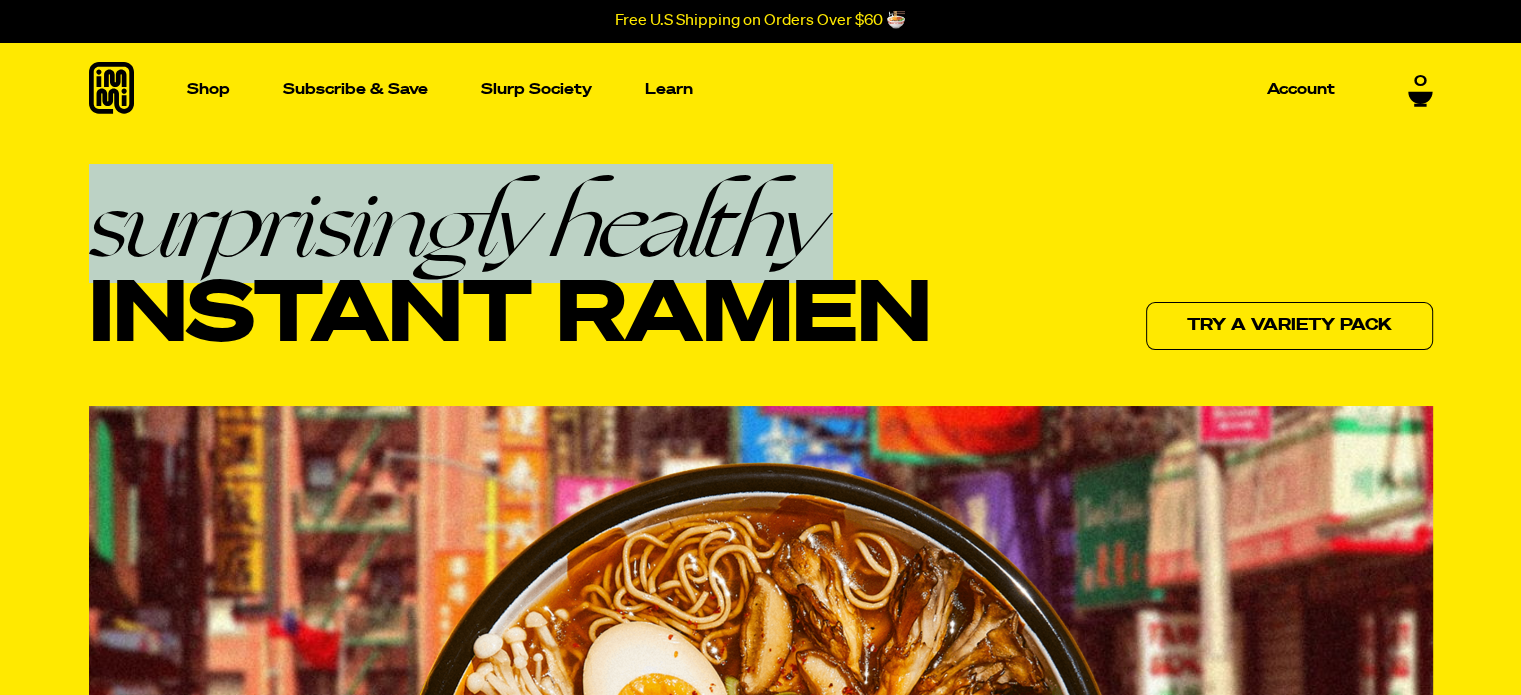 drag, startPoint x: 95, startPoint y: 226, endPoint x: 855, endPoint y: 218, distance: 760.0421 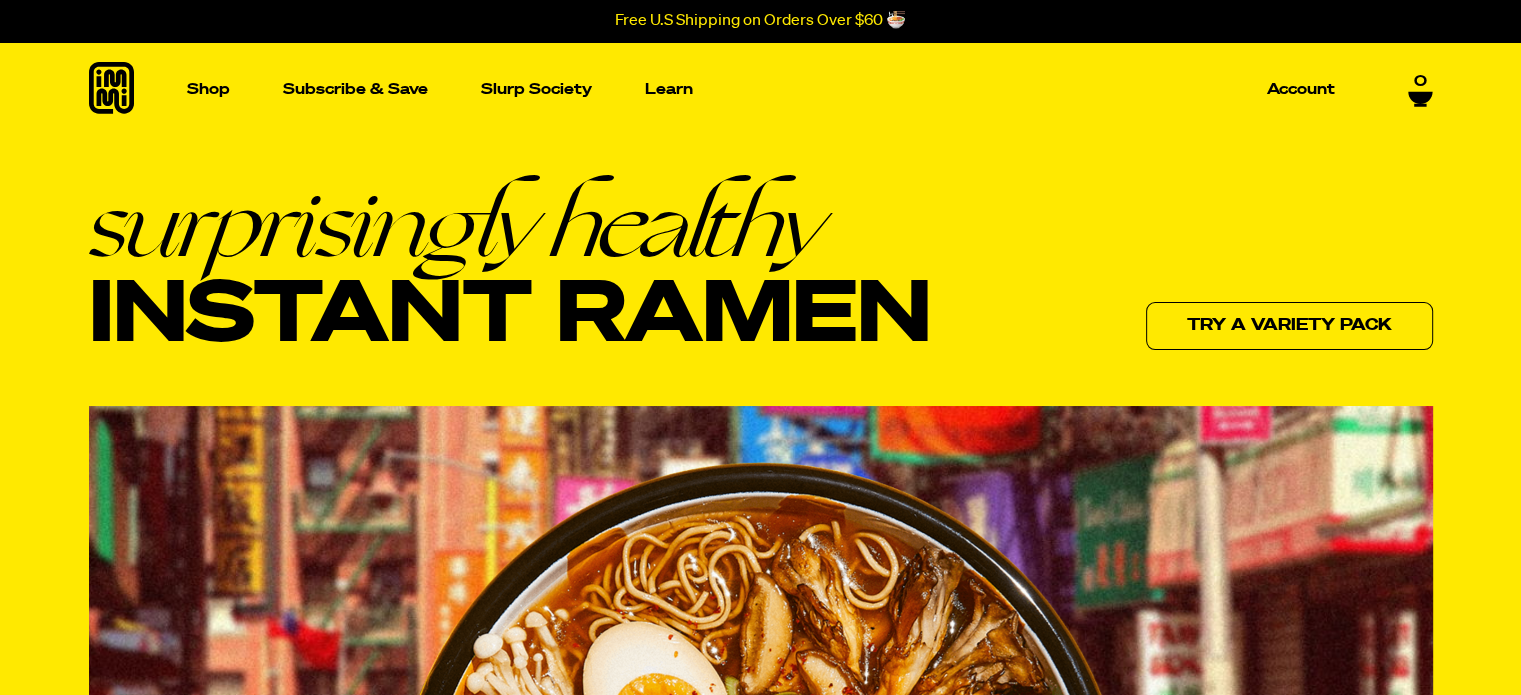 drag, startPoint x: 750, startPoint y: 219, endPoint x: 608, endPoint y: 289, distance: 158.31615 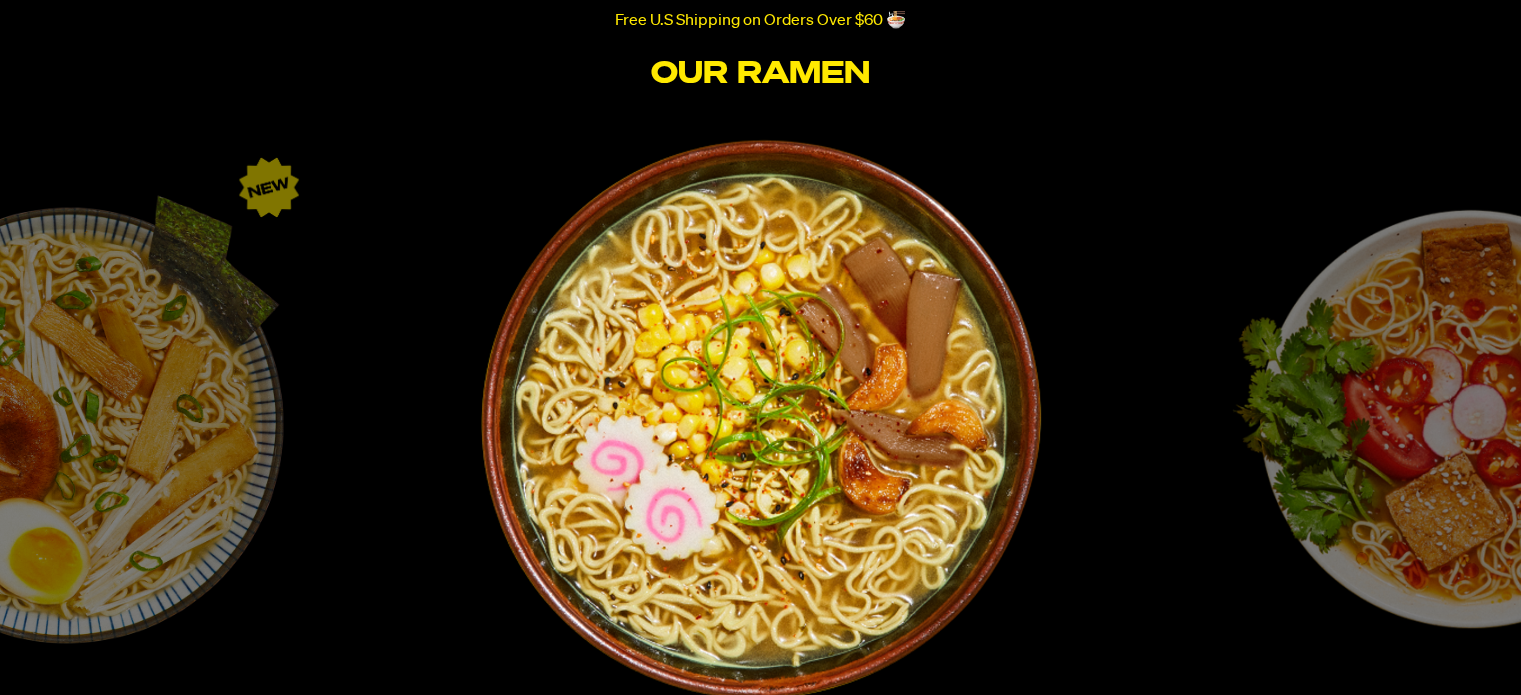 scroll, scrollTop: 3200, scrollLeft: 0, axis: vertical 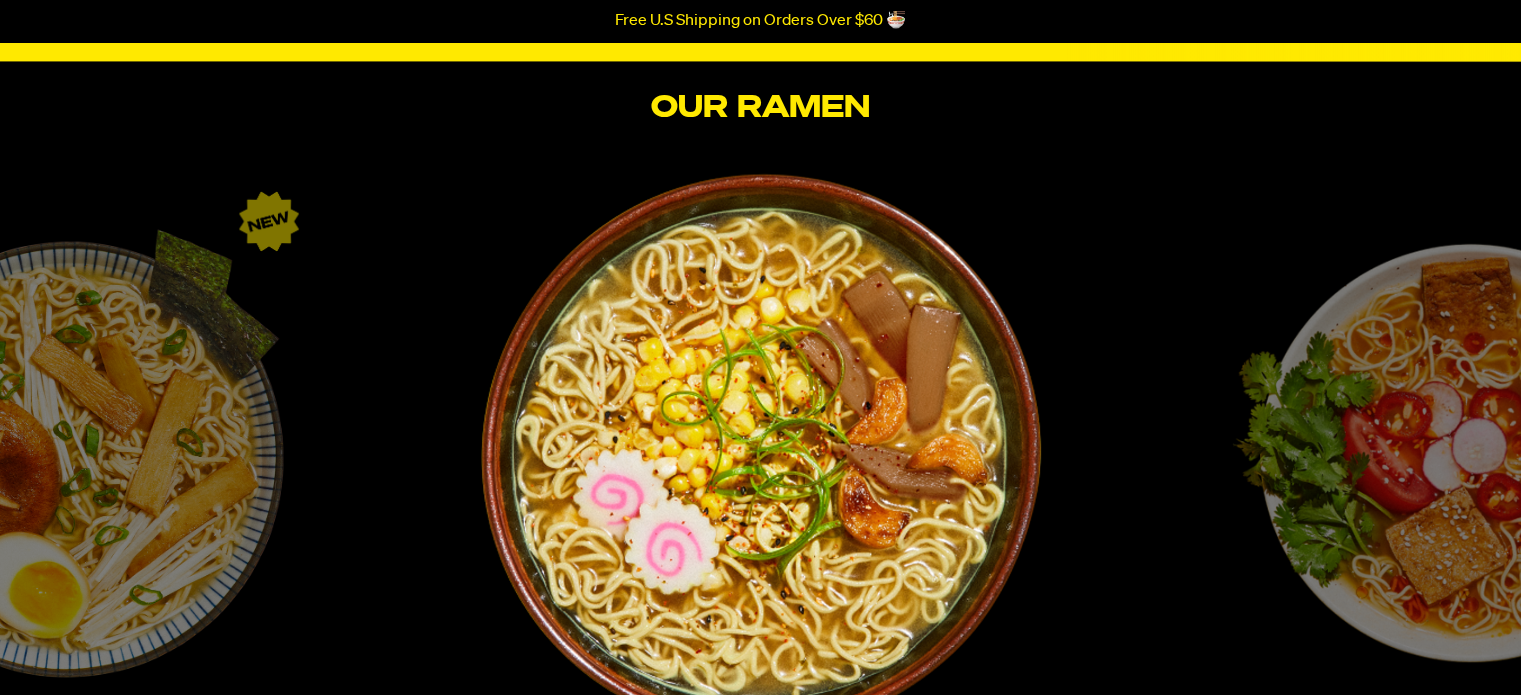 click on "Tom Yum “Shrimp”
Fresh, bright, and zesty. A vibrant bowl to slurp under the cool shade on a warm afternoon. Abundant with notes of lemongrass, citrus, and chili.
Slurp Now" at bounding box center [1455, 584] 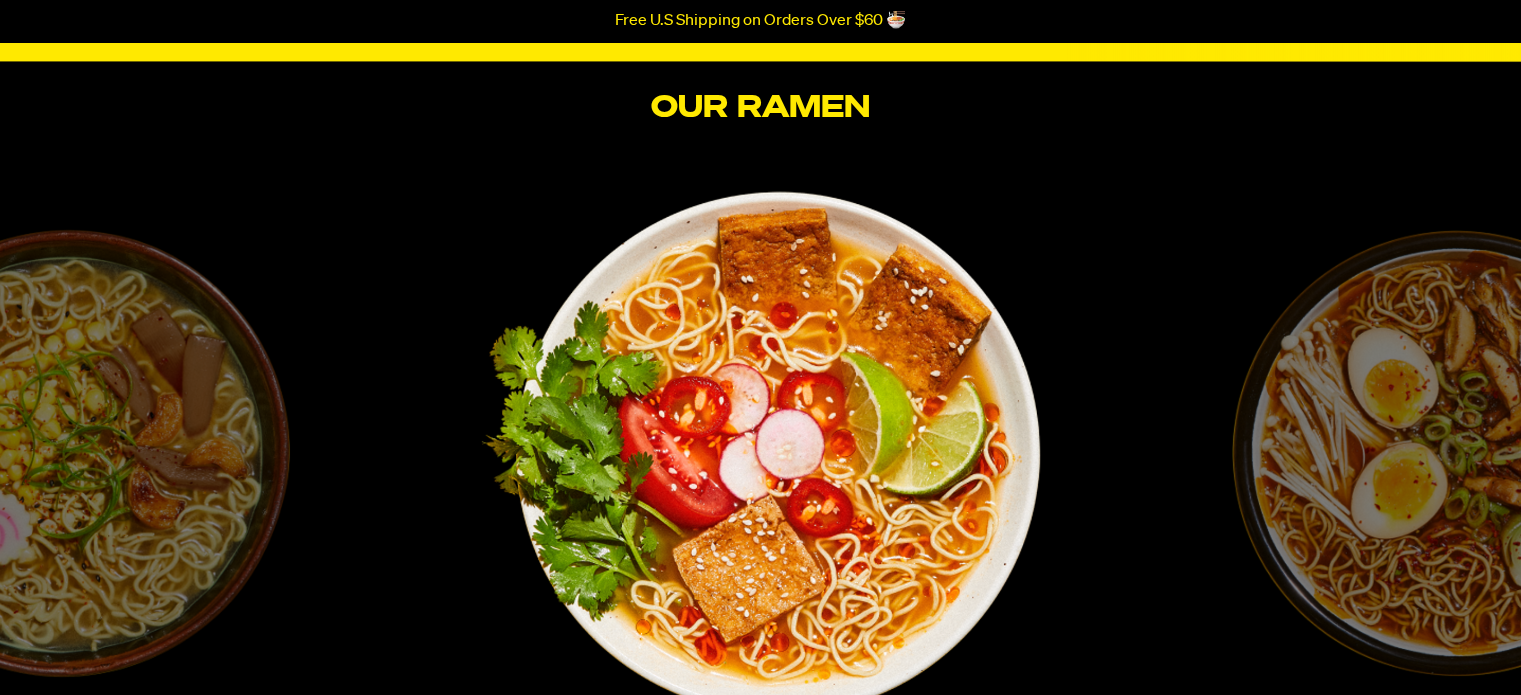 click on "Spicy “Beef”
Hearty, rich, and spicy. A broth that takes your tastebuds on a trip across the world. Brimming with notes of Sichuan peppercorns, anise, and fennel.
Slurp Now" at bounding box center [1455, 584] 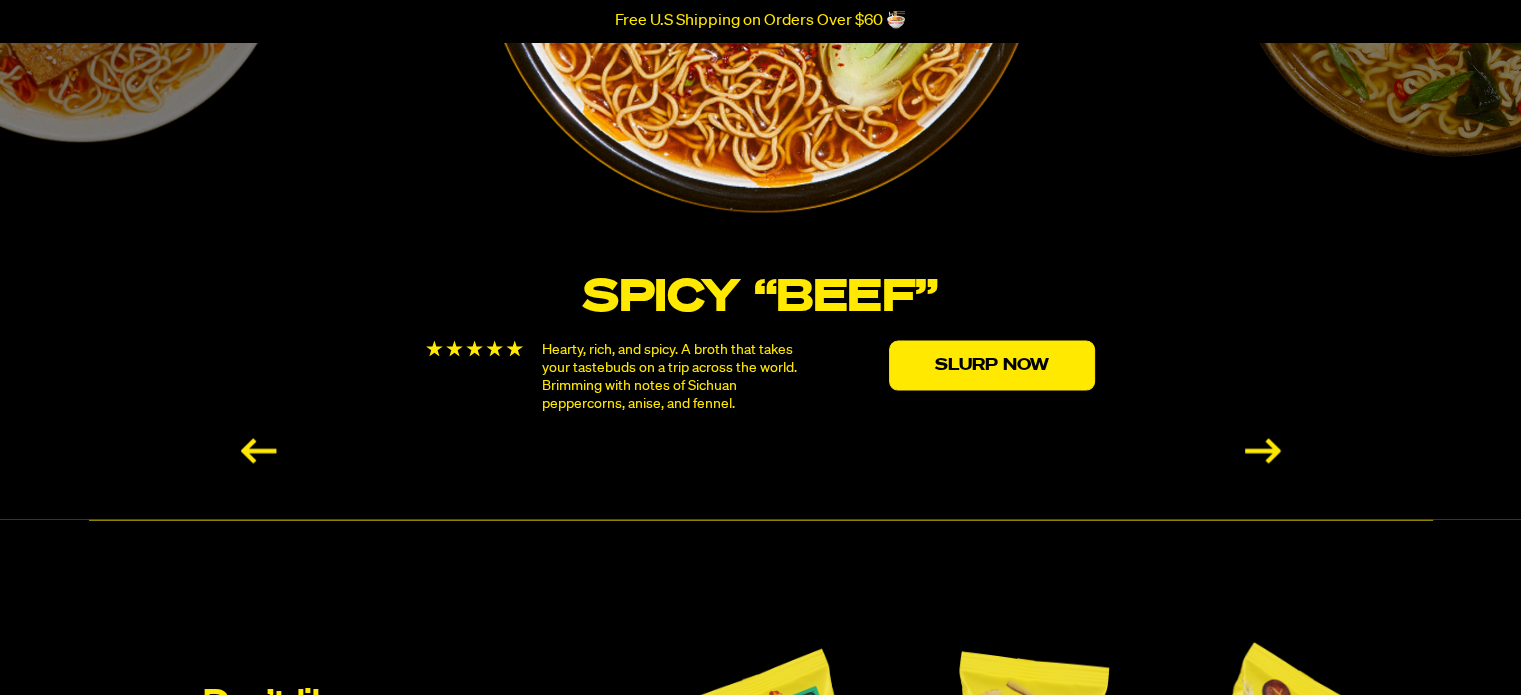 scroll, scrollTop: 3600, scrollLeft: 0, axis: vertical 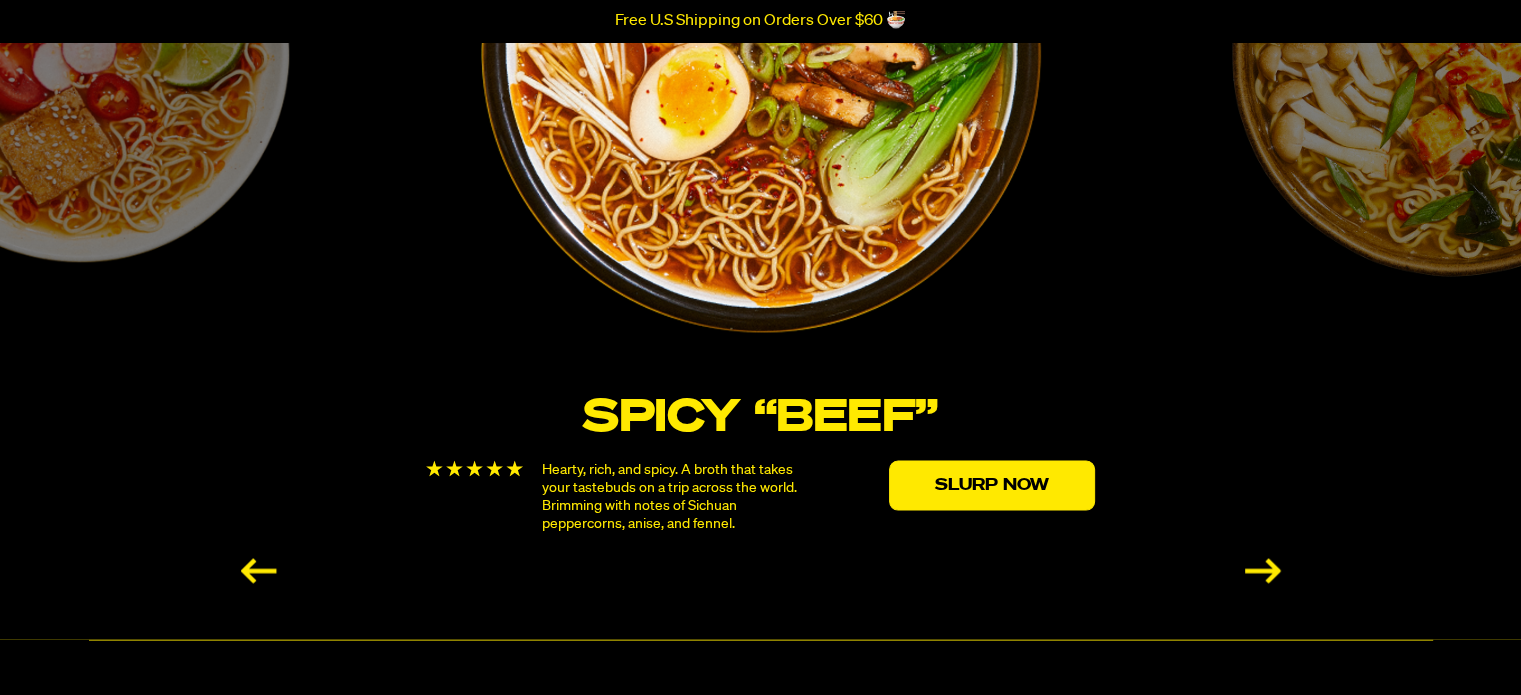 click on "Spicy Red Miso
A bold version of the humble miso flavor which we've transformed with a touch of heat and a heavy dollop of umami. Our spicy red miso is funky and flavorful but balanced and smooth.
Slurp Now" at bounding box center (1455, 184) 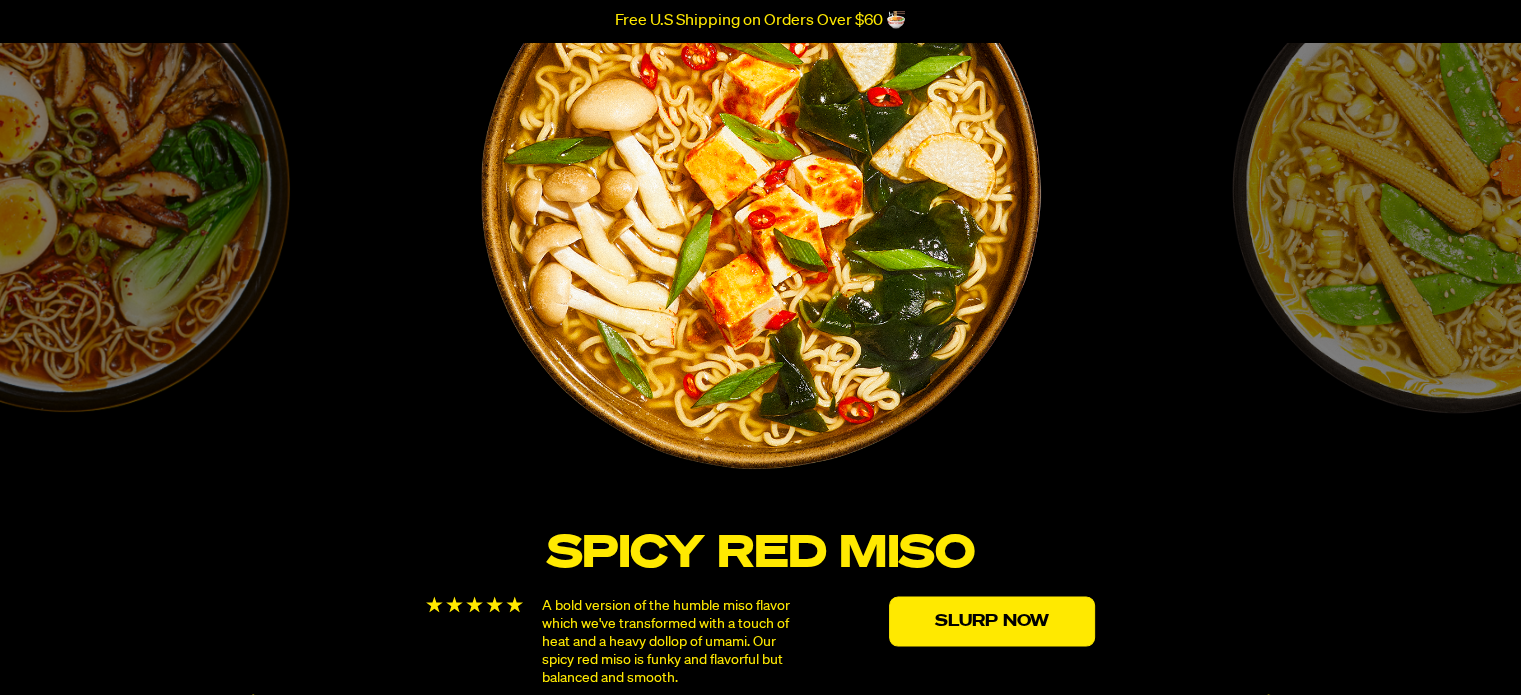 scroll, scrollTop: 3500, scrollLeft: 0, axis: vertical 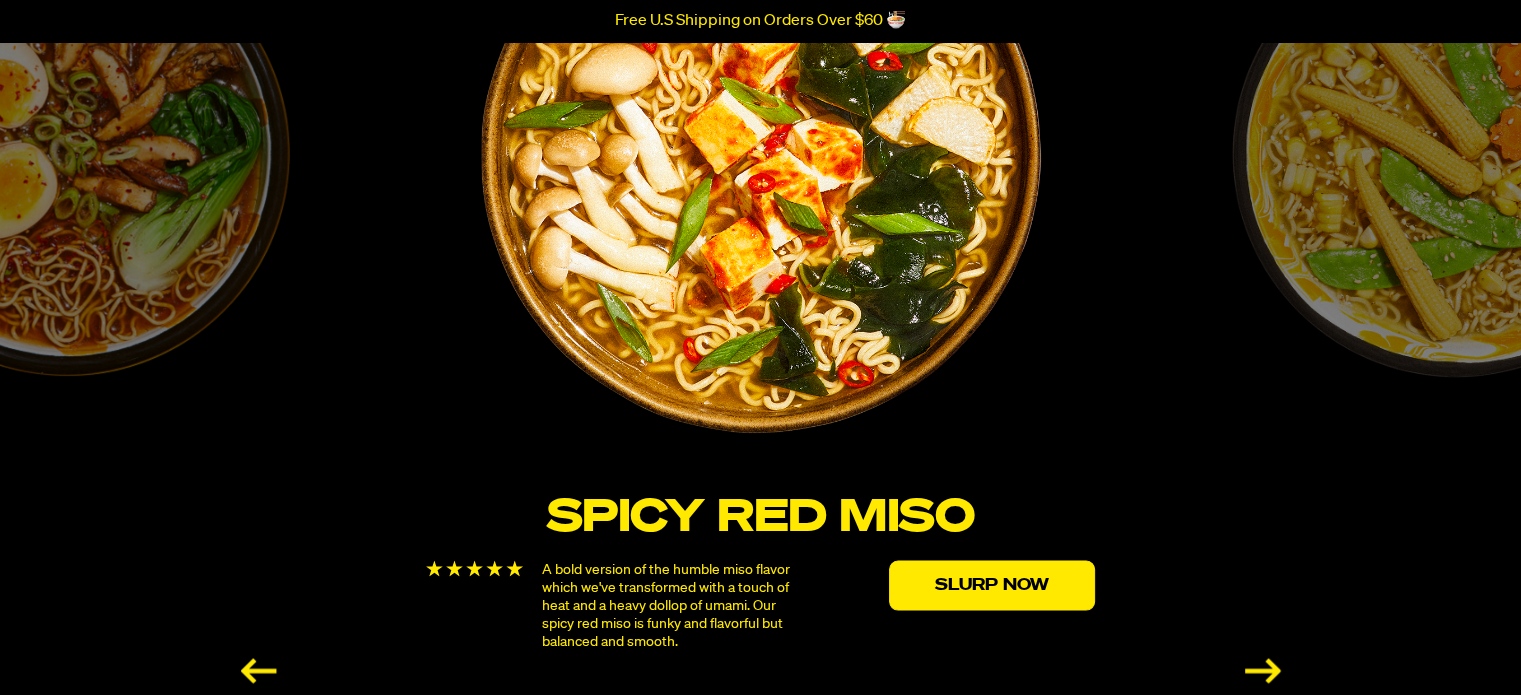click on "Creamy “Chicken”
Savory, satisfying, and luscious. A classic flavor made even better with more silkiness. Filled with notes of corn, cream, and herbs.
Slurp Now" at bounding box center [1455, 284] 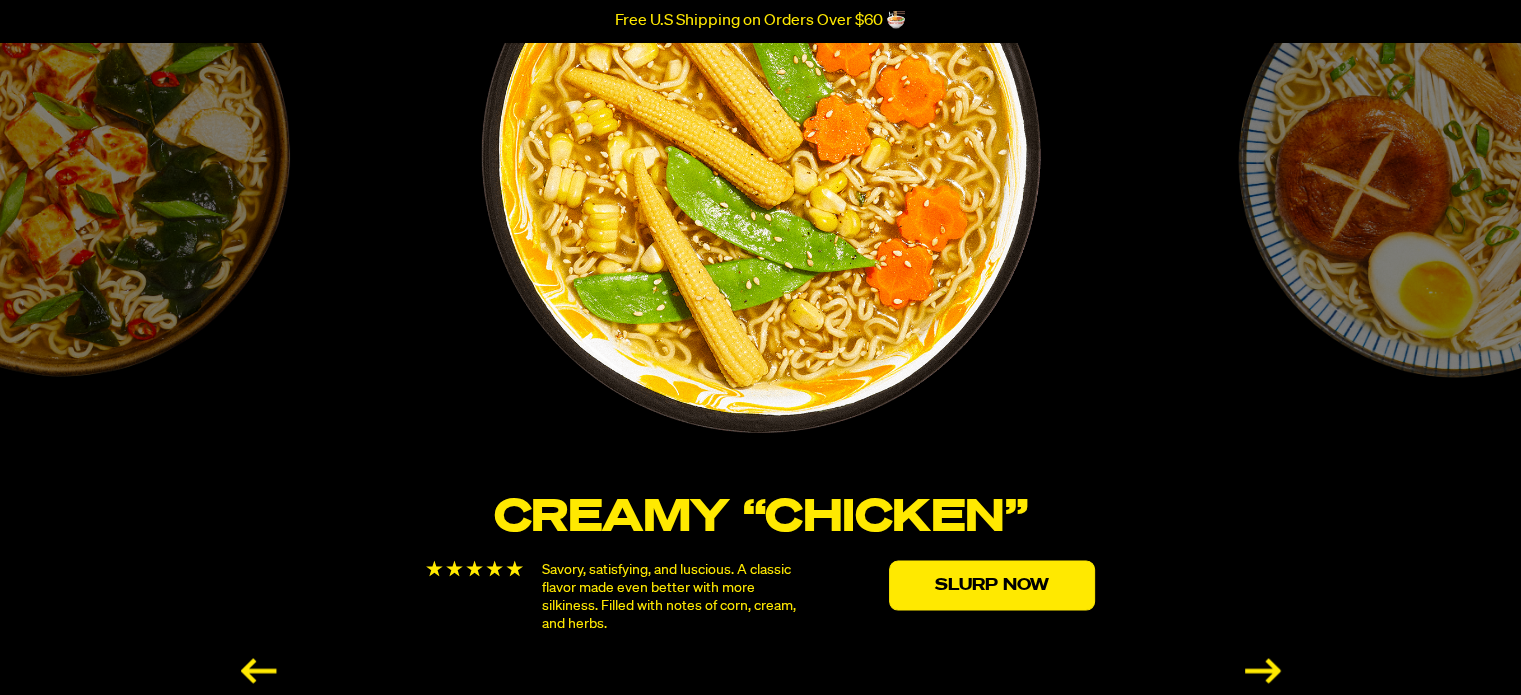scroll, scrollTop: 3400, scrollLeft: 0, axis: vertical 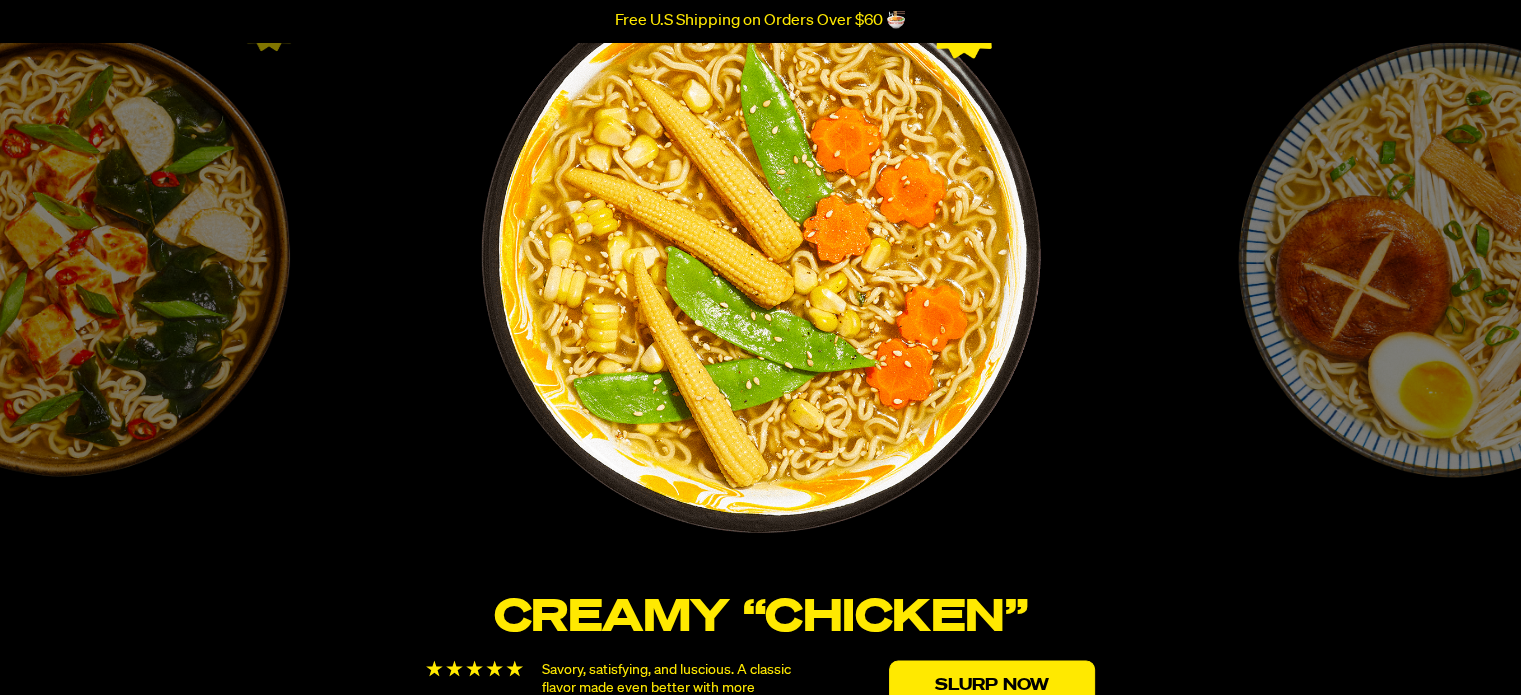 click on "Roasted “Pork” Tonkotsu
A smooth and velvety stock that captures the same smokey roasted flavors and is rich with hints of garlic, shallots, and sesame. Our tonkotsu is hearty, comforting and deeply satisfying.
Slurp Now" at bounding box center [1455, 384] 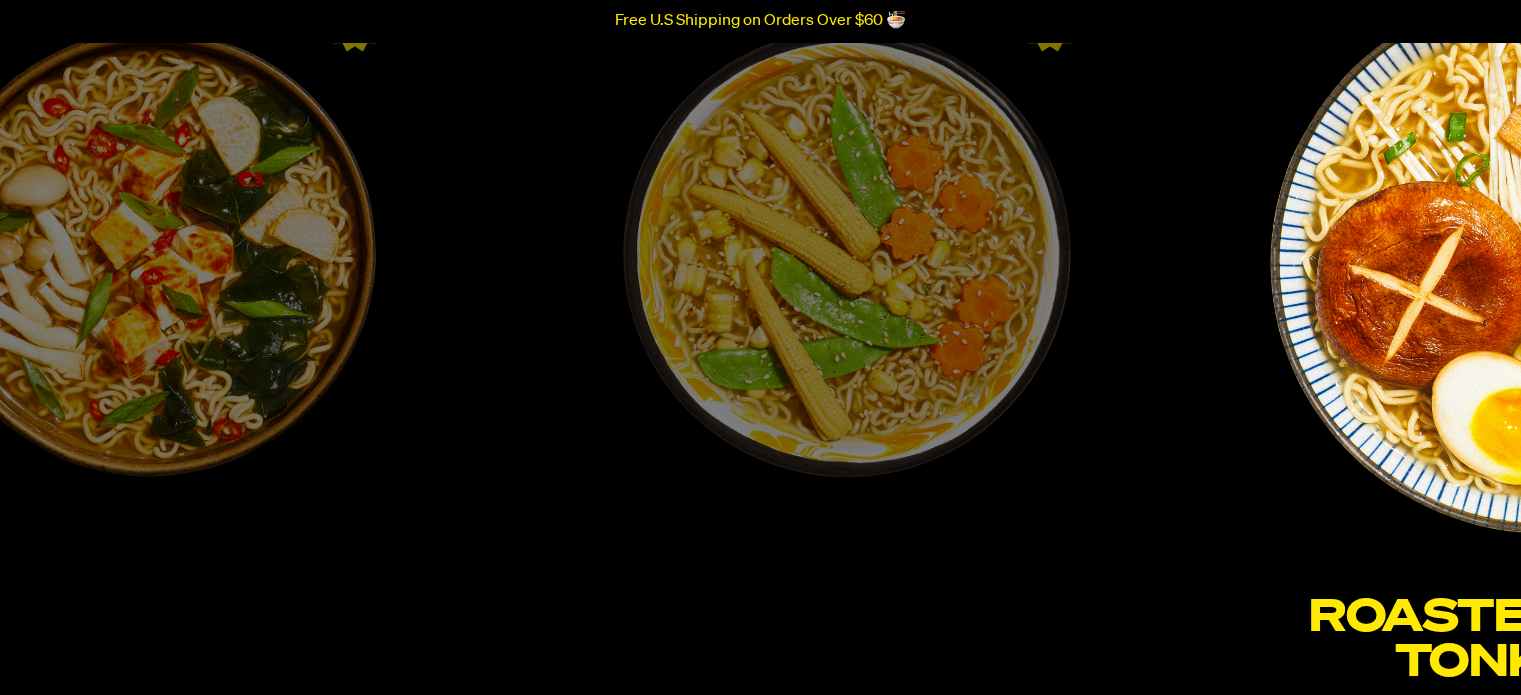 click on "Creamy “Chicken”
Savory, satisfying, and luscious. A classic flavor made even better with more silkiness. Filled with notes of corn, cream, and herbs.
Slurp Now" at bounding box center [846, 384] 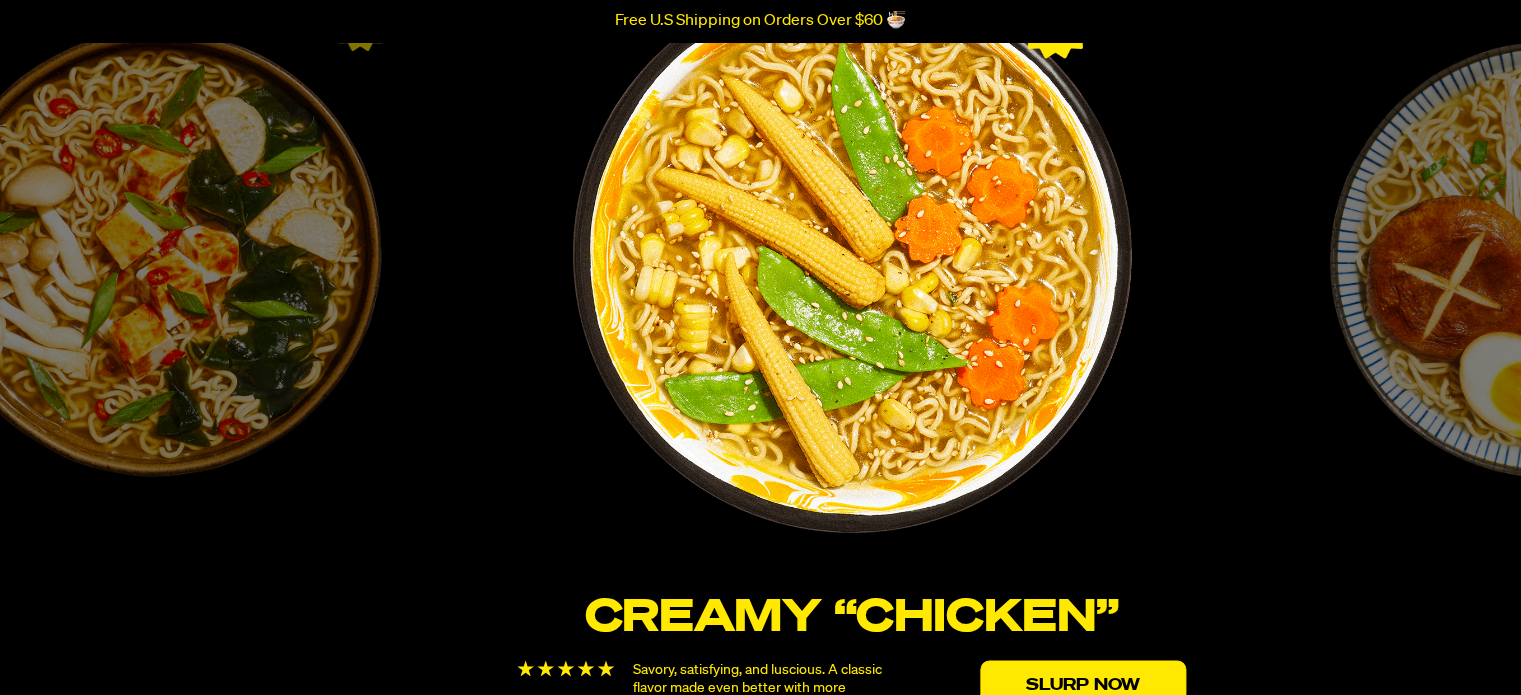click on "Spicy Red Miso
A bold version of the humble miso flavor which we've transformed with a touch of heat and a heavy dollop of umami. Our spicy red miso is funky and flavorful but balanced and smooth.
Slurp Now" at bounding box center (156, 384) 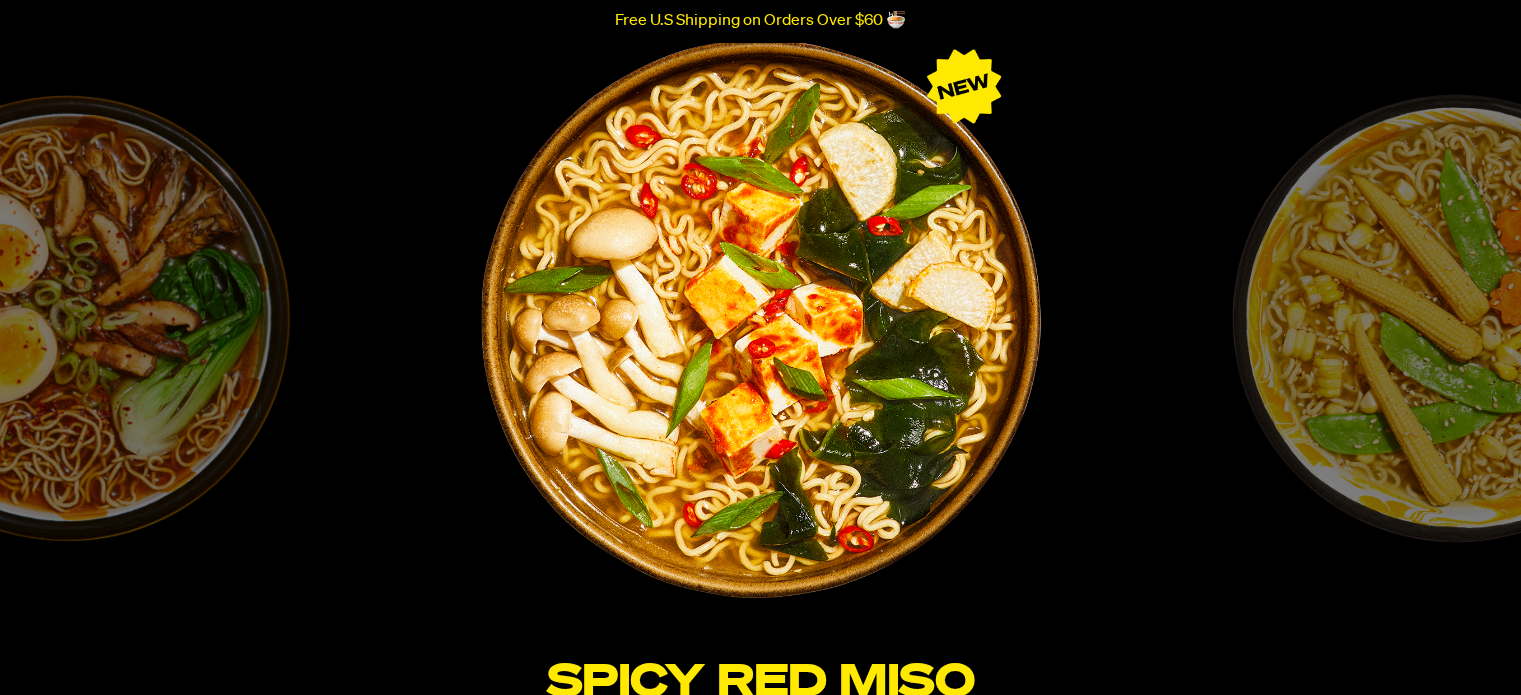 scroll, scrollTop: 3300, scrollLeft: 0, axis: vertical 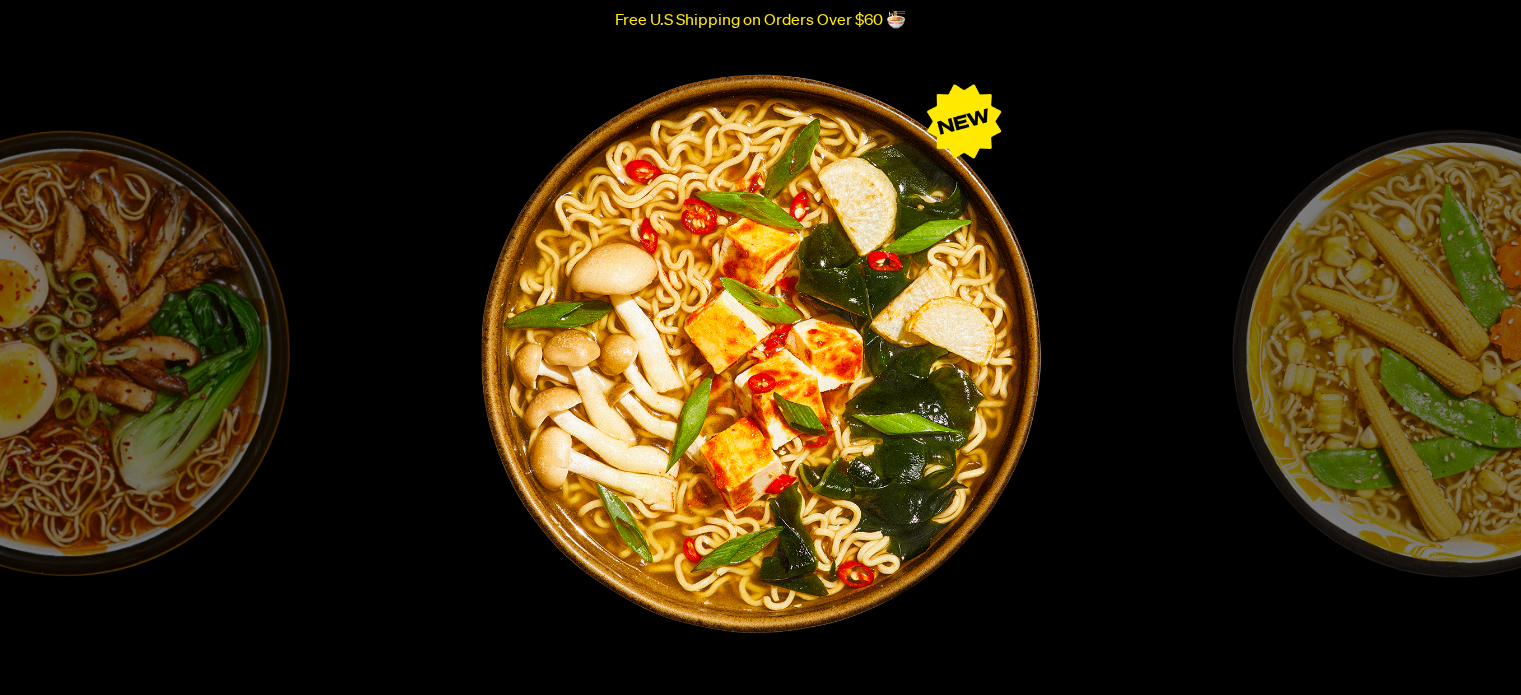 click at bounding box center [761, 354] 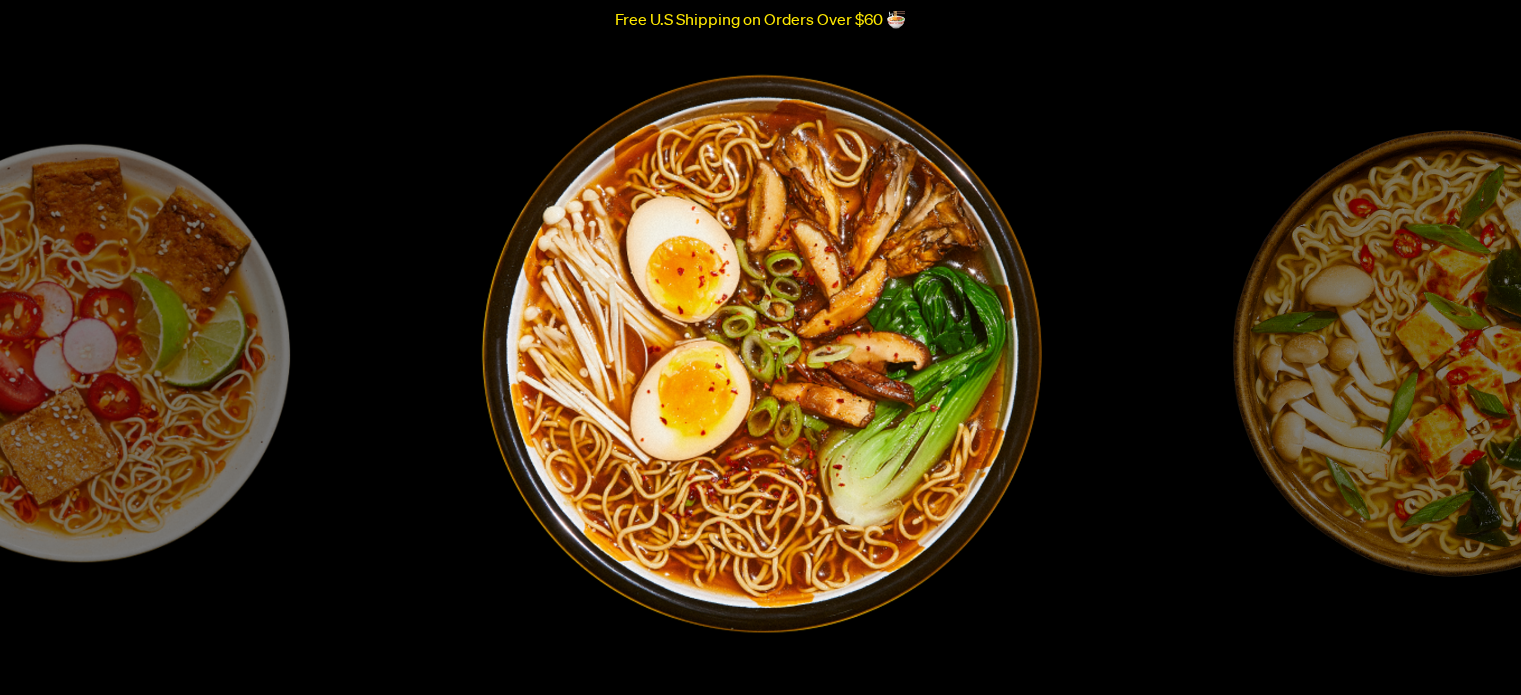 click at bounding box center (761, 354) 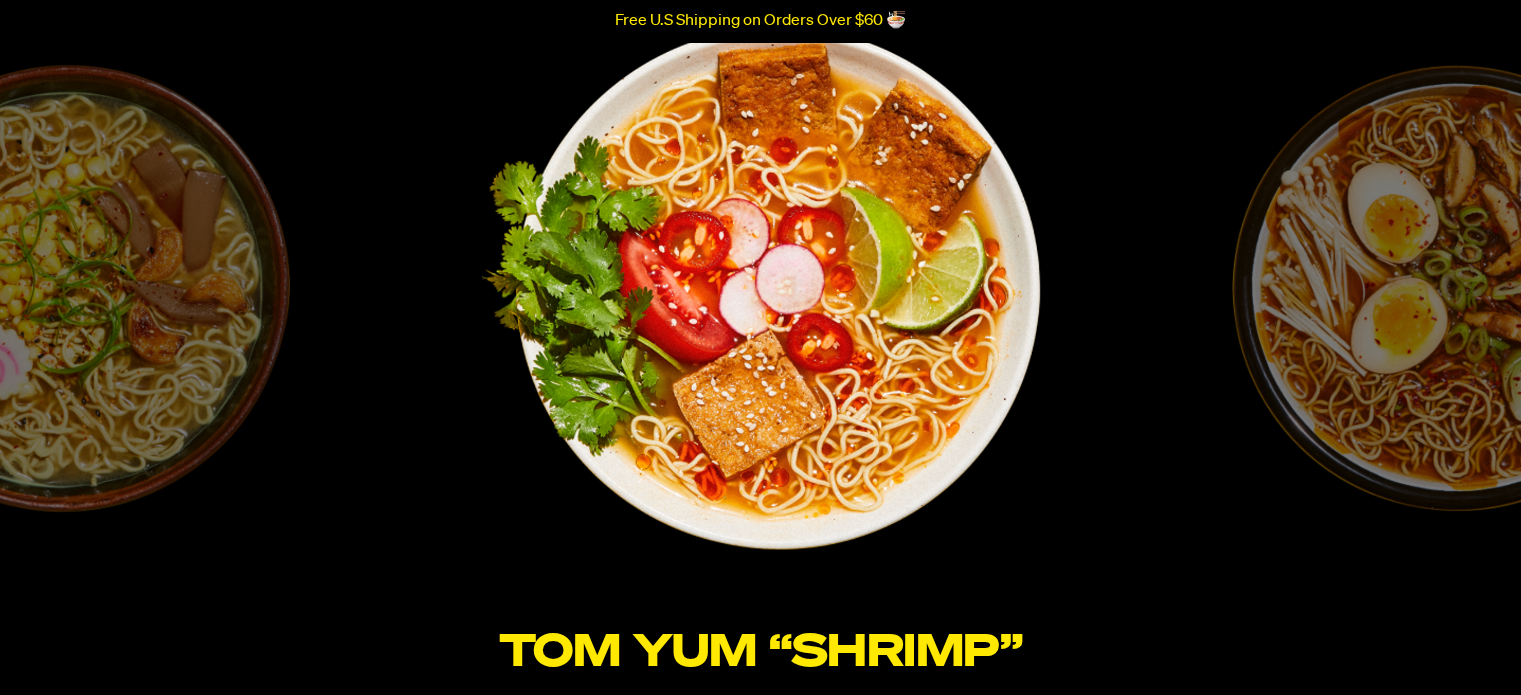 scroll, scrollTop: 3400, scrollLeft: 0, axis: vertical 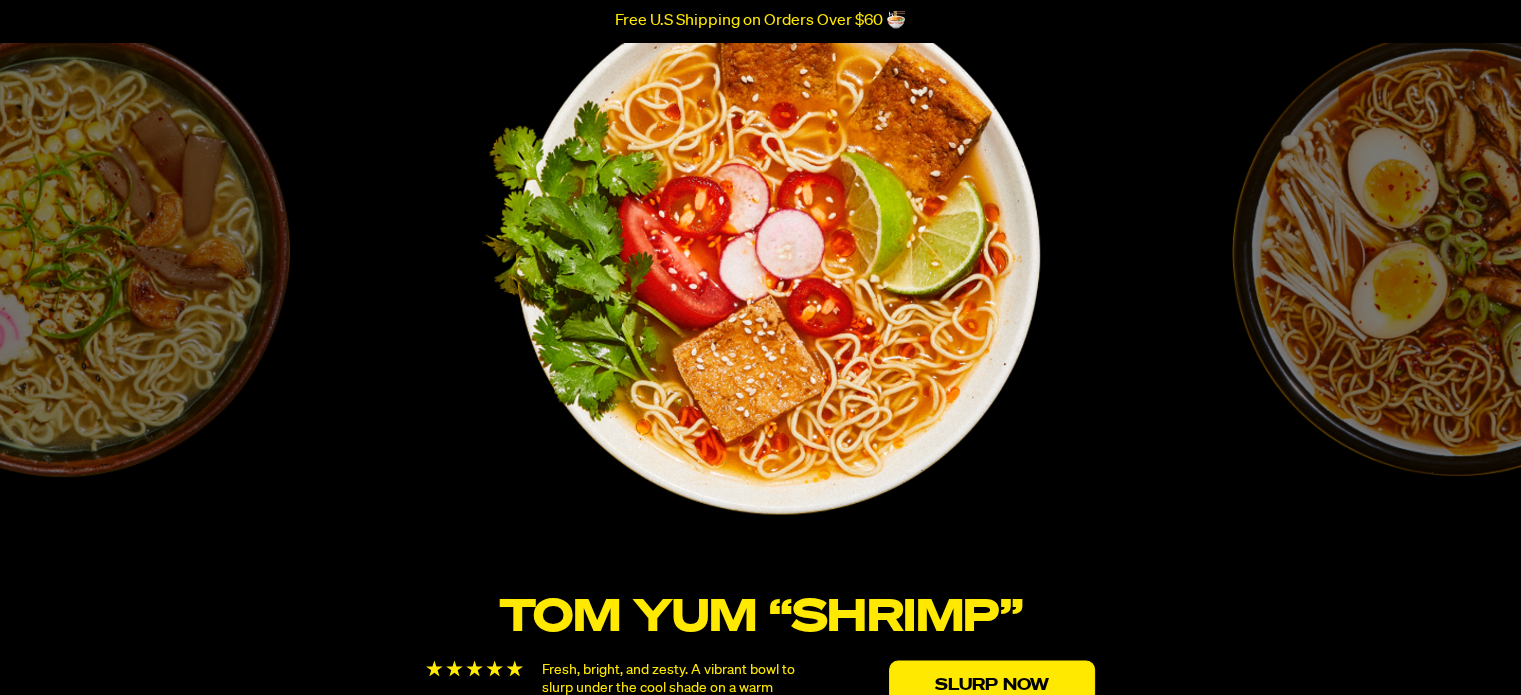 click at bounding box center [760, 253] 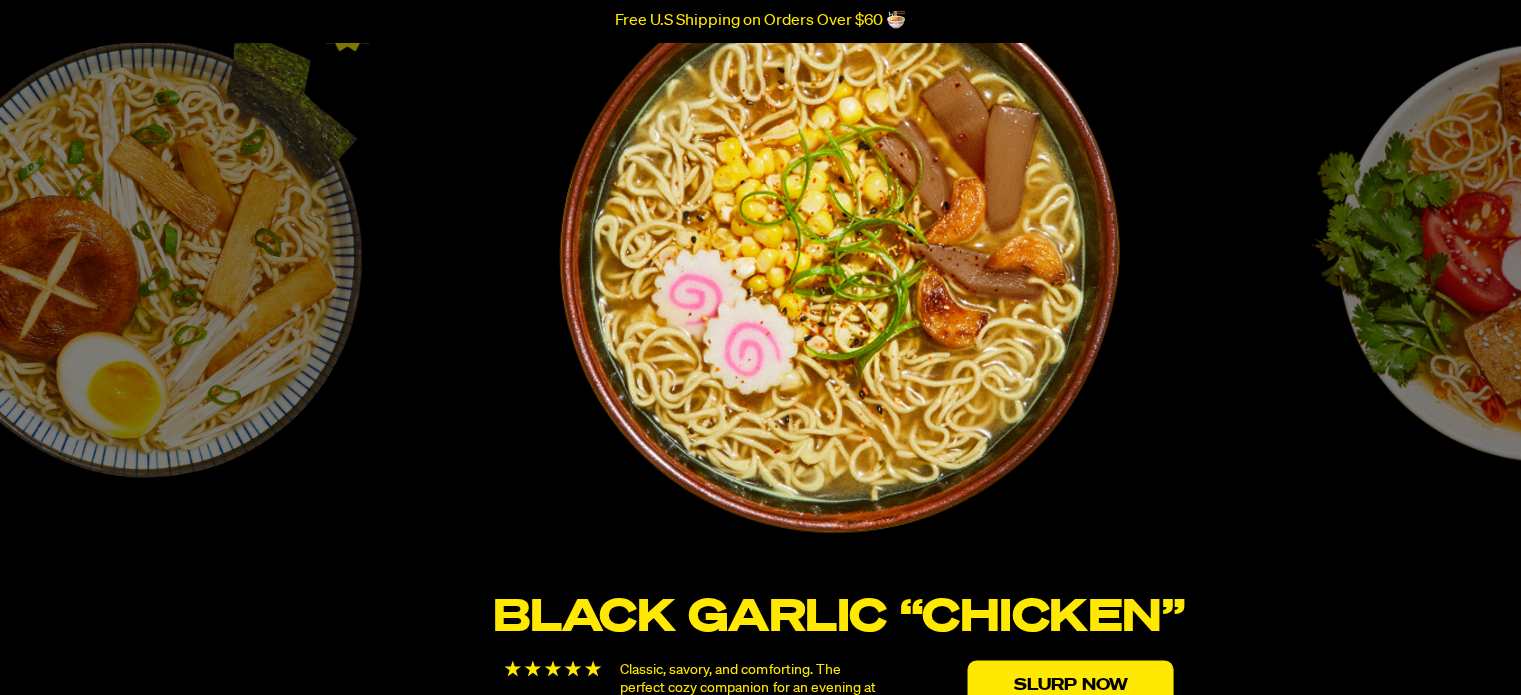 click at bounding box center [838, 253] 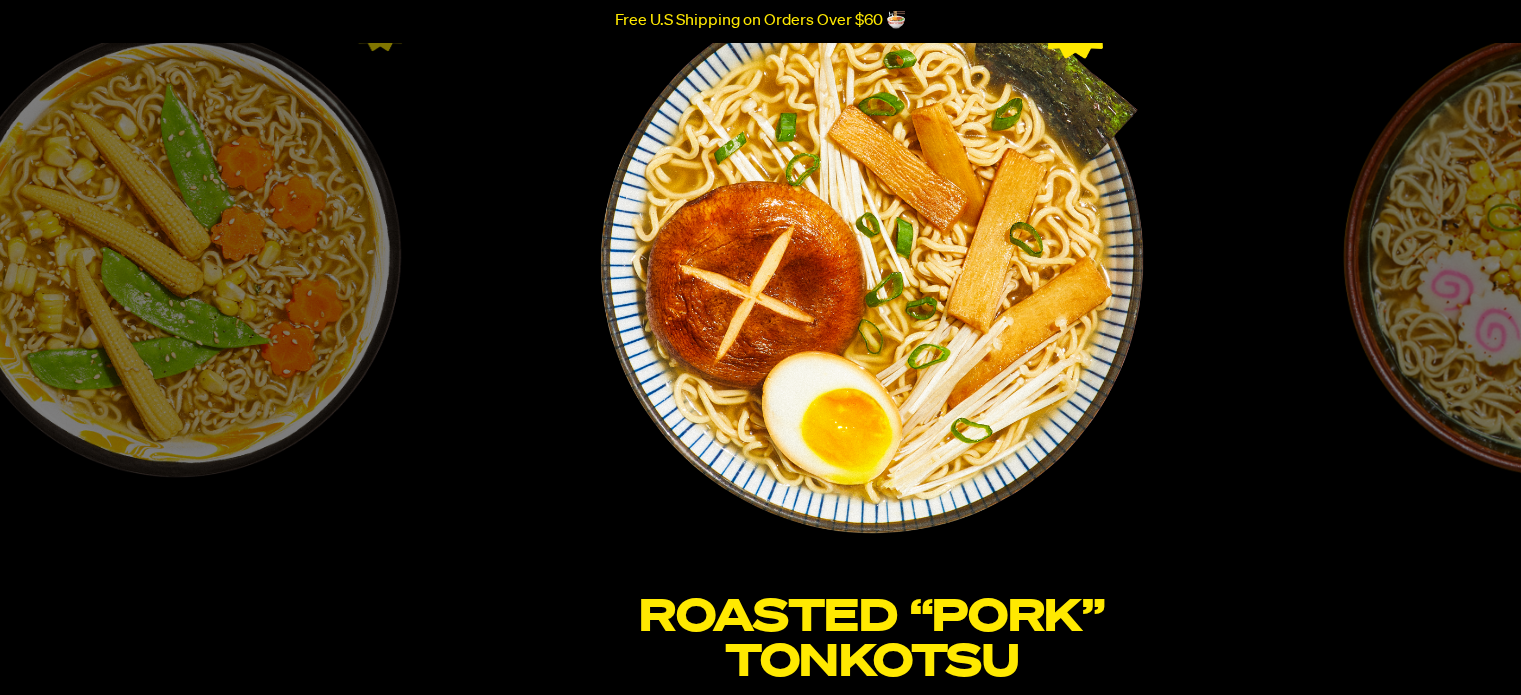 click on "Black Garlic “Chicken”
Classic, savory, and comforting. The perfect cozy companion for an evening at home. Overflowing with notes of garlic, scallions, and umami.
Slurp Now
Tom Yum “Shrimp”
Fresh, bright, and zesty. A vibrant bowl to slurp under the cool shade on a warm afternoon. Abundant with notes of lemongrass, citrus, and chili.
Slurp Now
Spicy “Beef”
Hearty, rich, and spicy. A broth that takes your tastebuds on a trip across the world. Brimming with notes of Sichuan peppercorns, anise, and fennel." at bounding box center (-6361, 384) 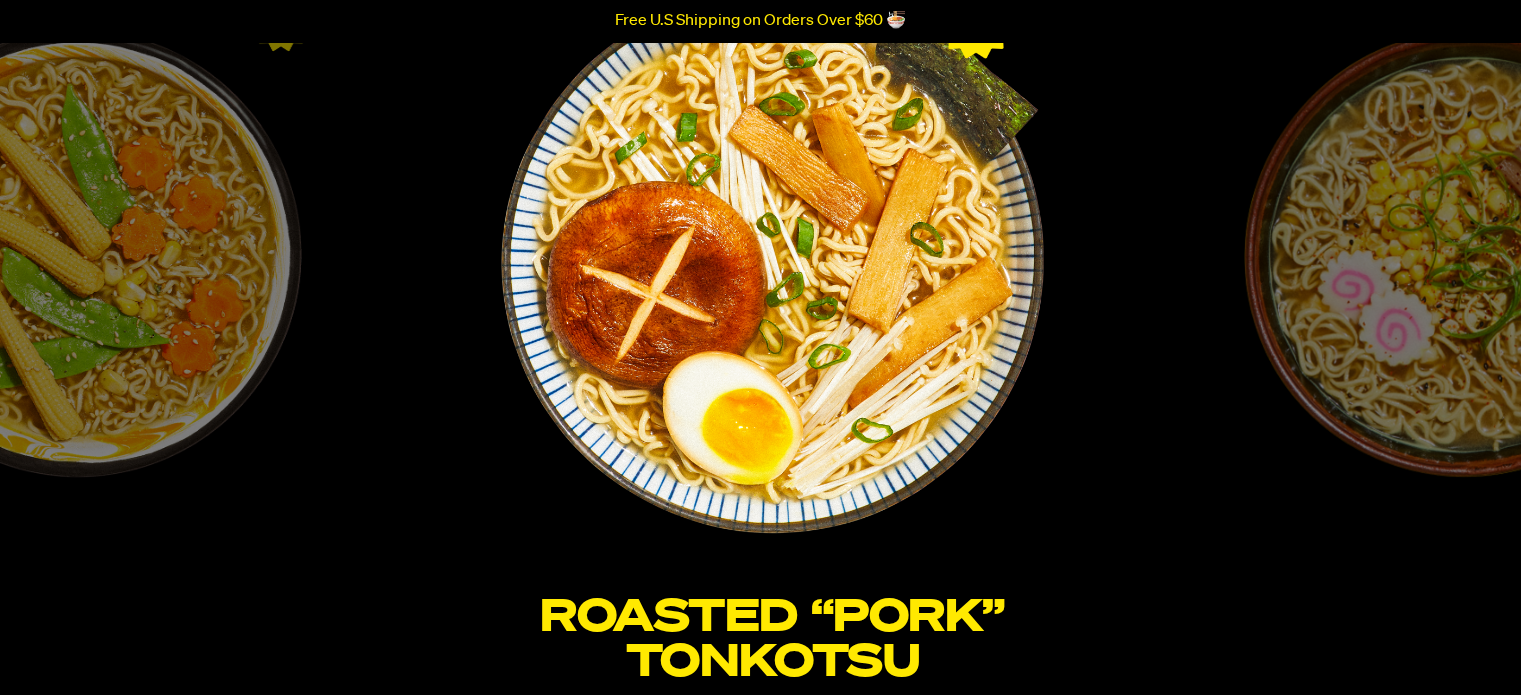 click at bounding box center [772, 253] 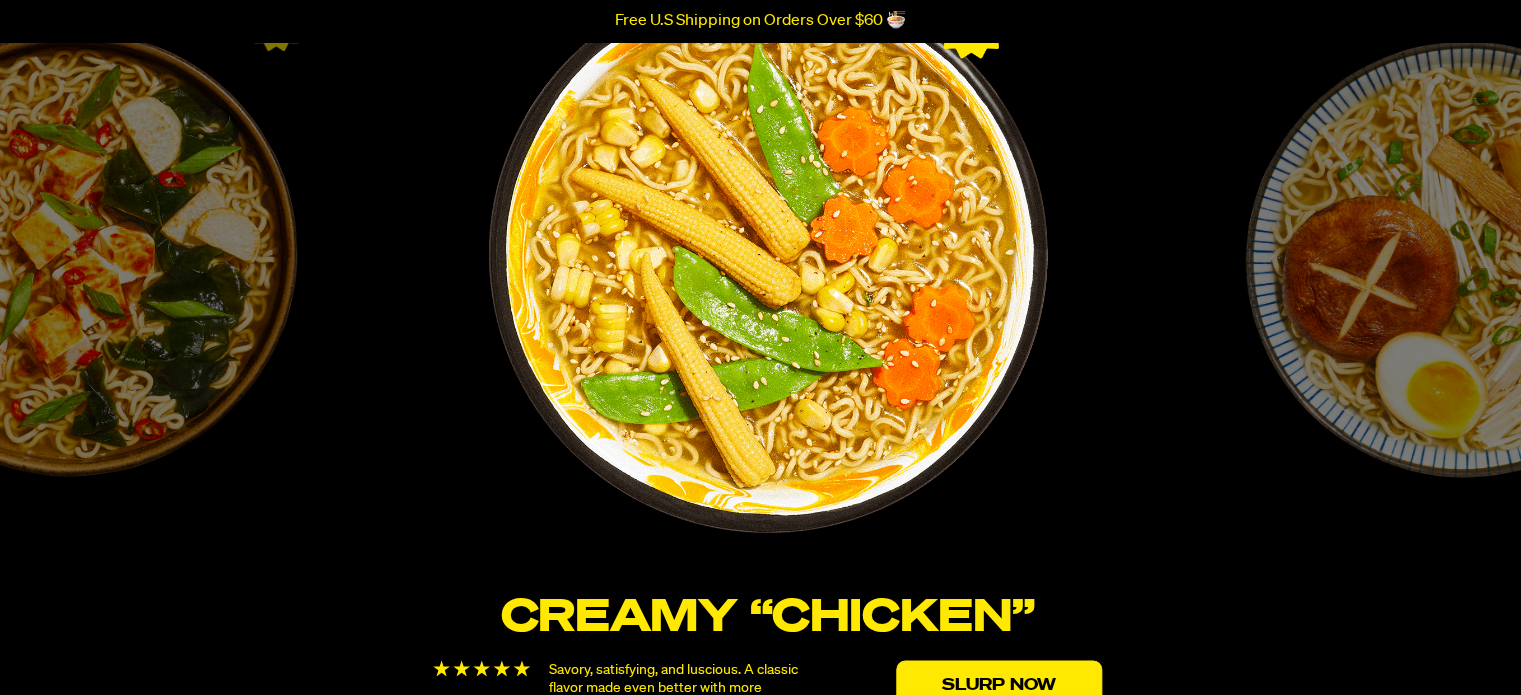 click at bounding box center [767, 253] 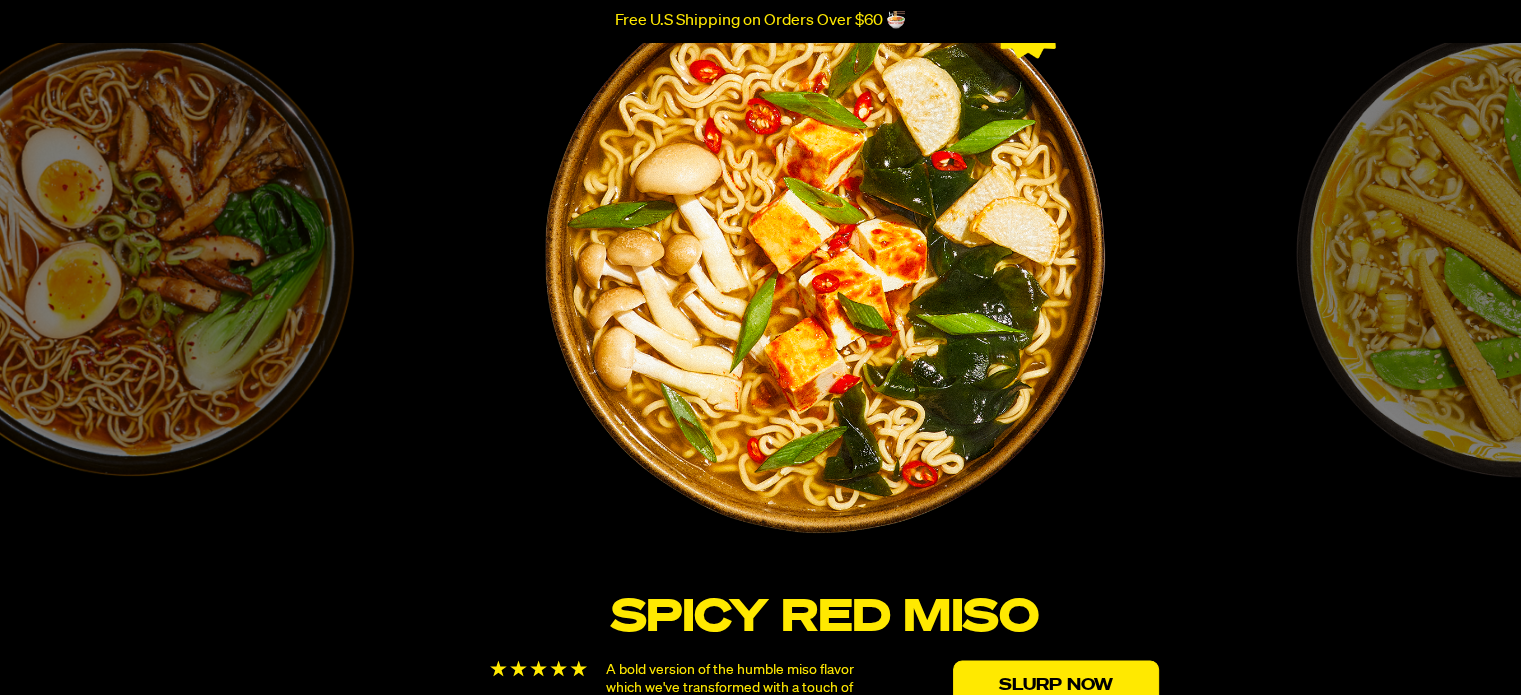 click at bounding box center (824, 253) 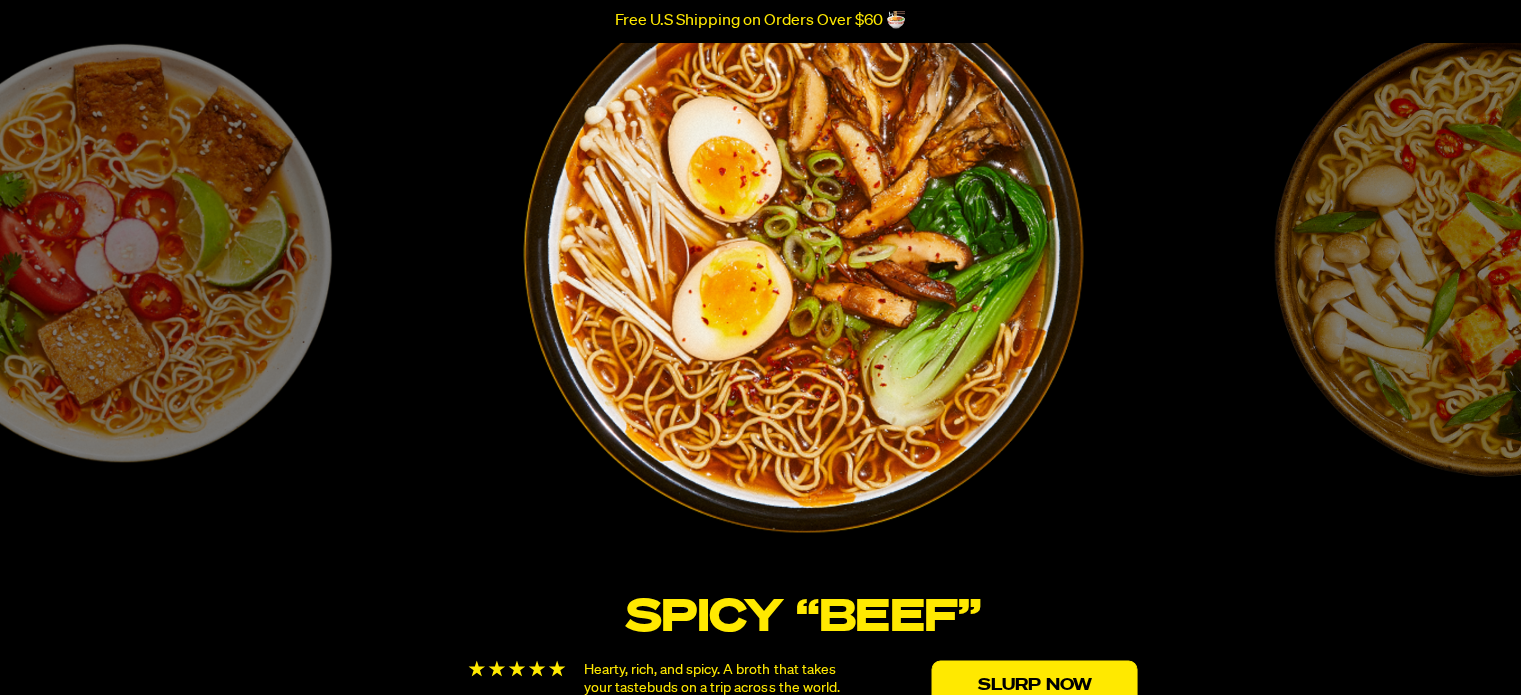 click at bounding box center (802, 284) 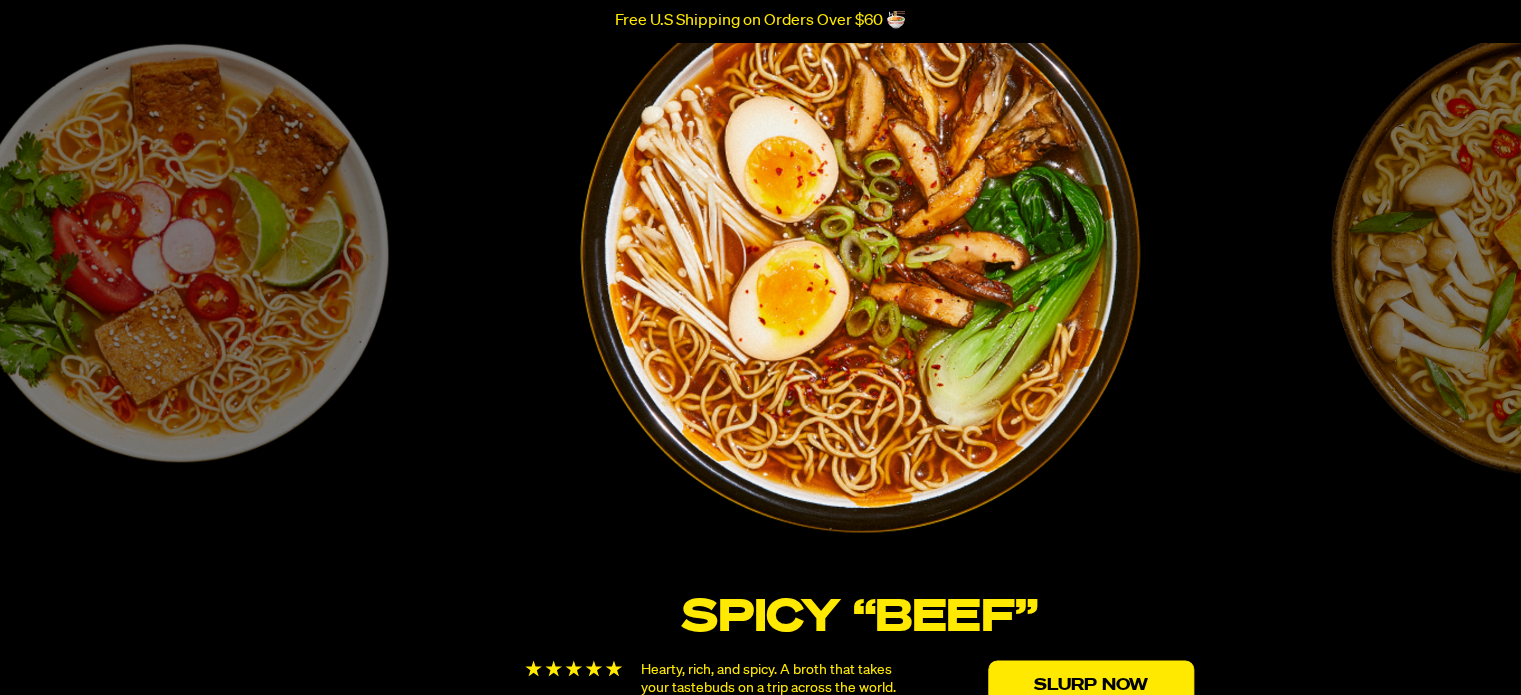 click at bounding box center [859, 253] 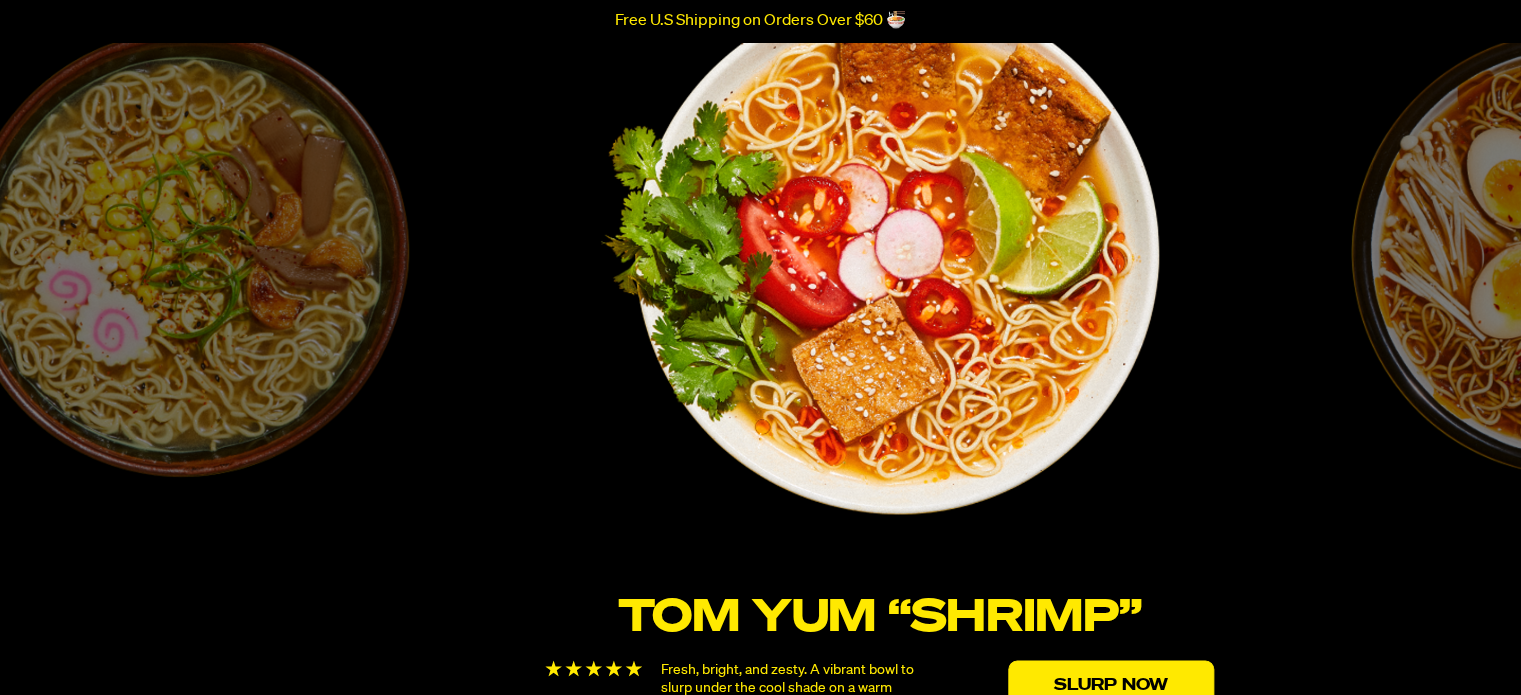 click at bounding box center (879, 253) 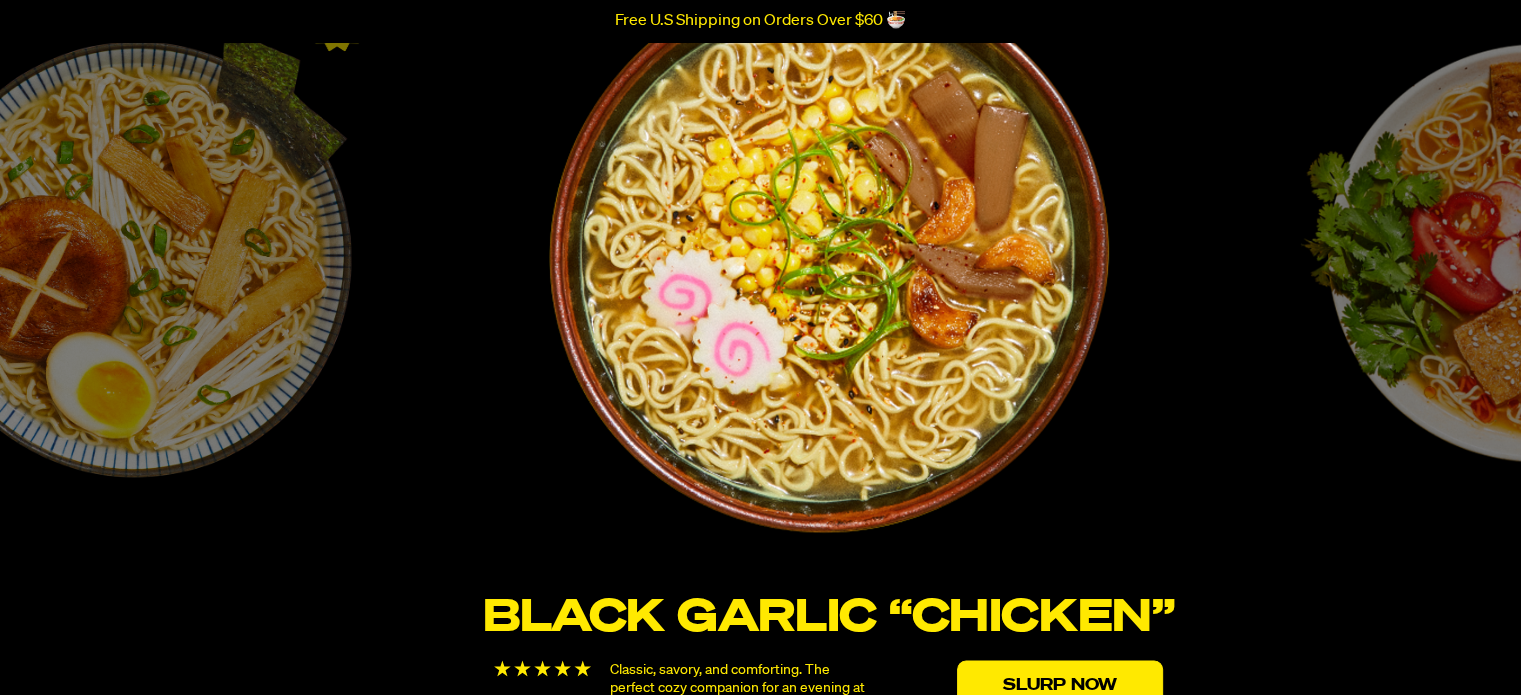 click at bounding box center (828, 253) 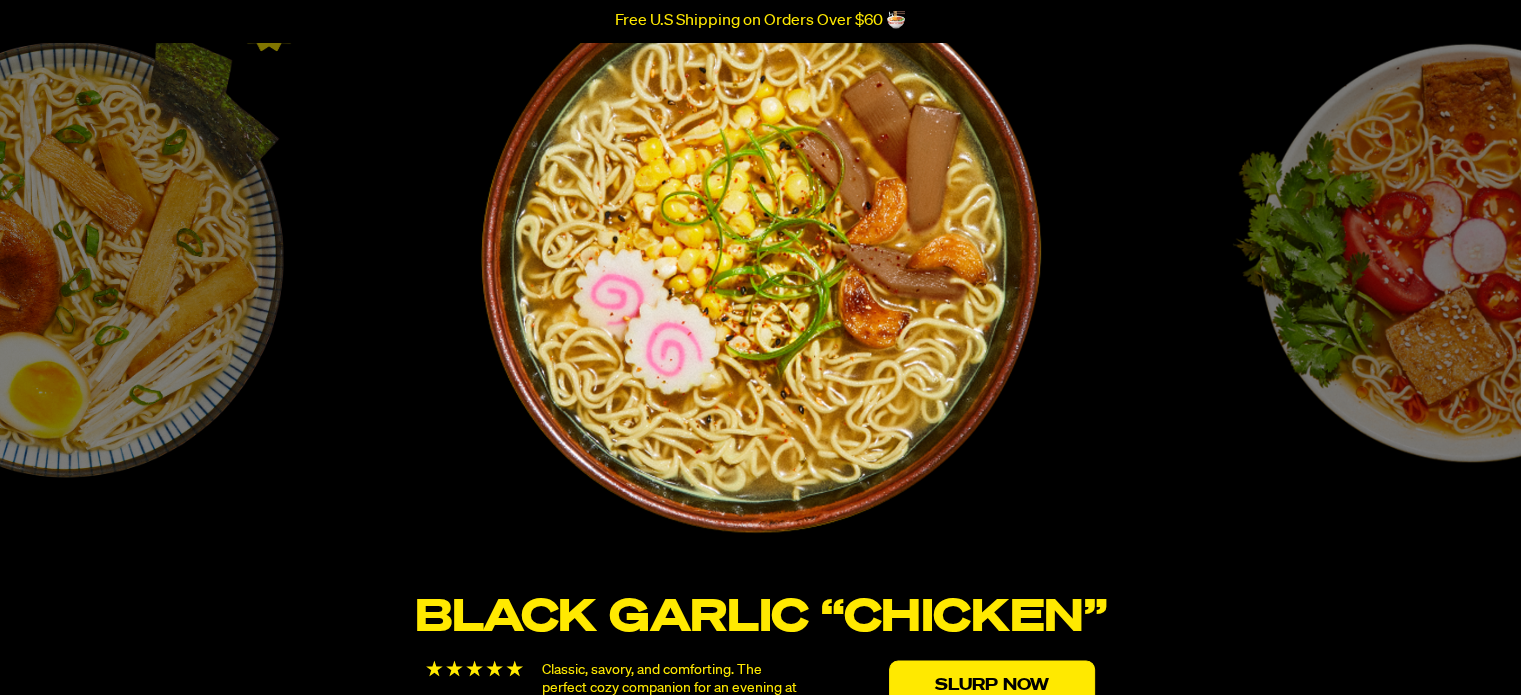 click at bounding box center (760, 253) 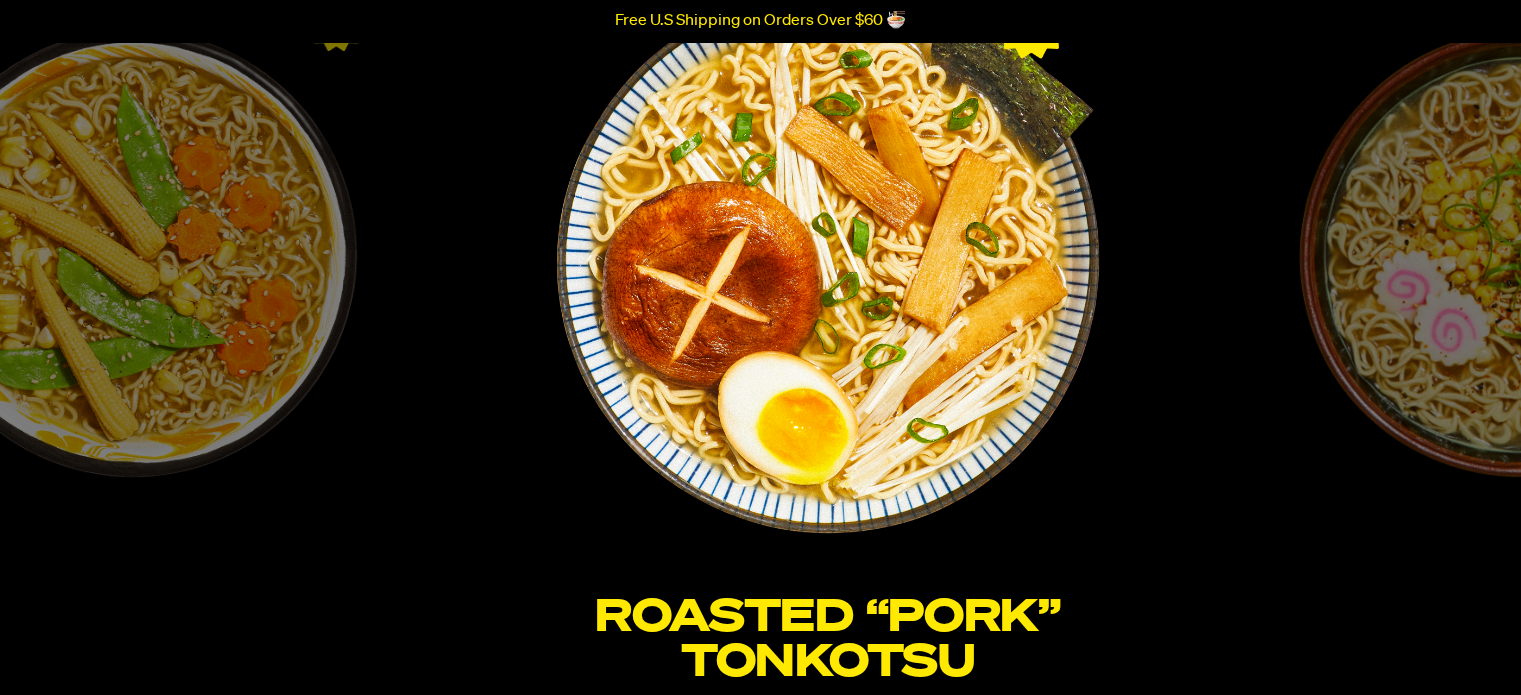 click on "Black Garlic “Chicken”
Classic, savory, and comforting. The perfect cozy companion for an evening at home. Overflowing with notes of garlic, scallions, and umami.
Slurp Now
Tom Yum “Shrimp”
Fresh, bright, and zesty. A vibrant bowl to slurp under the cool shade on a warm afternoon. Abundant with notes of lemongrass, citrus, and chili.
Slurp Now
Spicy “Beef”
Hearty, rich, and spicy. A broth that takes your tastebuds on a trip across the world. Brimming with notes of Sichuan peppercorns, anise, and fennel." at bounding box center [-6405, 384] 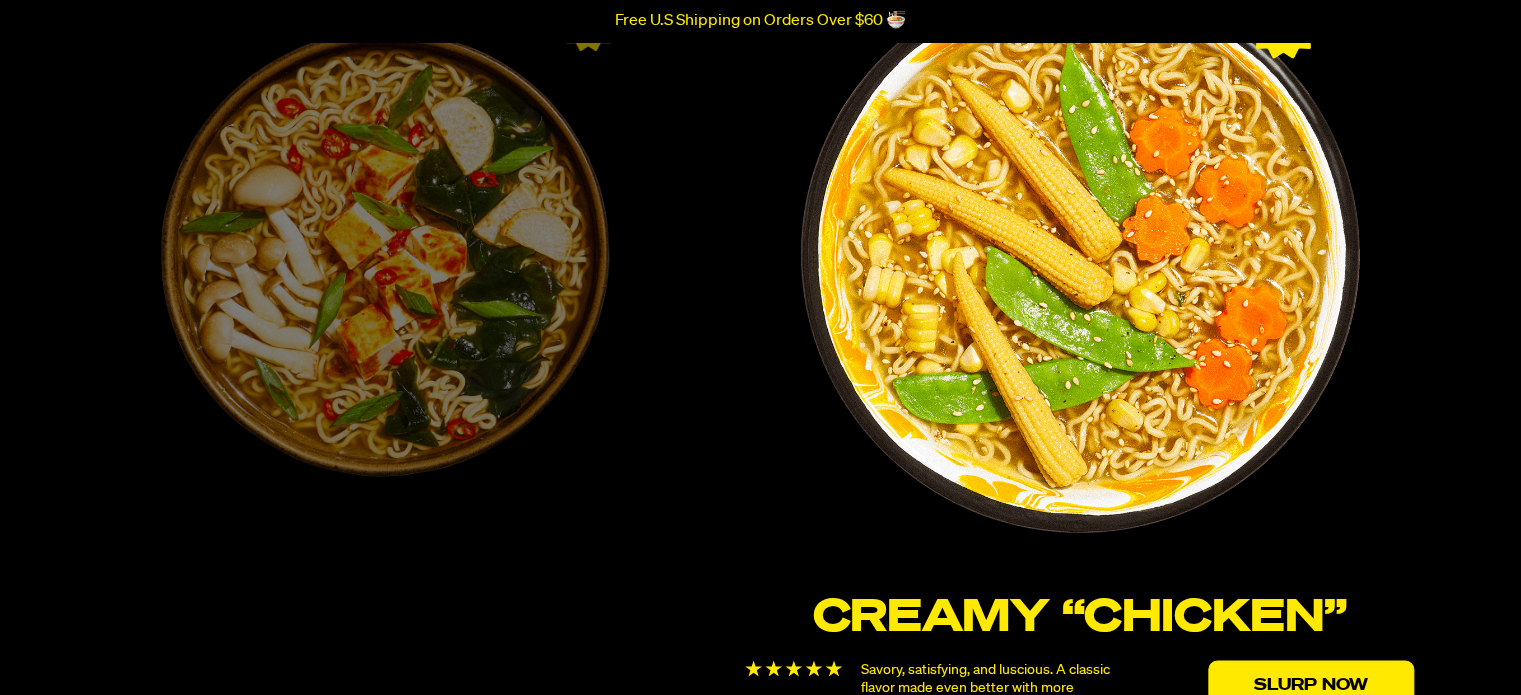click at bounding box center (1079, 253) 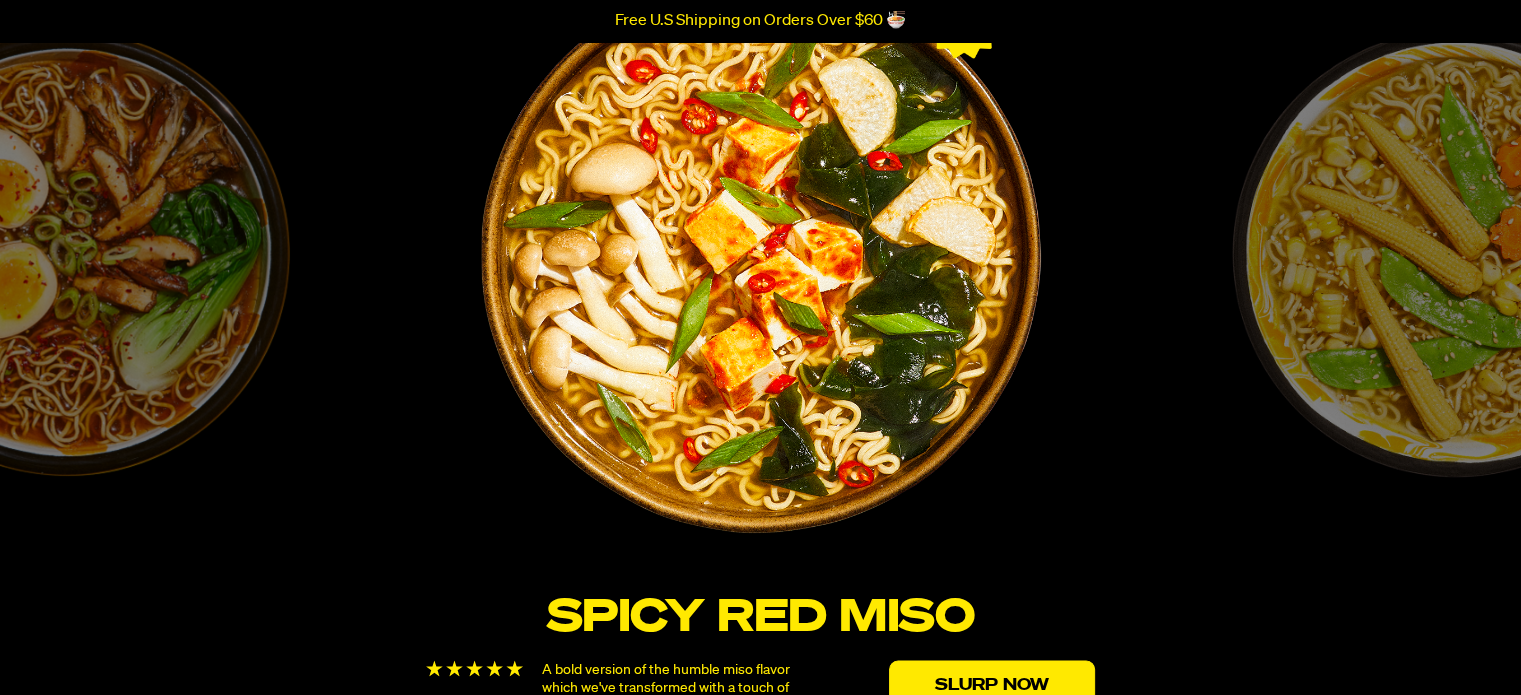 click at bounding box center (760, 253) 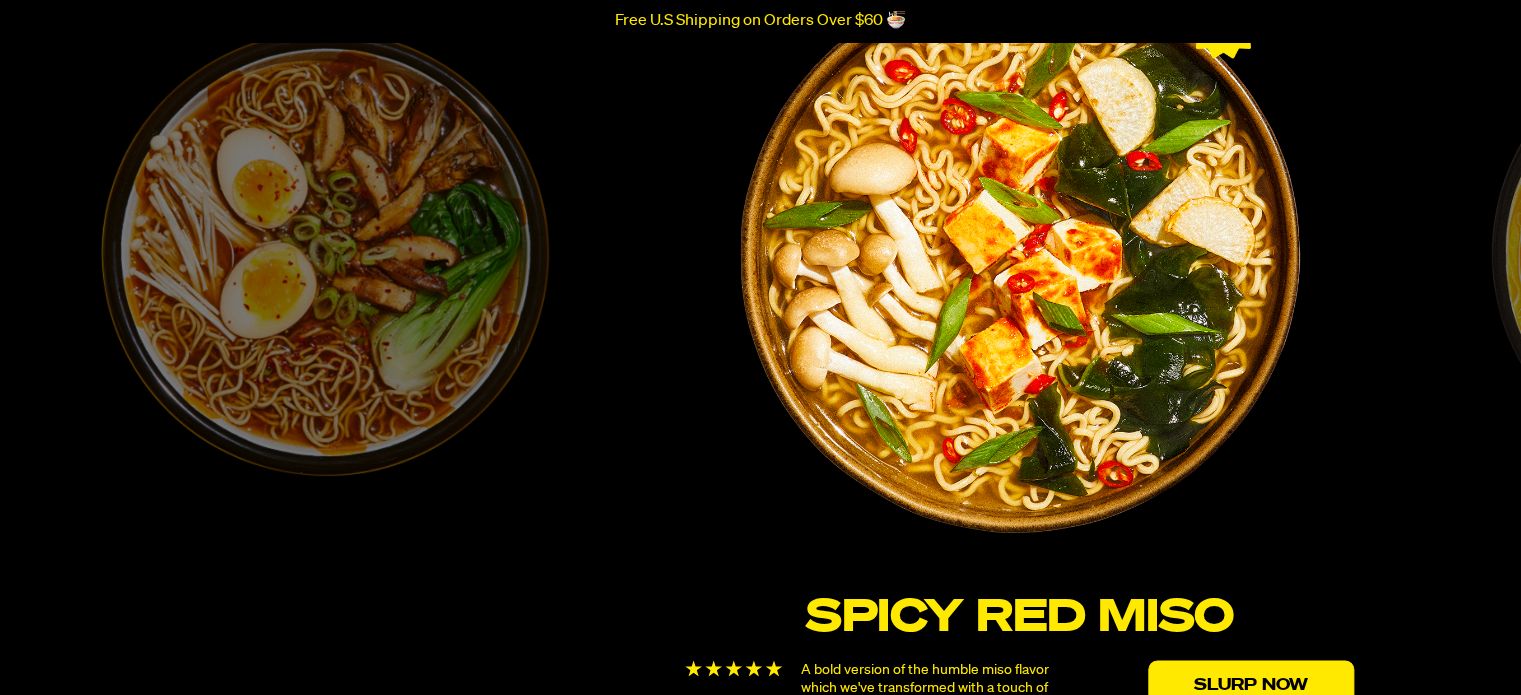 click on "Accessibility Screen-Reader Guide, Feedback, and Issue Reporting | New window
Free U.S Shipping on Orders Over $60 🍜
Skip to content
Shop
Packets
Cups  new
Toppings  new
Merch
Subscribe & Save
Slurp Society
Learn
Our Story
Discover Recipes
Account
Search
0
surprisingly healthy
Instant Ramen
Try a variety pack
High Protein
24g
Low Net Carbs
5g
Plant-Based
100%
A new take on noodles
Our Story" at bounding box center [760, 1524] 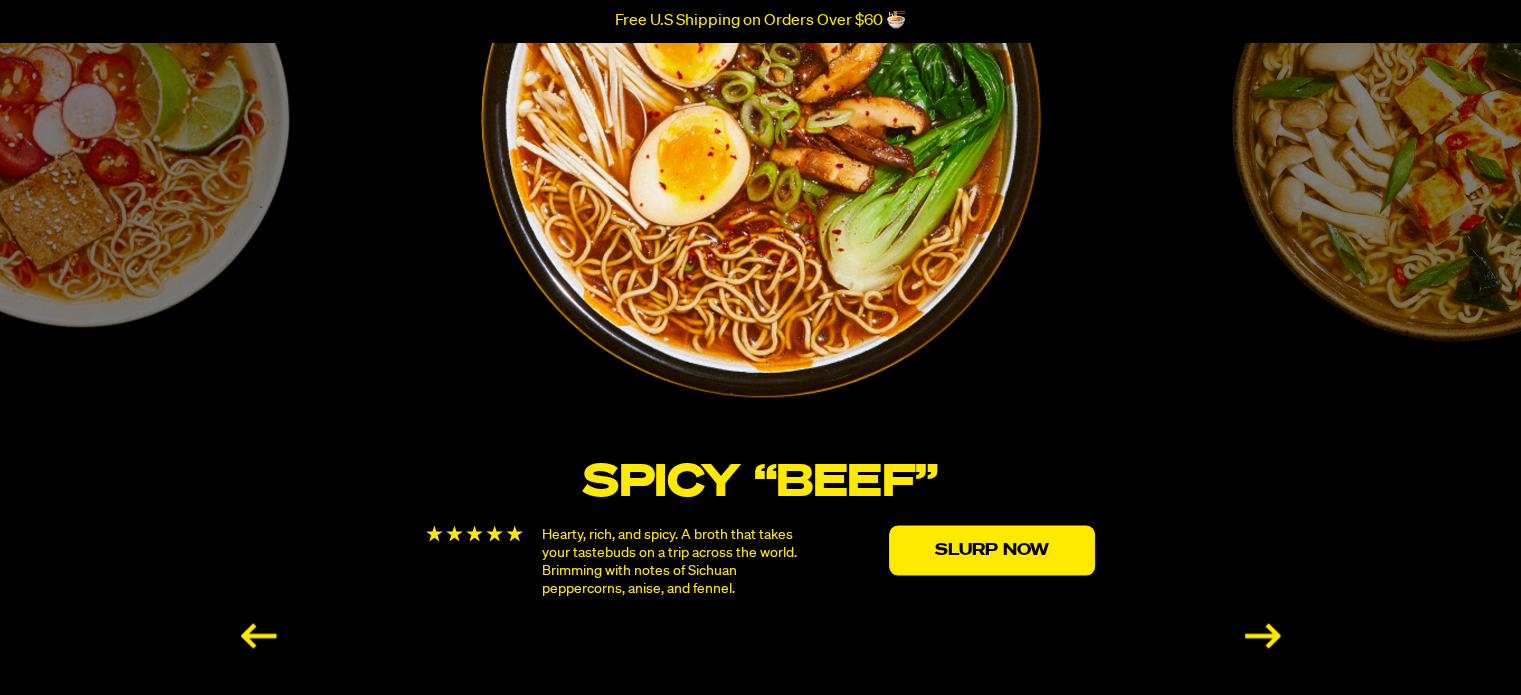 scroll, scrollTop: 3500, scrollLeft: 0, axis: vertical 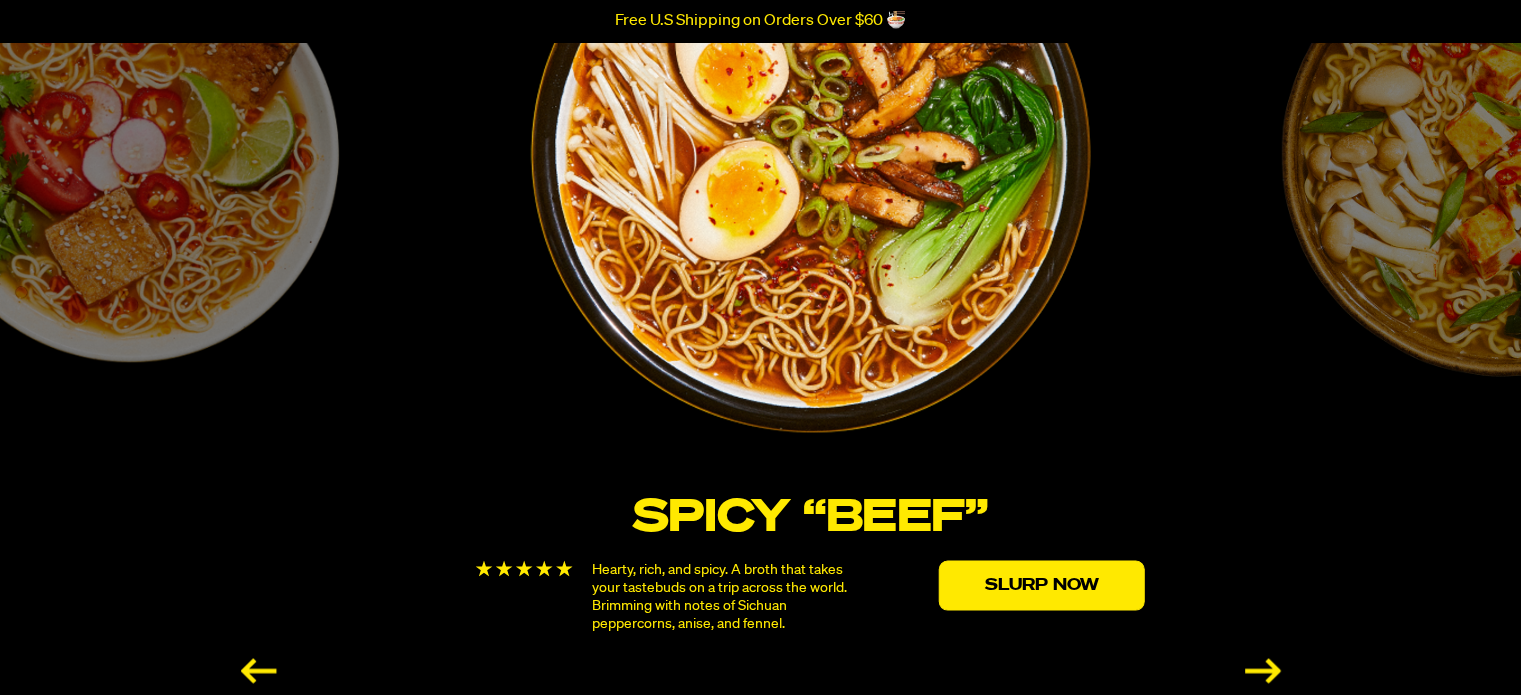 click on "Spicy “Beef”" at bounding box center [810, 517] 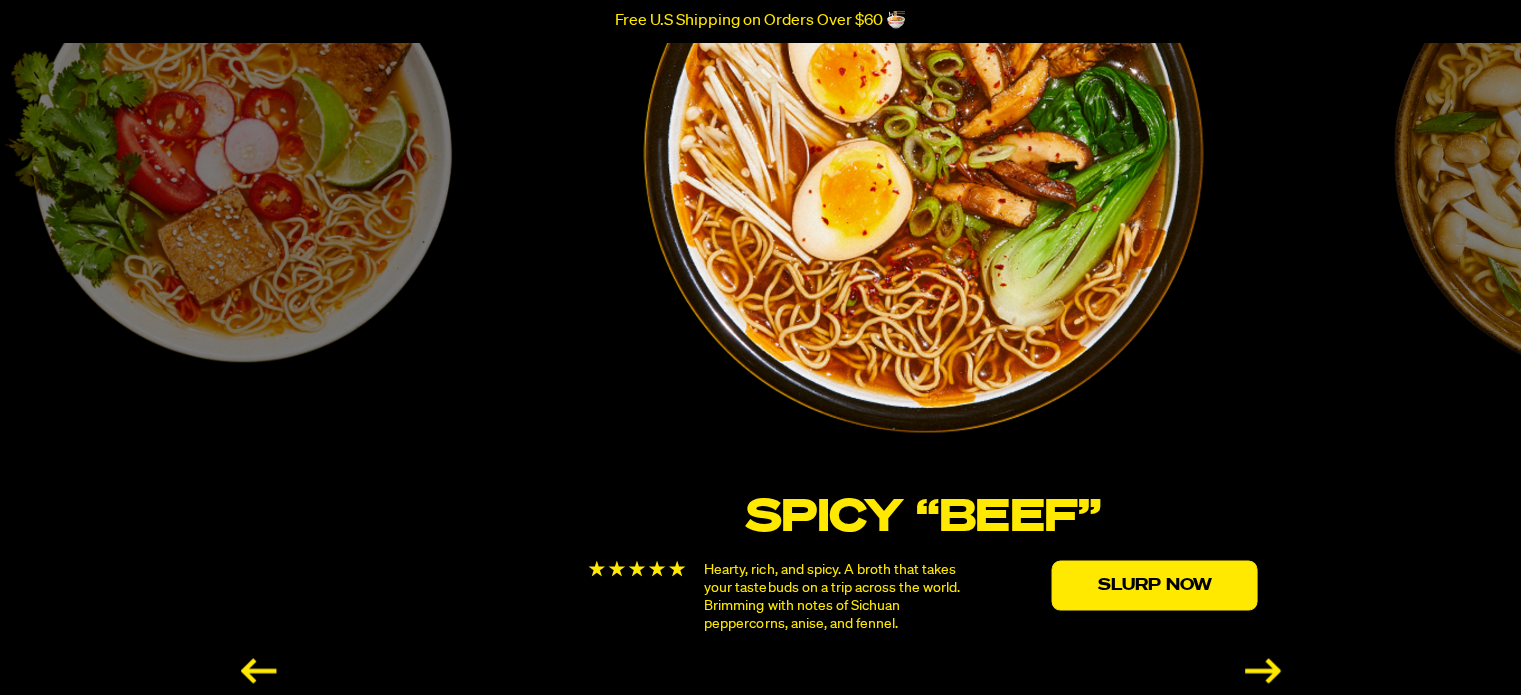 click on "Spicy “Beef”" at bounding box center (922, 517) 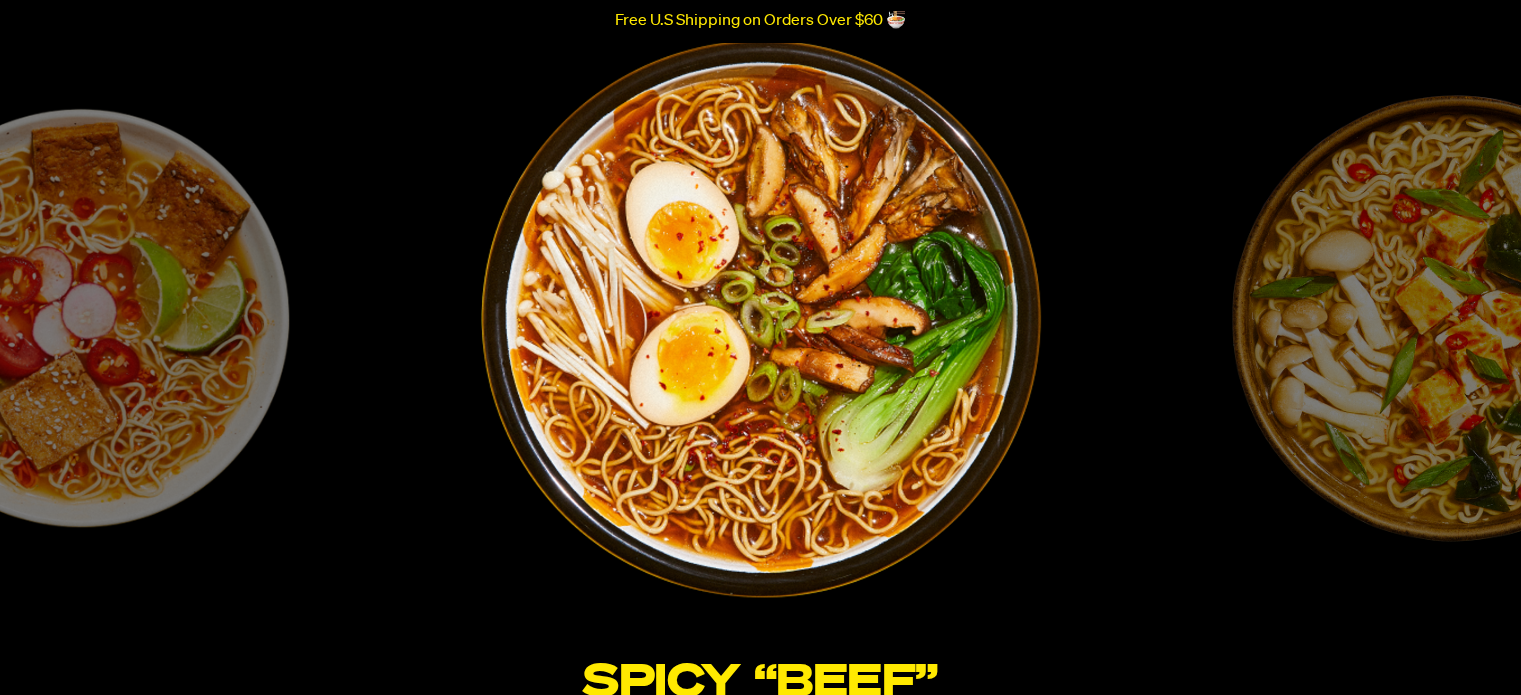 scroll, scrollTop: 3300, scrollLeft: 0, axis: vertical 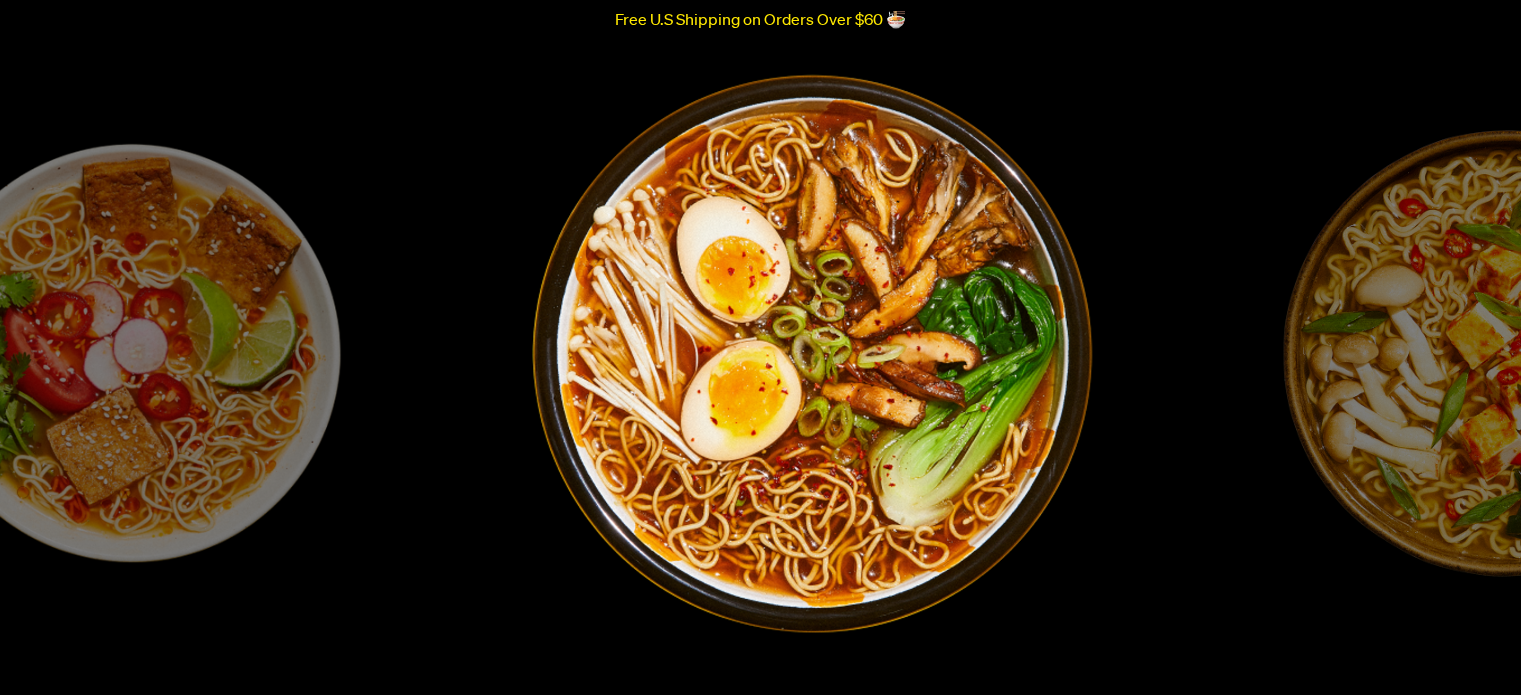 click at bounding box center (812, 354) 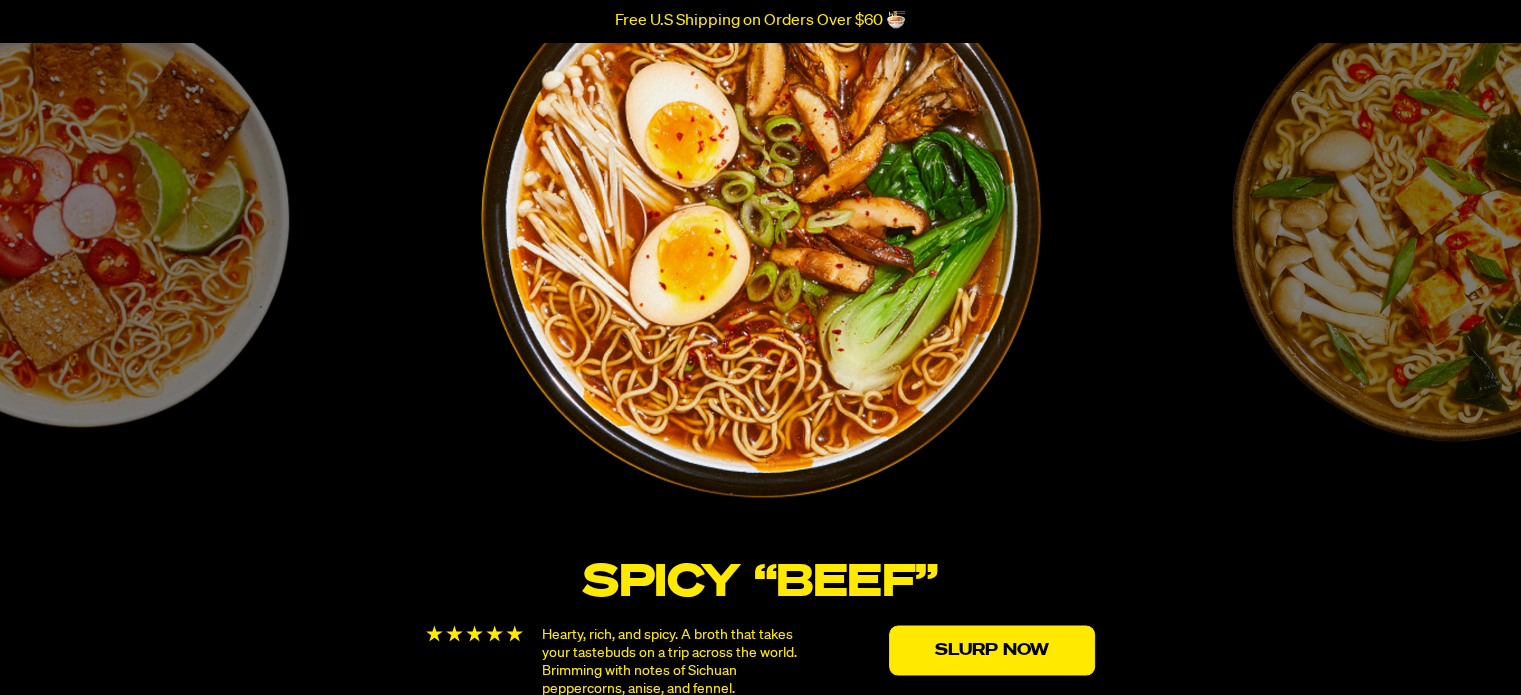 scroll, scrollTop: 3400, scrollLeft: 0, axis: vertical 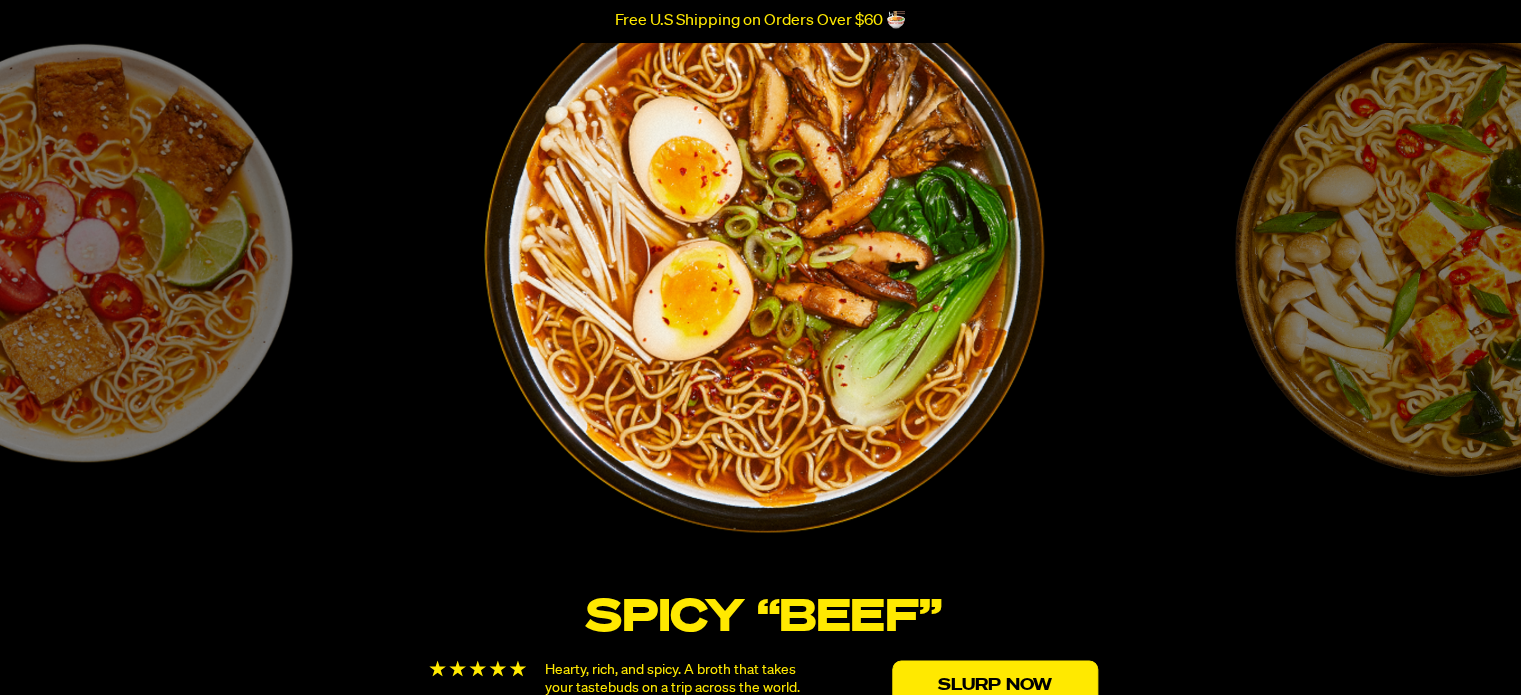 click at bounding box center [764, 254] 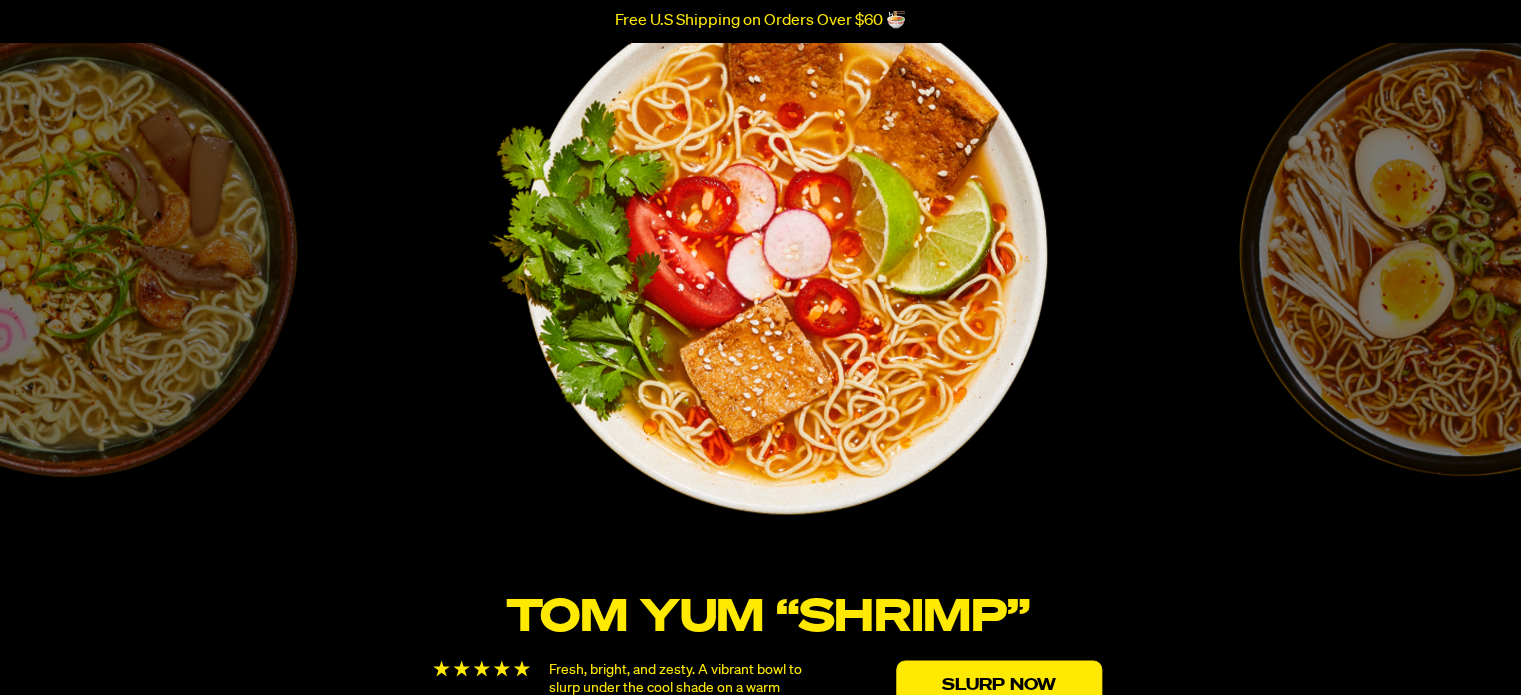 click on "Black Garlic “Chicken”
Classic, savory, and comforting. The perfect cozy companion for an evening at home. Overflowing with notes of garlic, scallions, and umami.
Slurp Now" at bounding box center (72, 384) 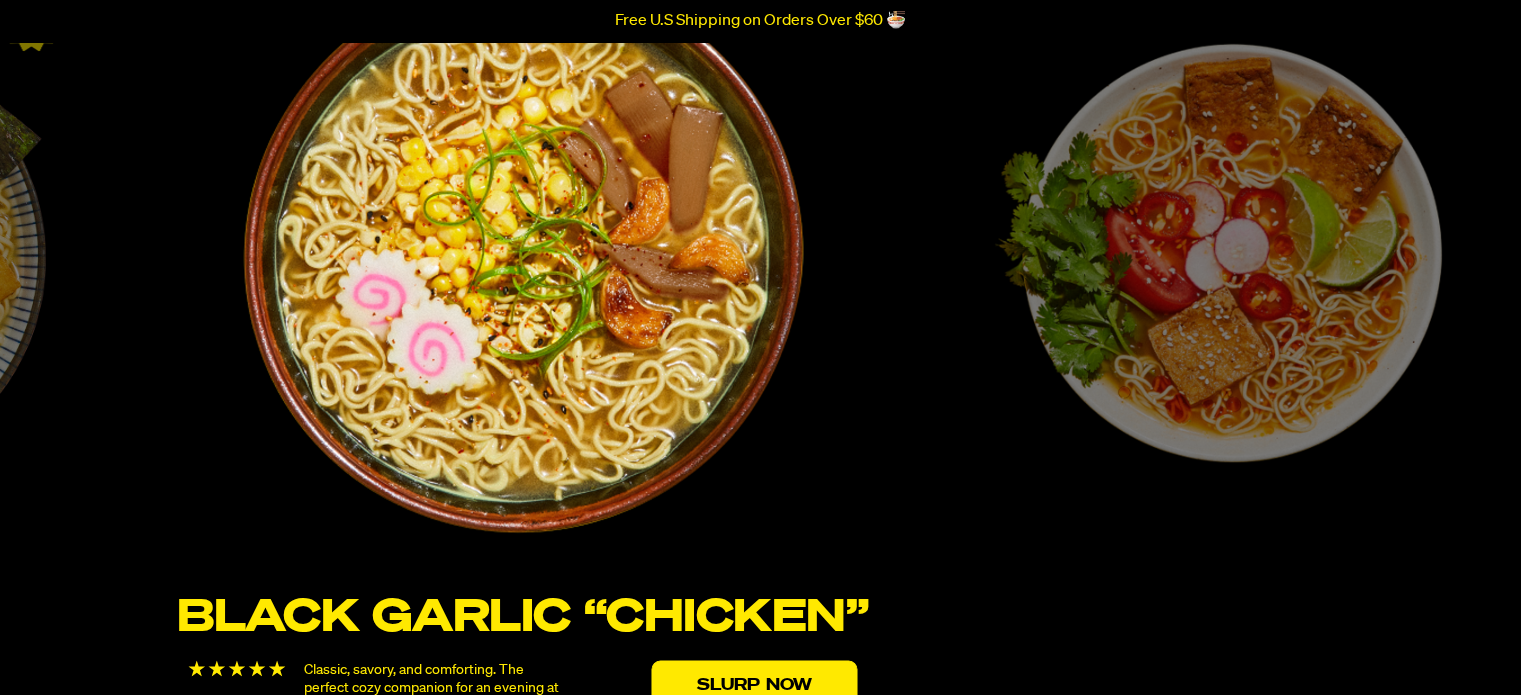 click at bounding box center (522, 253) 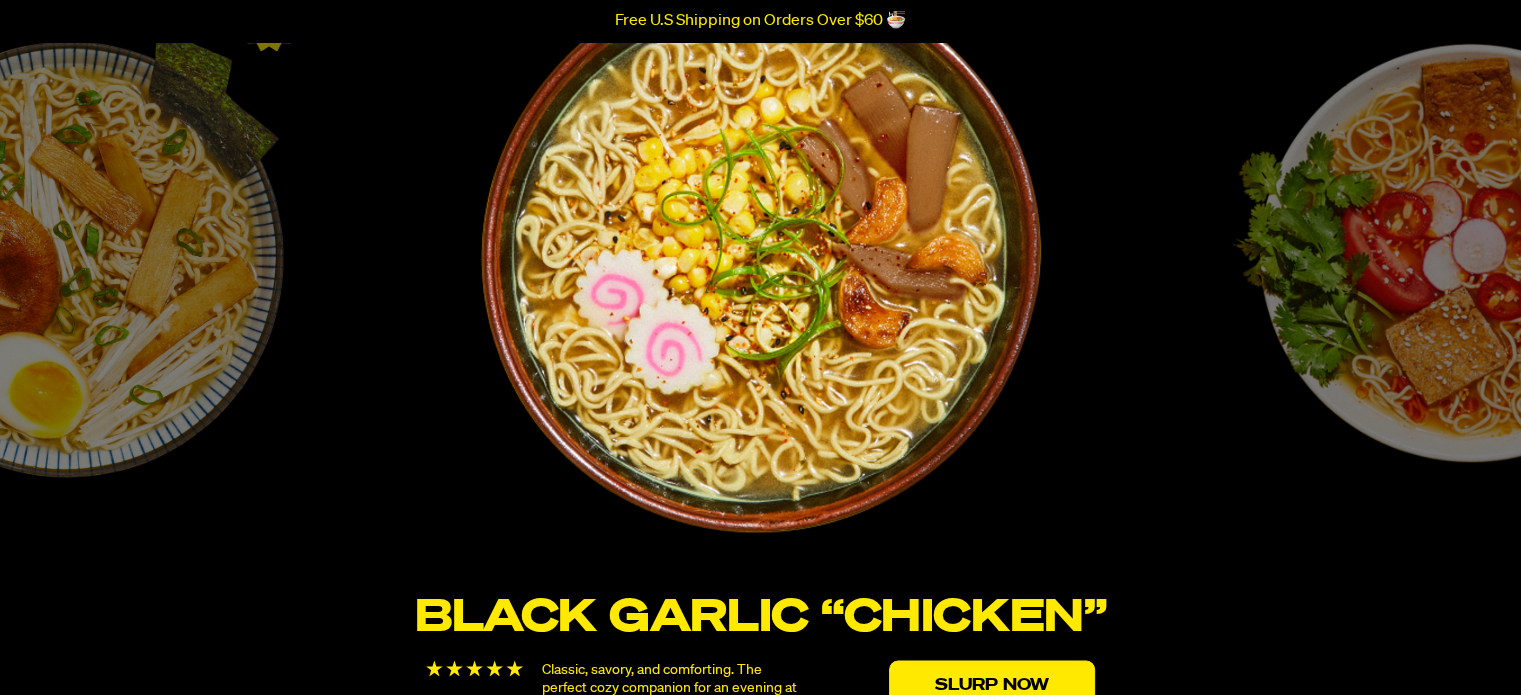 click at bounding box center (761, 254) 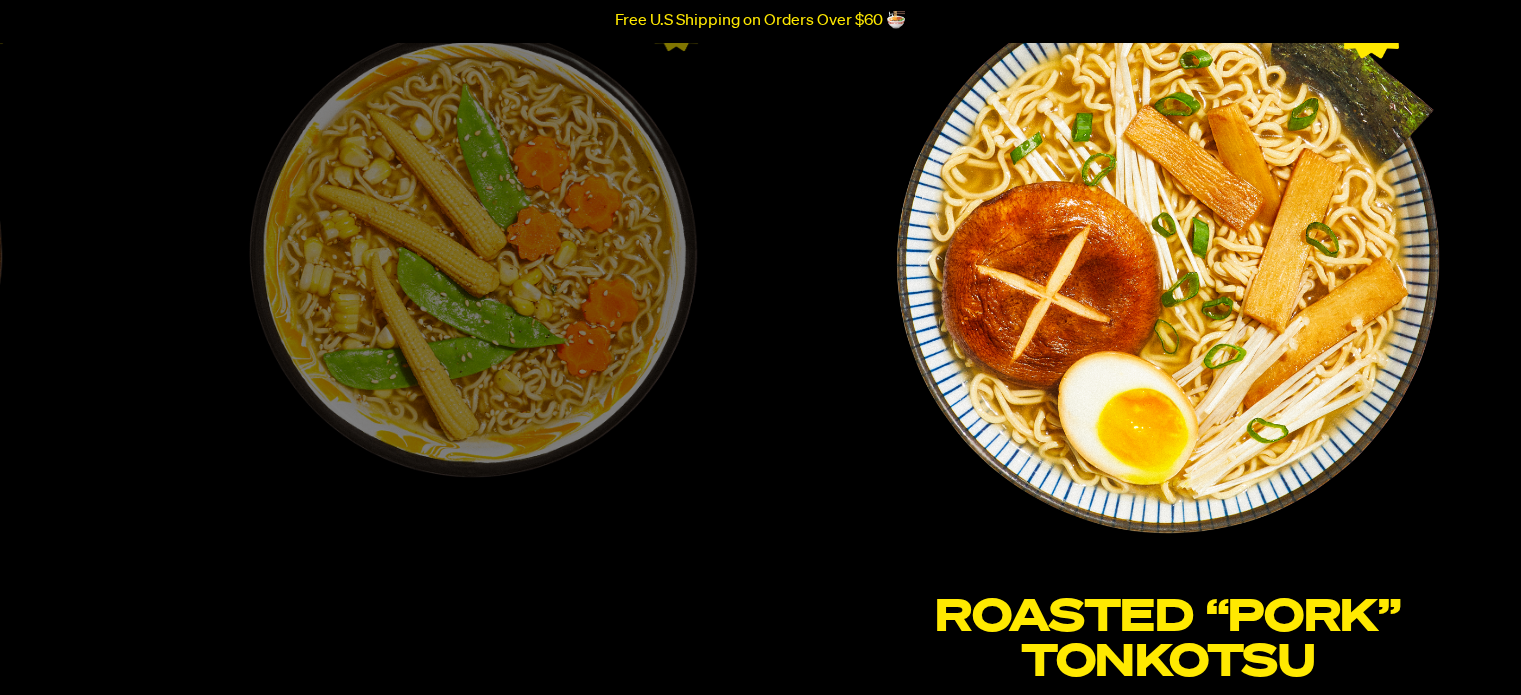 click on "Black Garlic “Chicken”
Classic, savory, and comforting. The perfect cozy companion for an evening at home. Overflowing with notes of garlic, scallions, and umami.
Slurp Now
Tom Yum “Shrimp”
Fresh, bright, and zesty. A vibrant bowl to slurp under the cool shade on a warm afternoon. Abundant with notes of lemongrass, citrus, and chili.
Slurp Now
Spicy “Beef”
Hearty, rich, and spicy. A broth that takes your tastebuds on a trip across the world. Brimming with notes of Sichuan peppercorns, anise, and fennel." at bounding box center [-6065, 384] 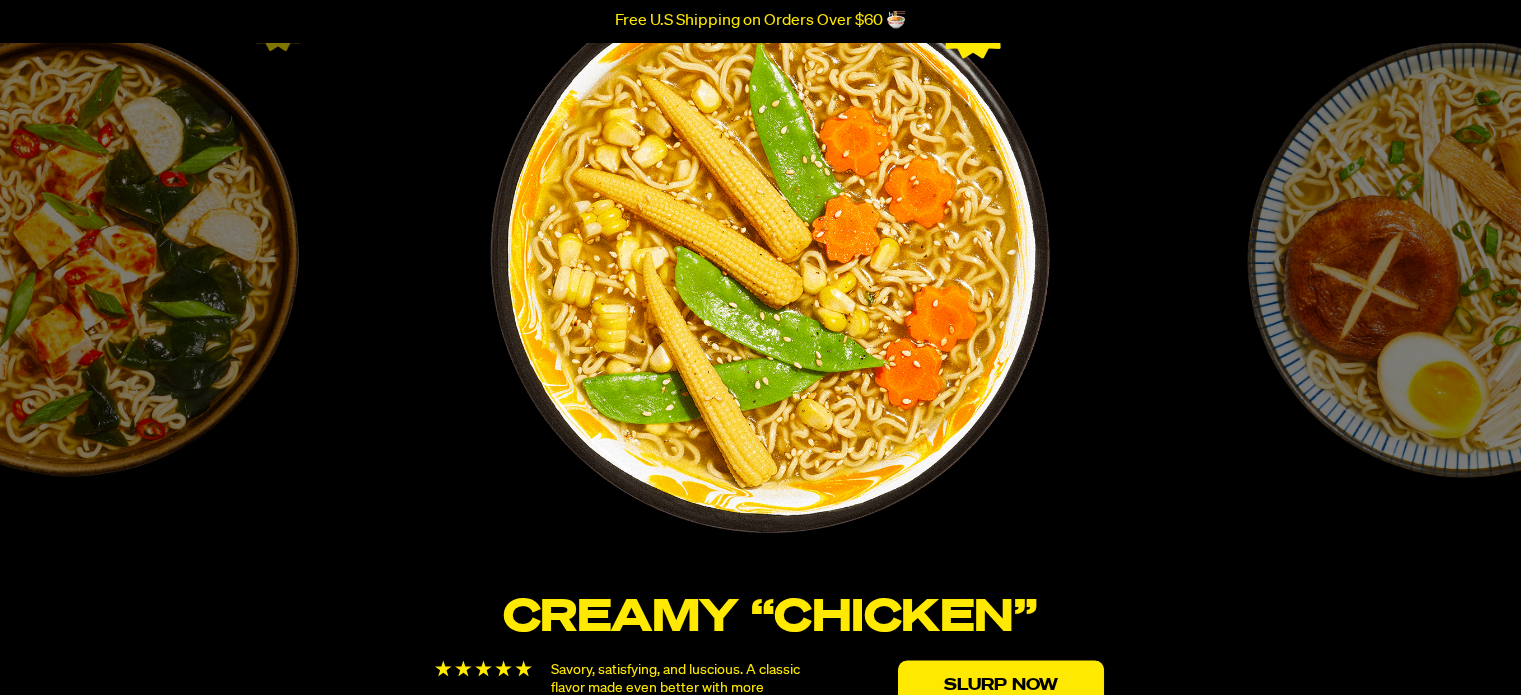 click at bounding box center [769, 253] 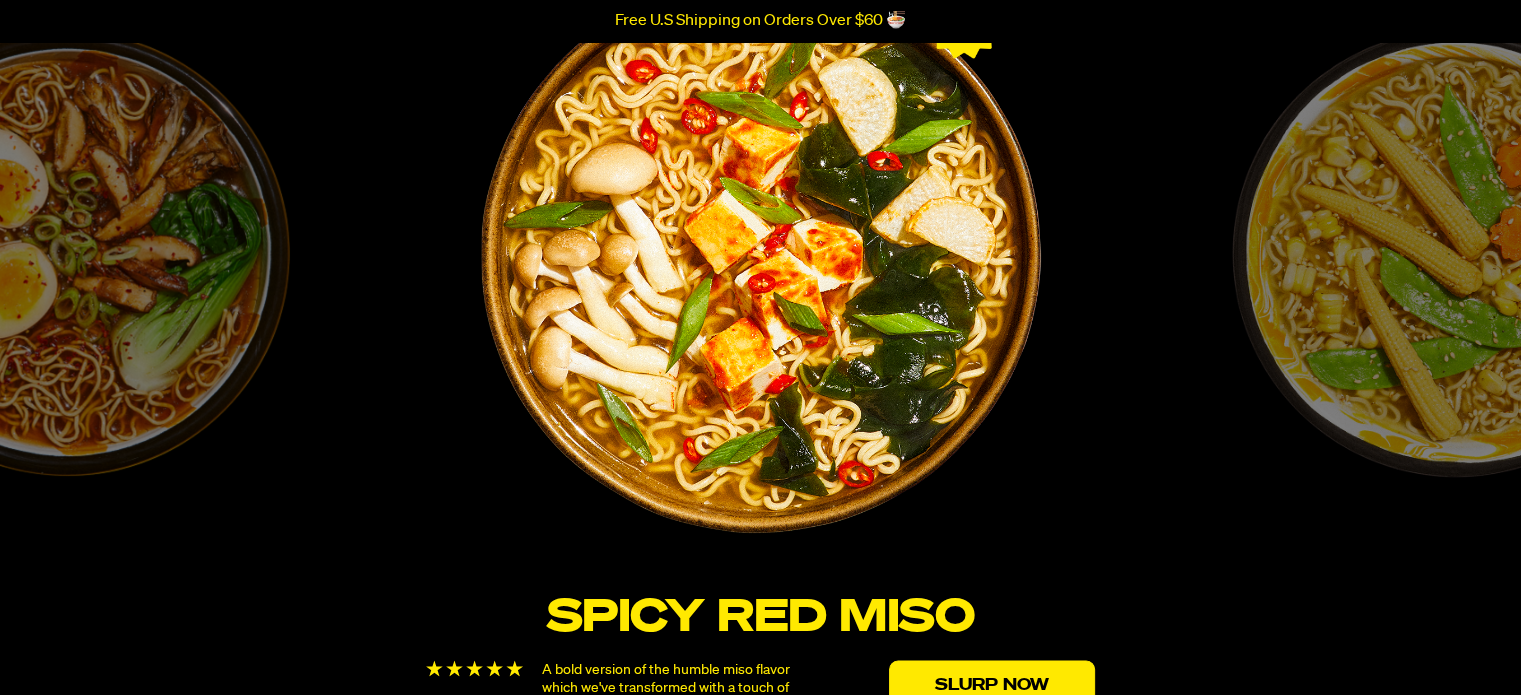 click at bounding box center [760, 253] 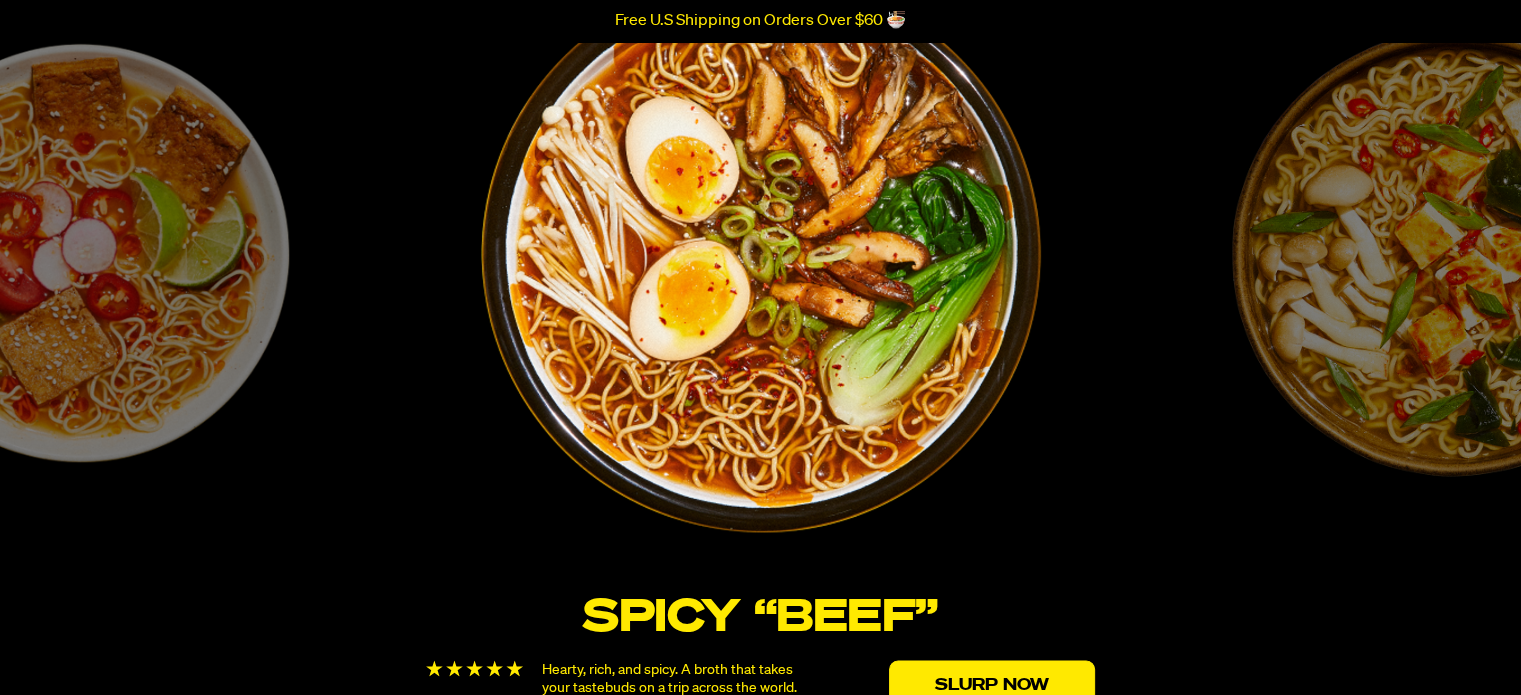 scroll, scrollTop: 3300, scrollLeft: 0, axis: vertical 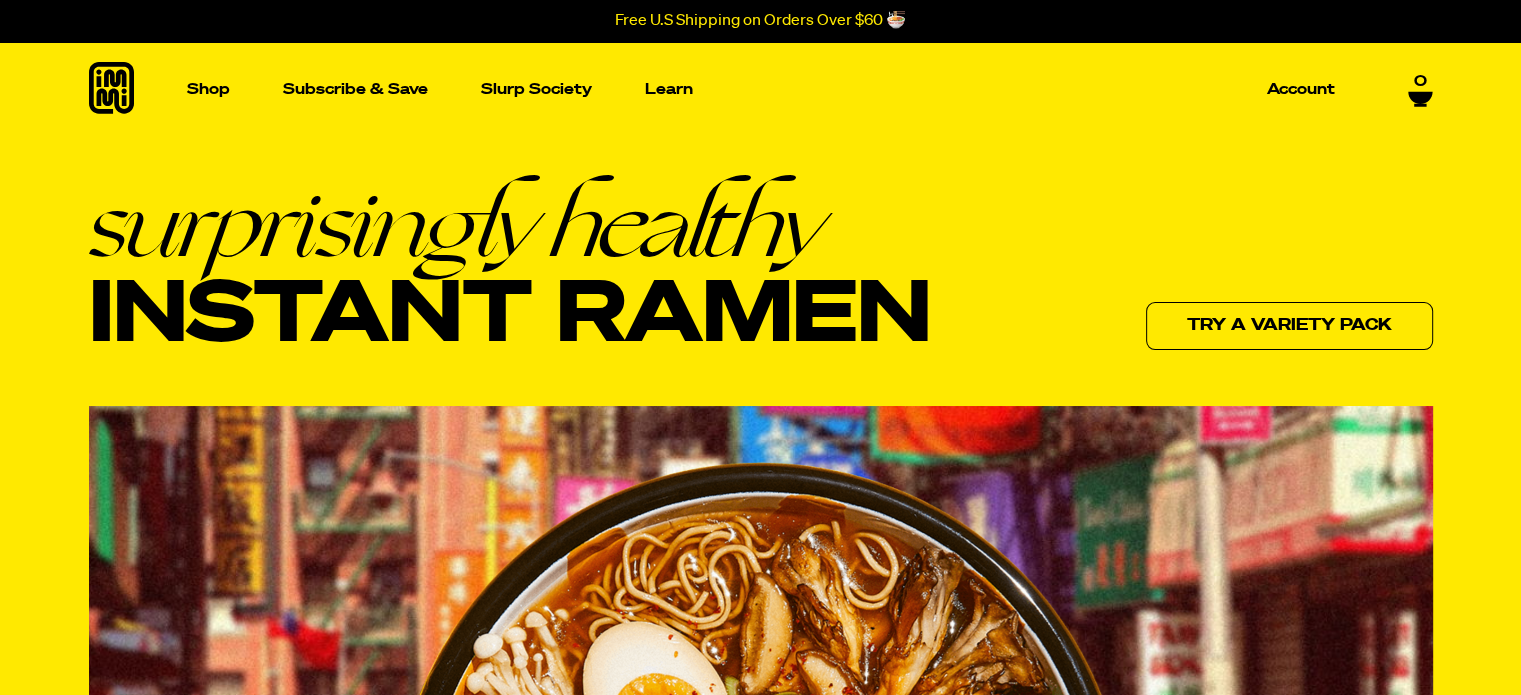 drag, startPoint x: 107, startPoint y: 219, endPoint x: 934, endPoint y: 321, distance: 833.2665 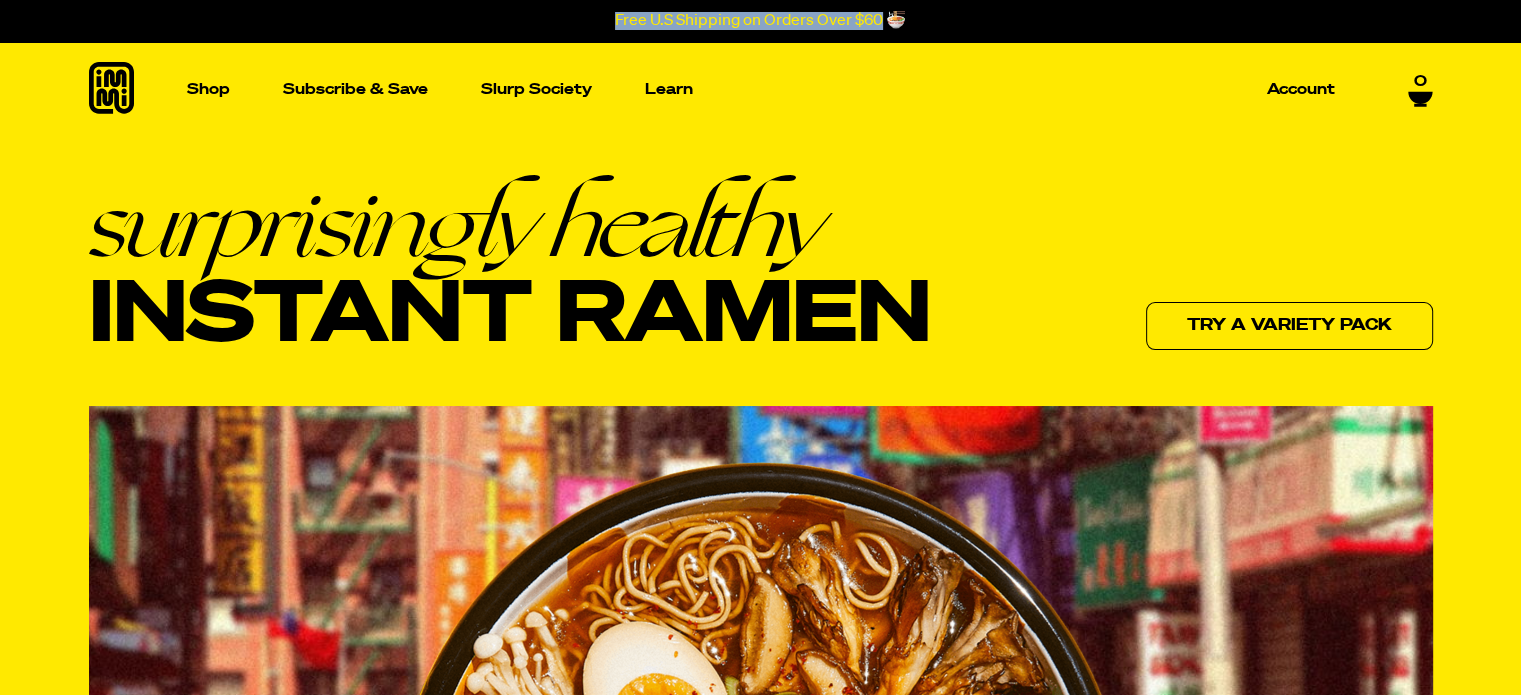 drag, startPoint x: 624, startPoint y: 19, endPoint x: 883, endPoint y: 19, distance: 259 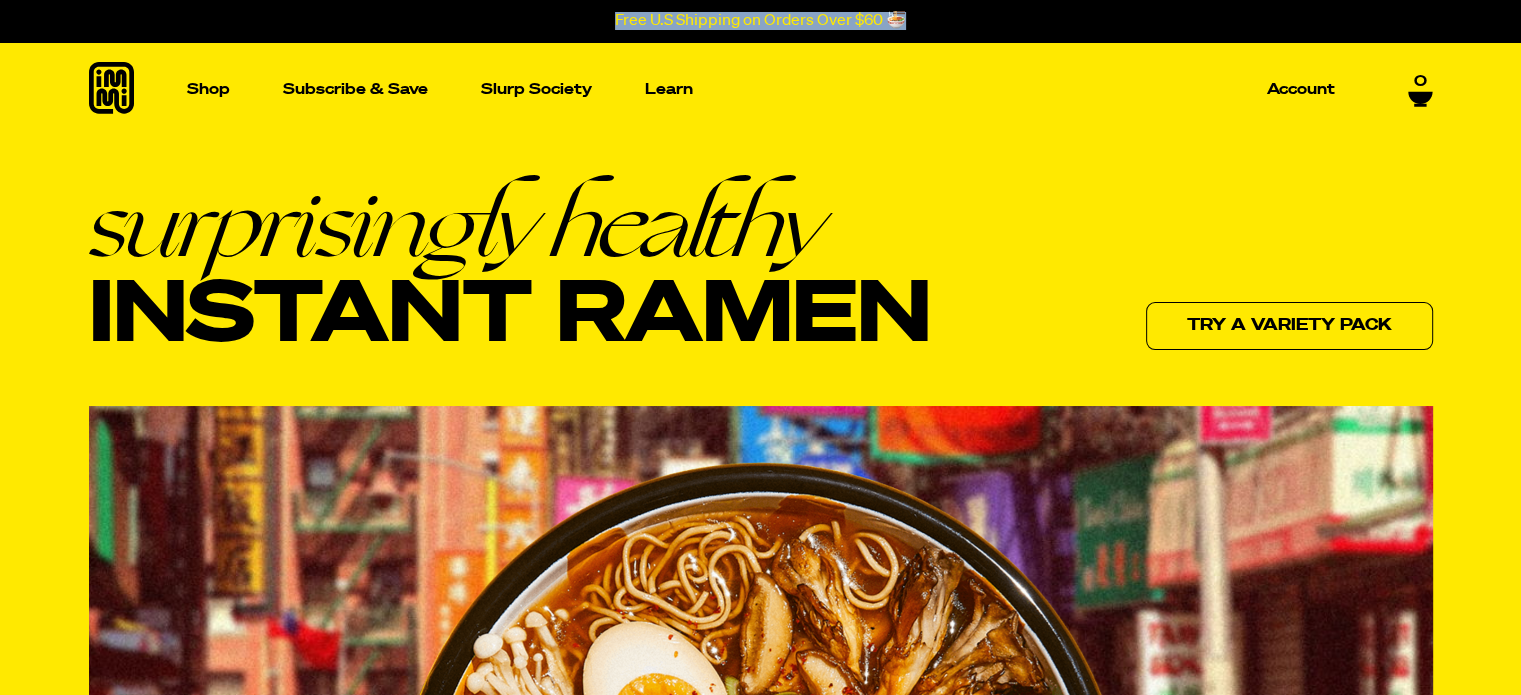 drag, startPoint x: 613, startPoint y: 19, endPoint x: 917, endPoint y: 38, distance: 304.59317 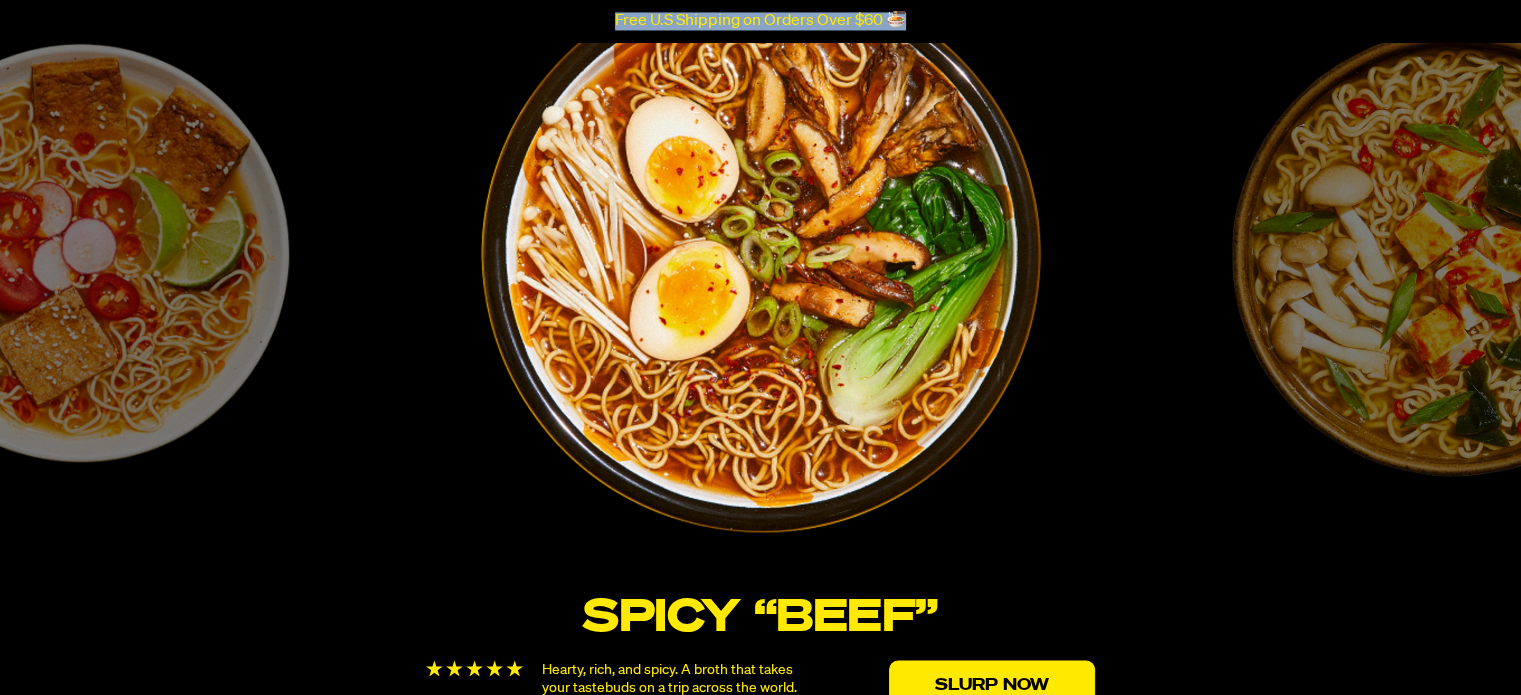 scroll, scrollTop: 3700, scrollLeft: 0, axis: vertical 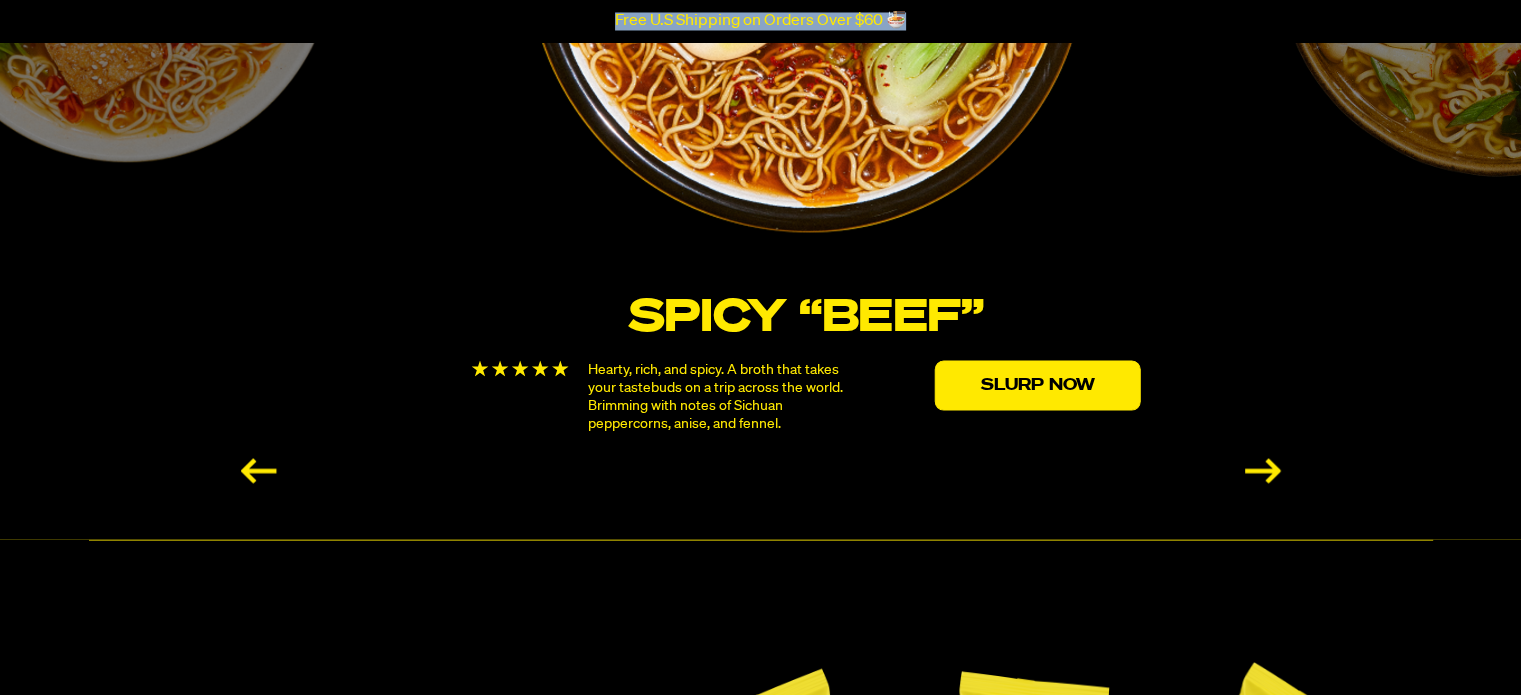 click on "Hearty, rich, and spicy. A broth that takes your tastebuds on a trip across the world. Brimming with notes of Sichuan peppercorns, anise, and fennel." at bounding box center [719, 396] 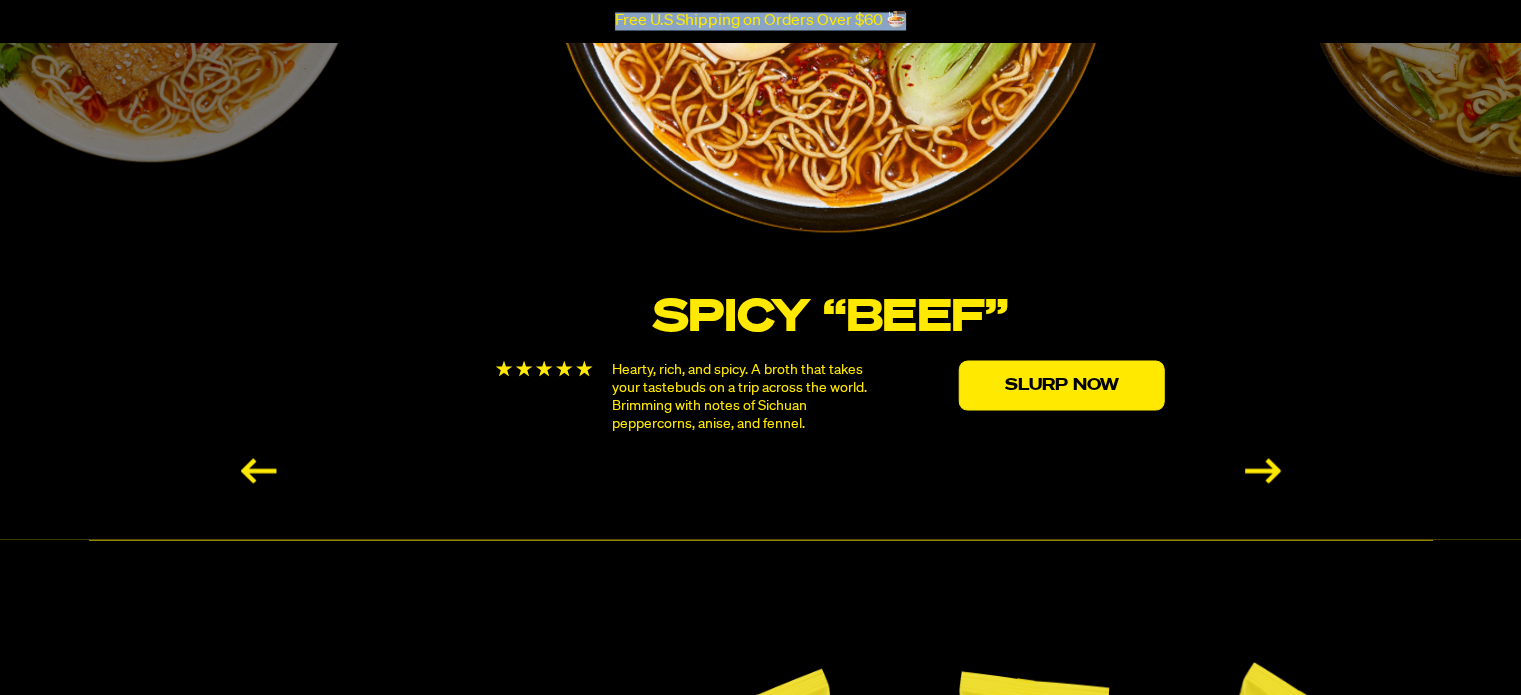 click on "Hearty, rich, and spicy. A broth that takes your tastebuds on a trip across the world. Brimming with notes of Sichuan peppercorns, anise, and fennel." at bounding box center (743, 396) 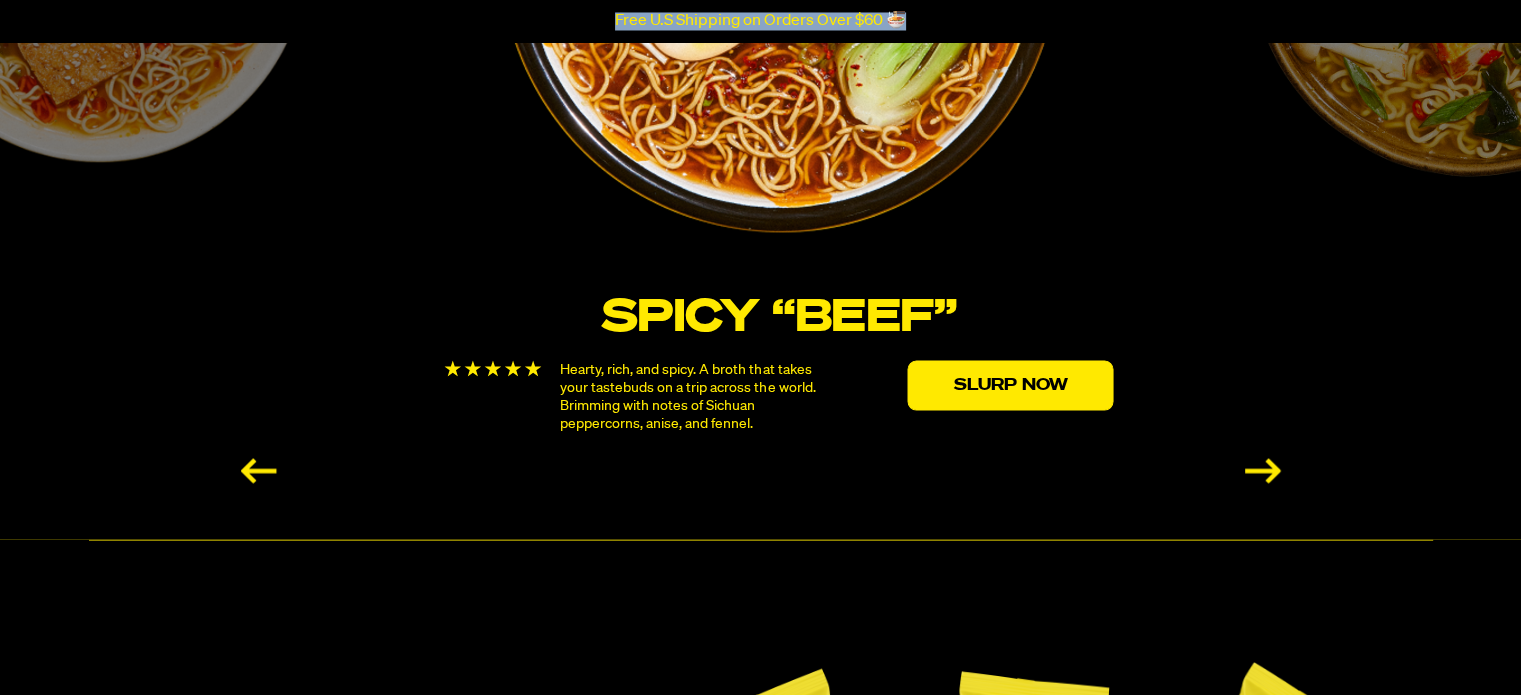 click on "Hearty, rich, and spicy. A broth that takes your tastebuds on a trip across the world. Brimming with notes of Sichuan peppercorns, anise, and fennel." at bounding box center (691, 396) 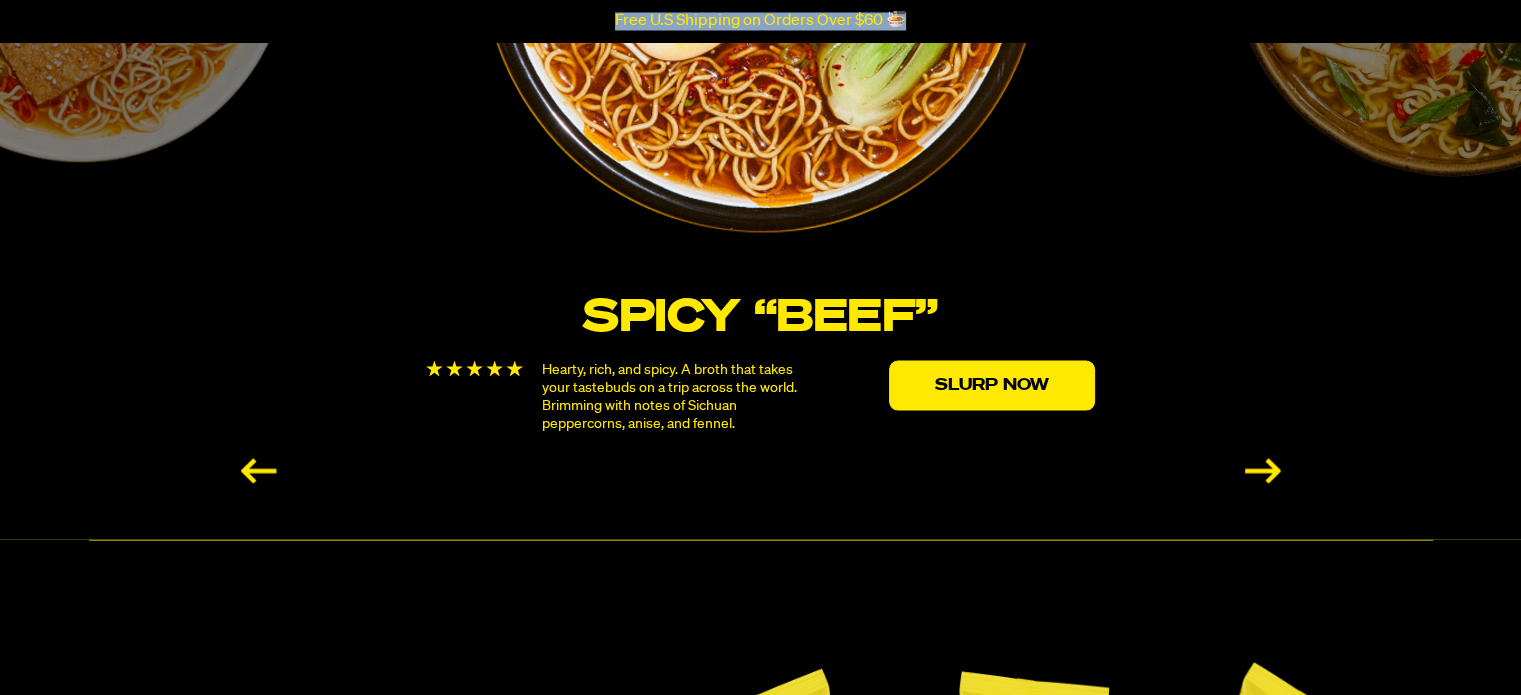 click on "Hearty, rich, and spicy. A broth that takes your tastebuds on a trip across the world. Brimming with notes of Sichuan peppercorns, anise, and fennel." at bounding box center (673, 396) 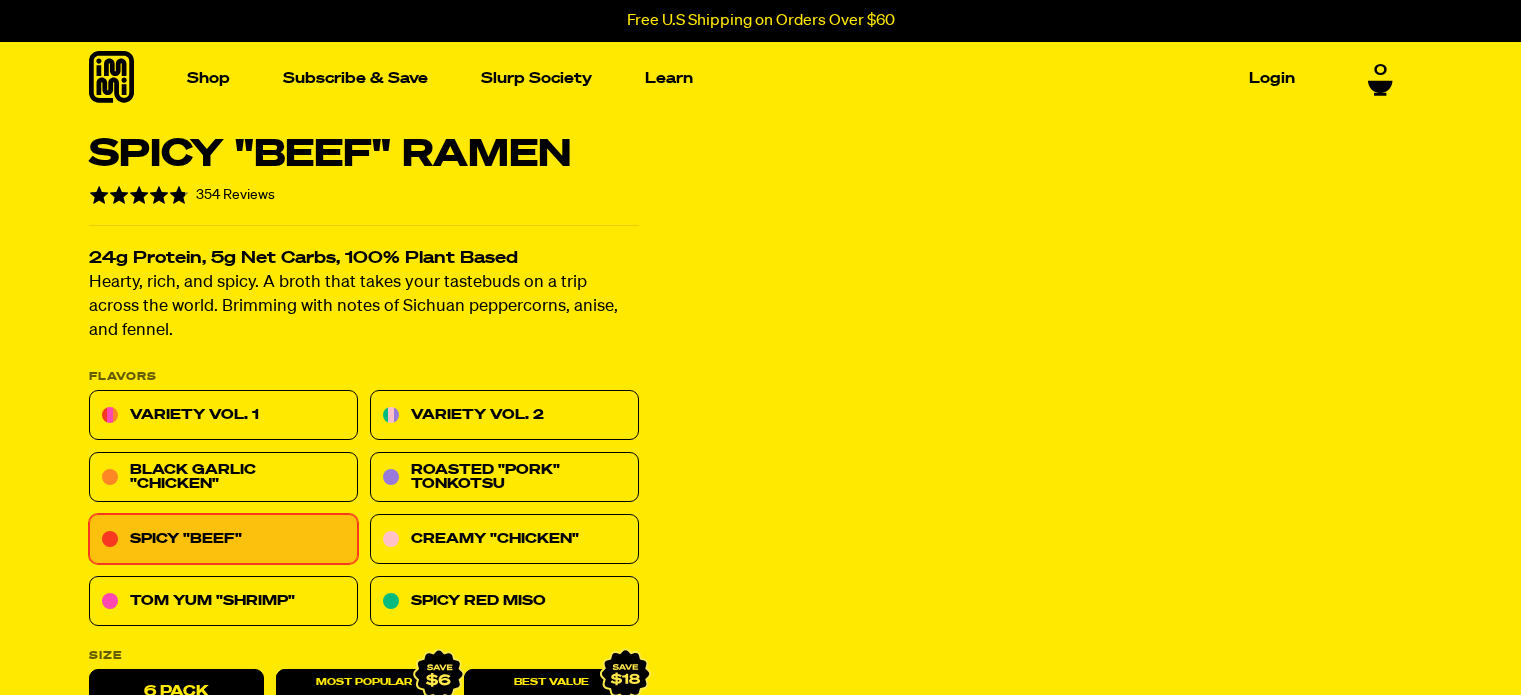 scroll, scrollTop: 0, scrollLeft: 0, axis: both 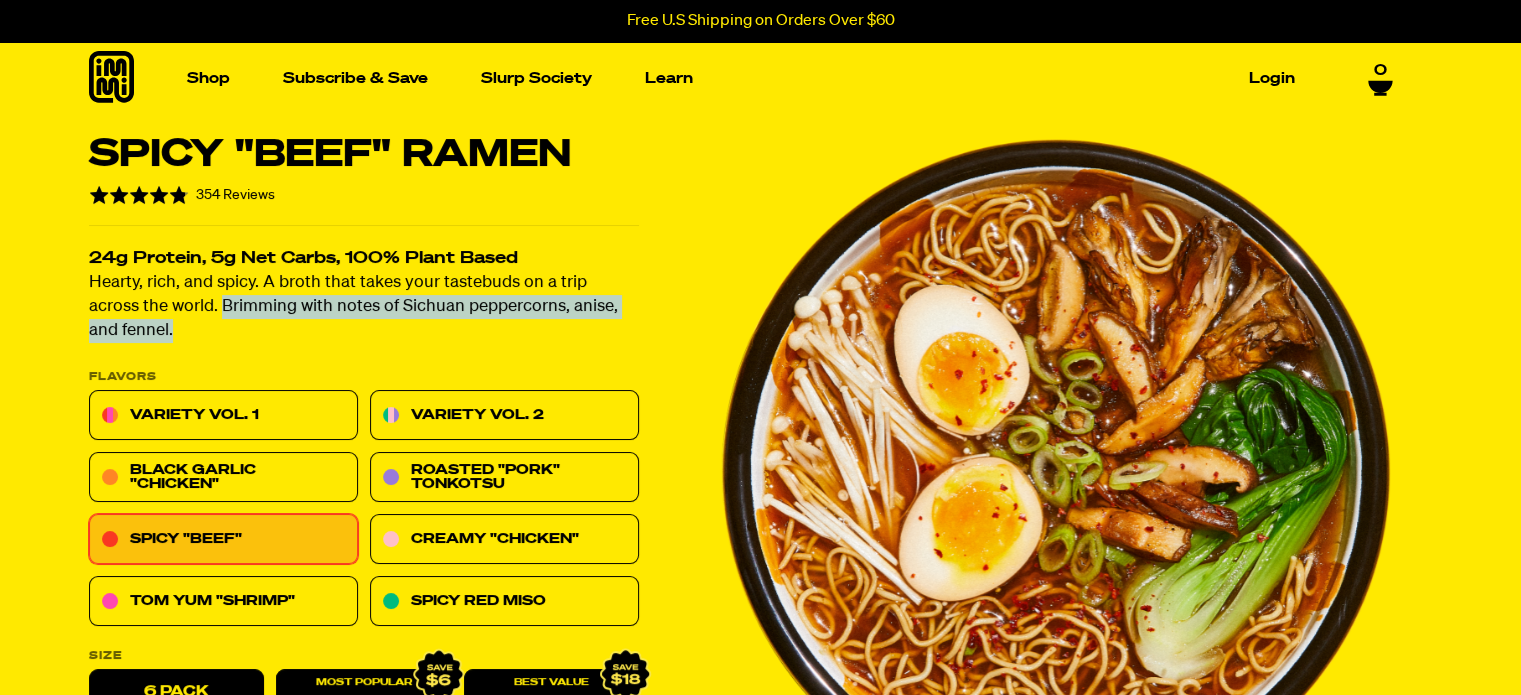 drag, startPoint x: 165, startPoint y: 305, endPoint x: 609, endPoint y: 331, distance: 444.76062 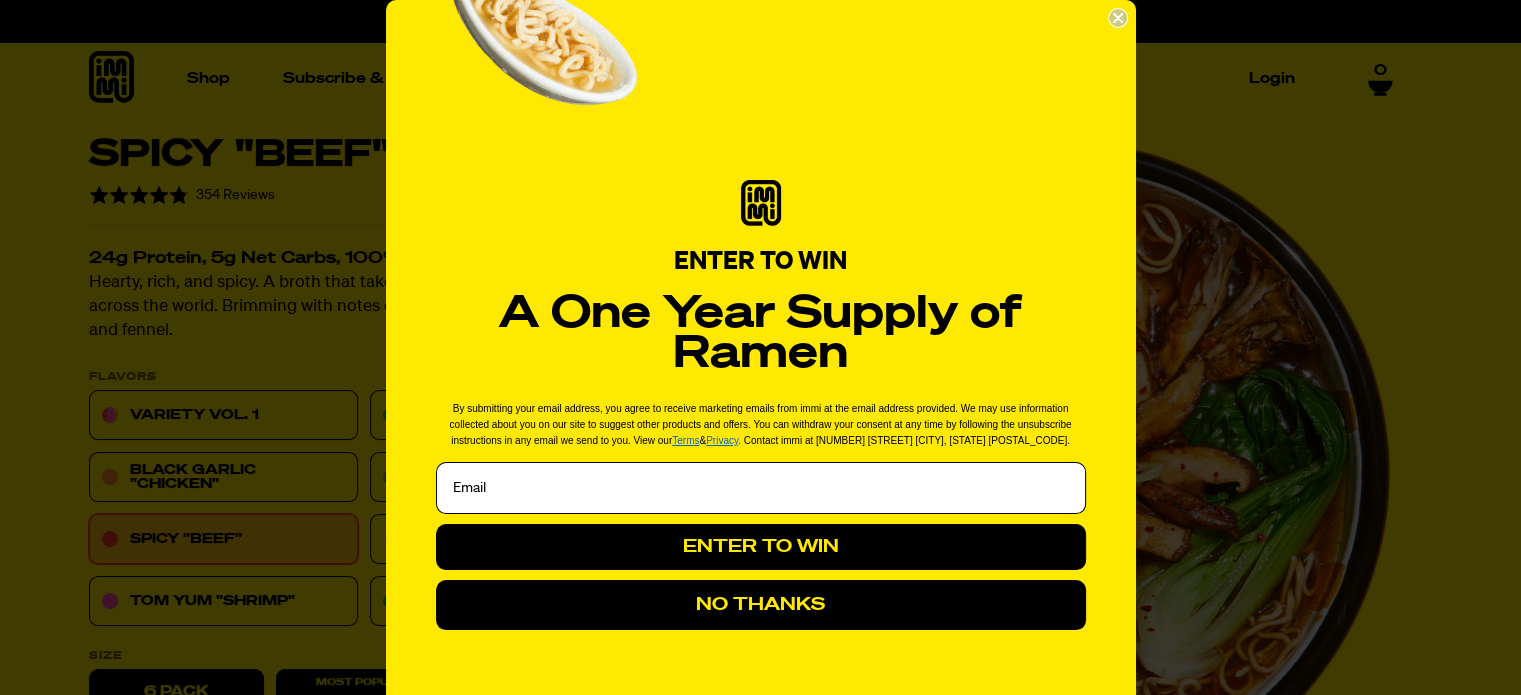 click 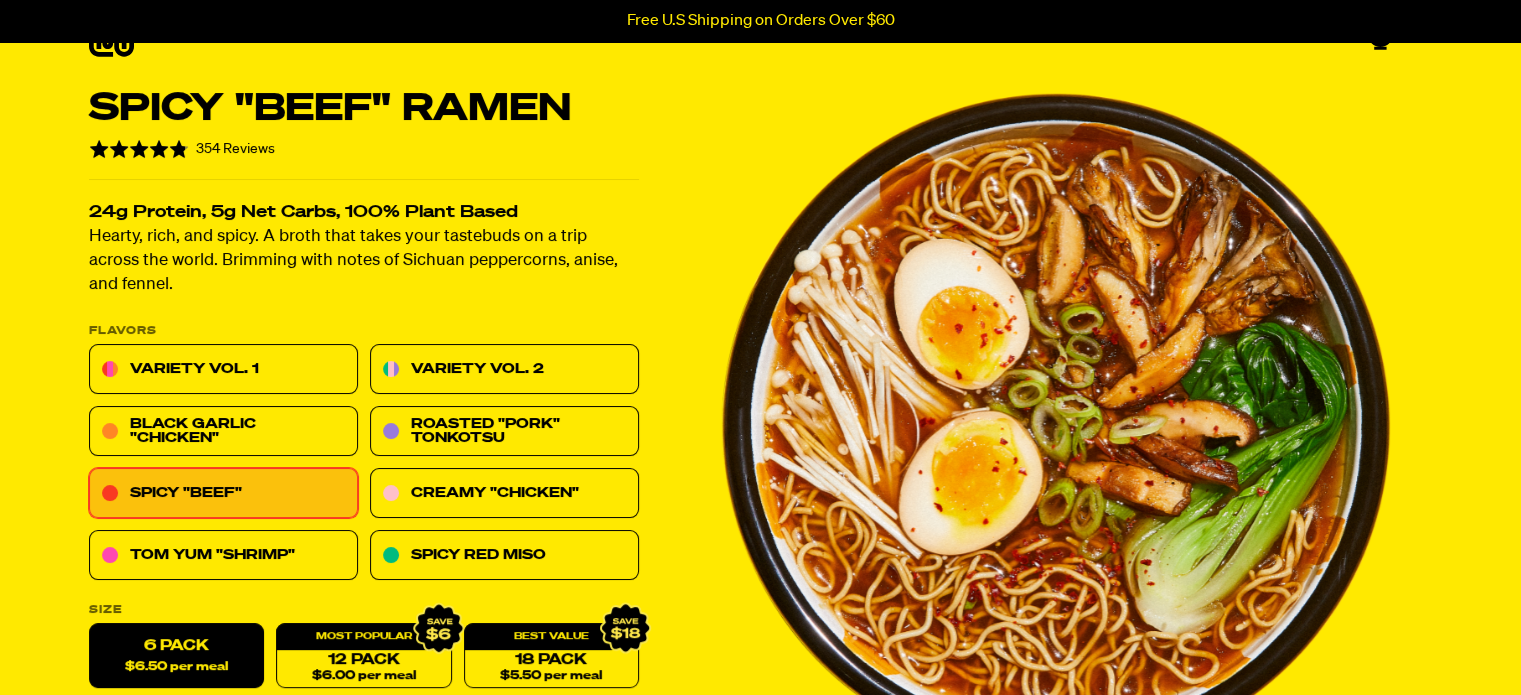 scroll, scrollTop: 0, scrollLeft: 0, axis: both 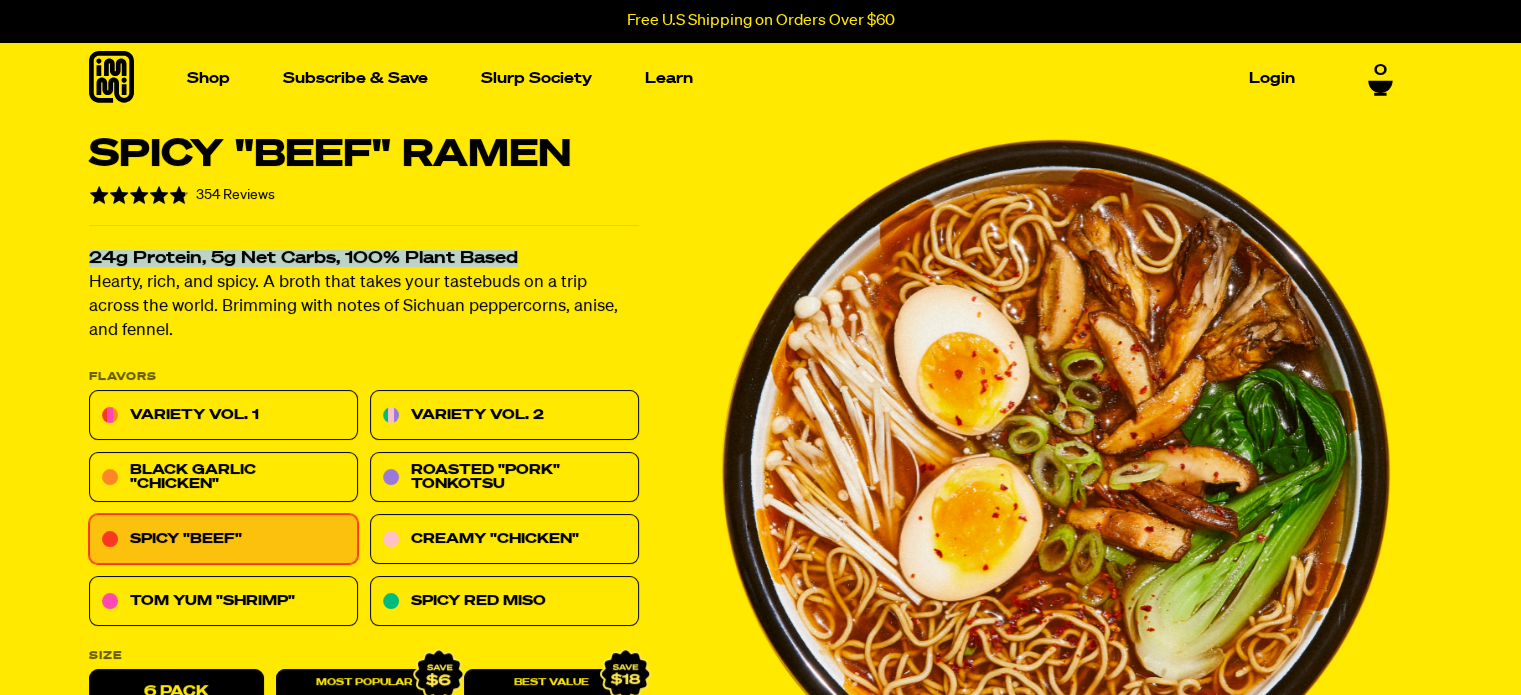drag, startPoint x: 91, startPoint y: 252, endPoint x: 534, endPoint y: 247, distance: 443.02823 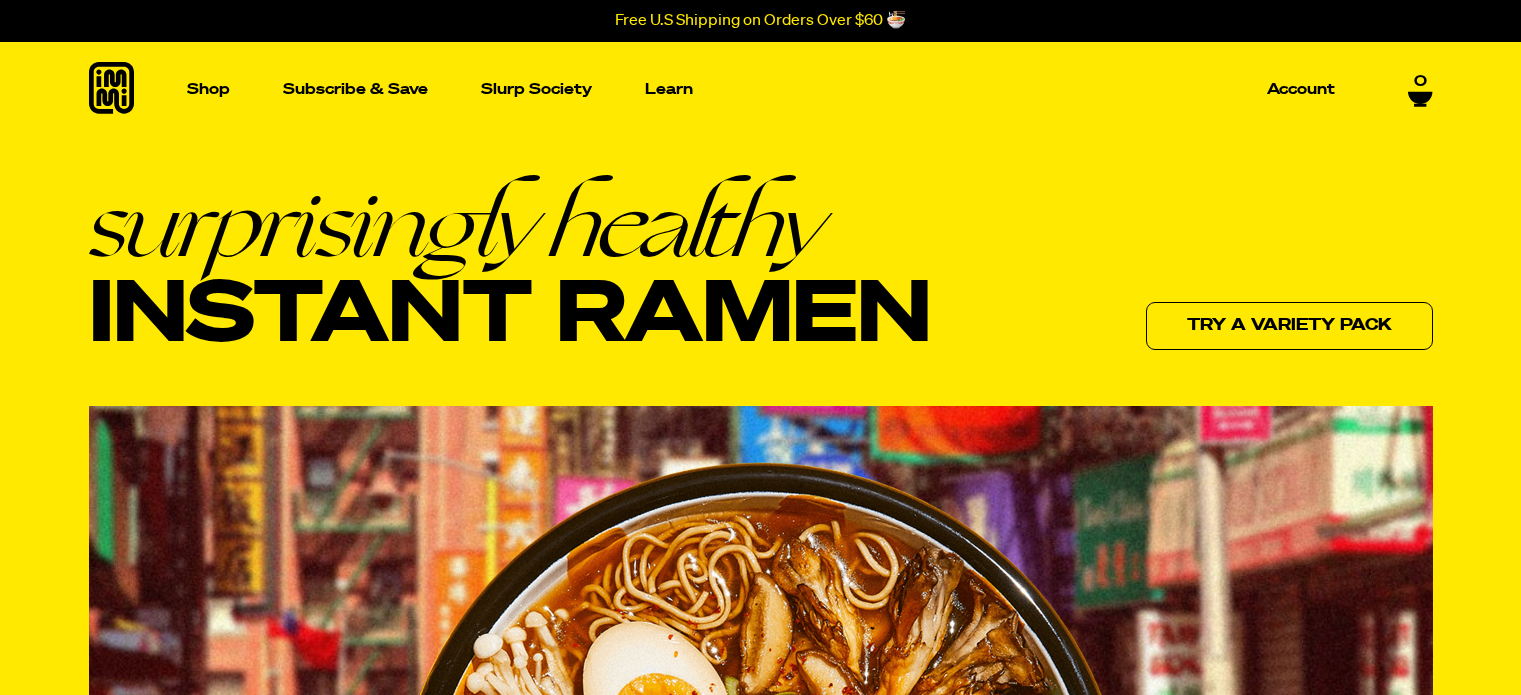 scroll, scrollTop: 3655, scrollLeft: 0, axis: vertical 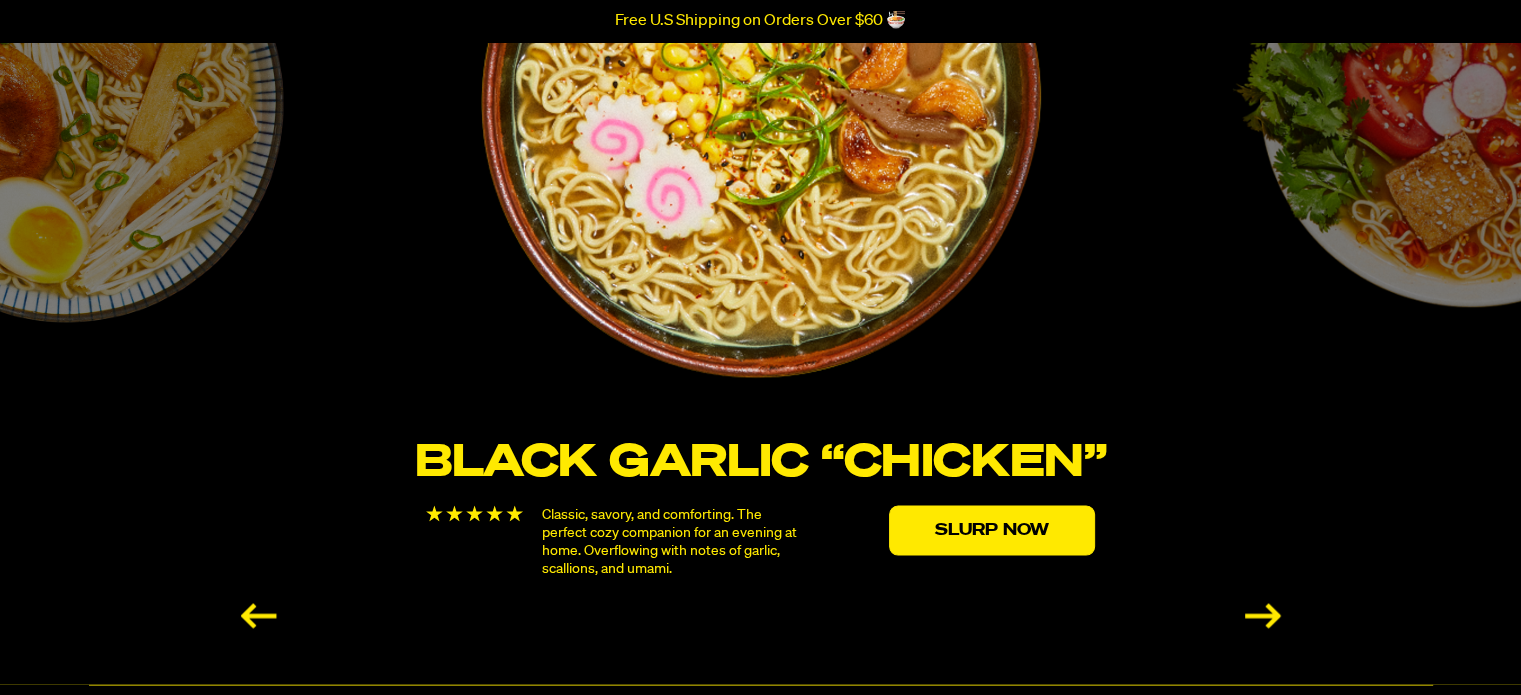 click at bounding box center (1263, 615) 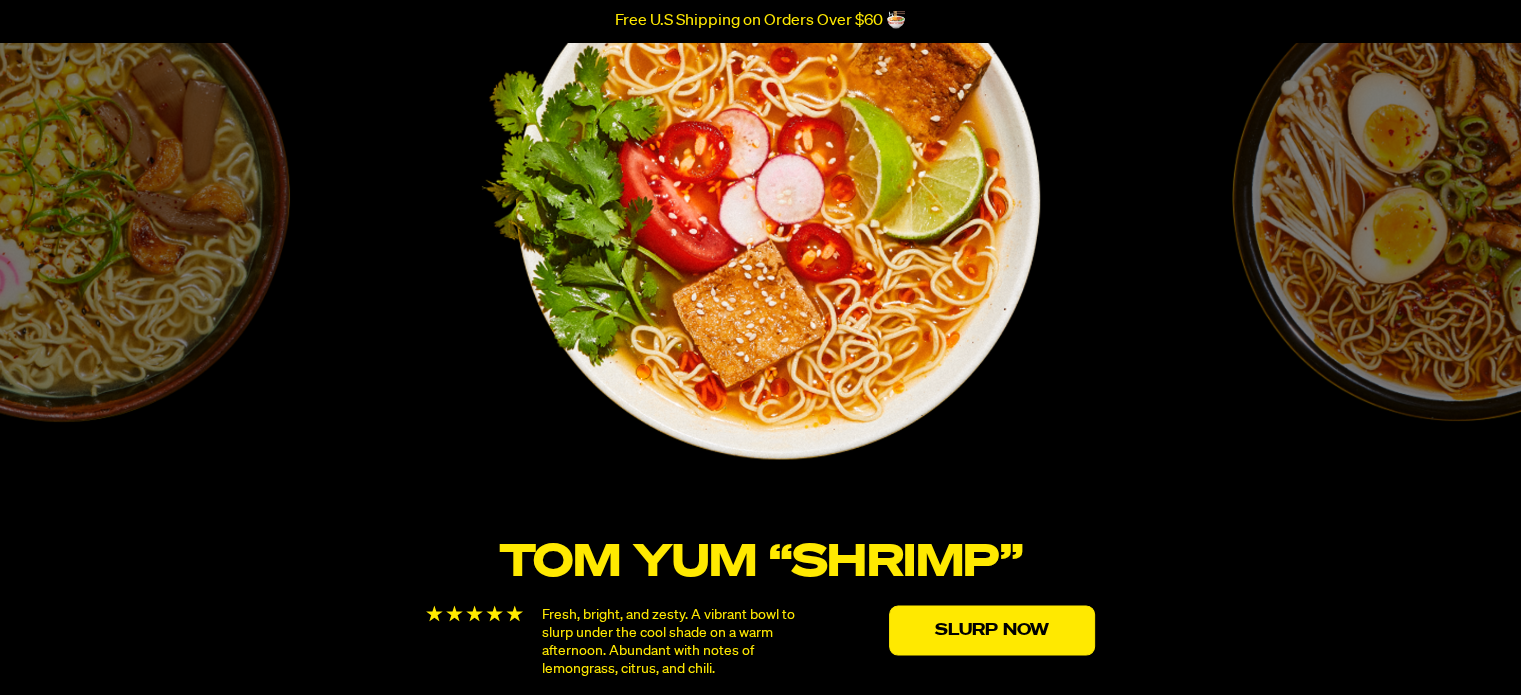 scroll, scrollTop: 3355, scrollLeft: 0, axis: vertical 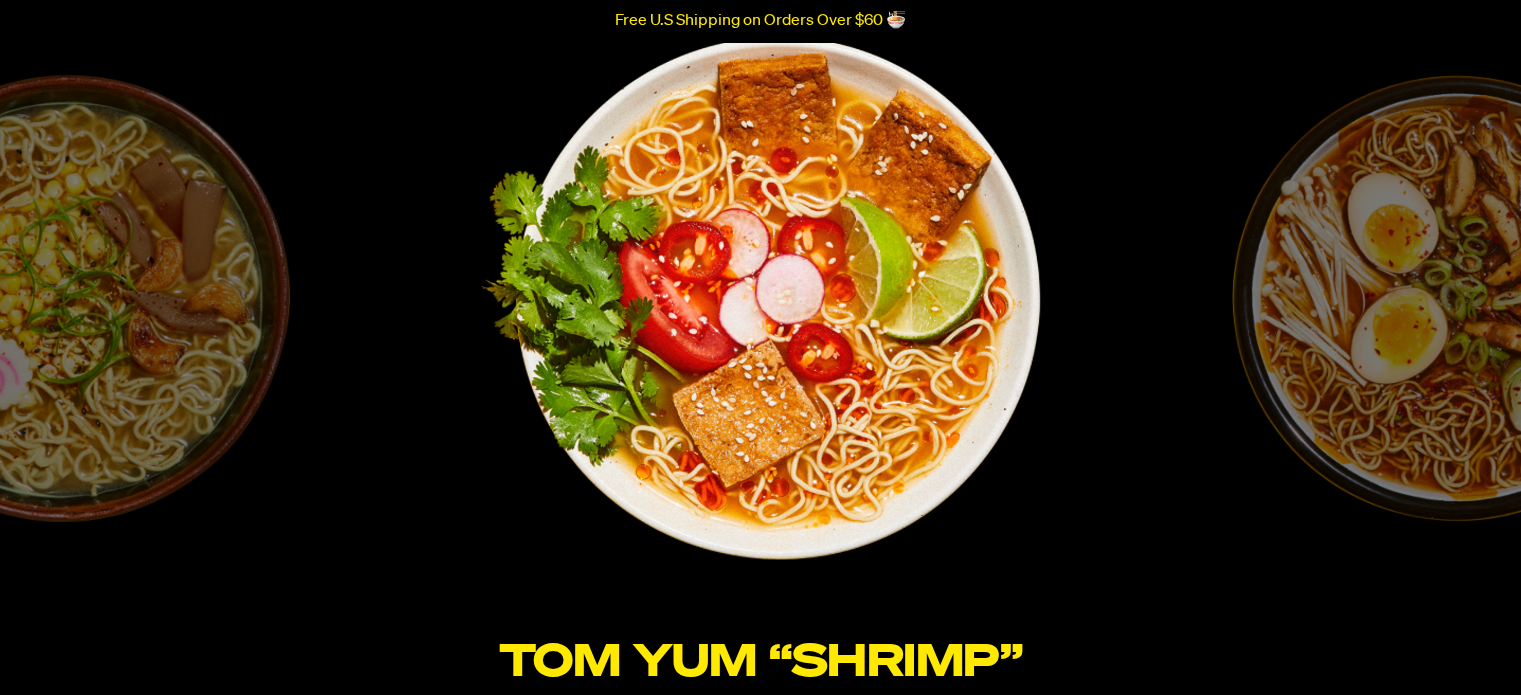 click on "Spicy “Beef”
Hearty, rich, and spicy. A broth that takes your tastebuds on a trip across the world. Brimming with notes of Sichuan peppercorns, anise, and fennel.
Slurp Now" at bounding box center (1455, 429) 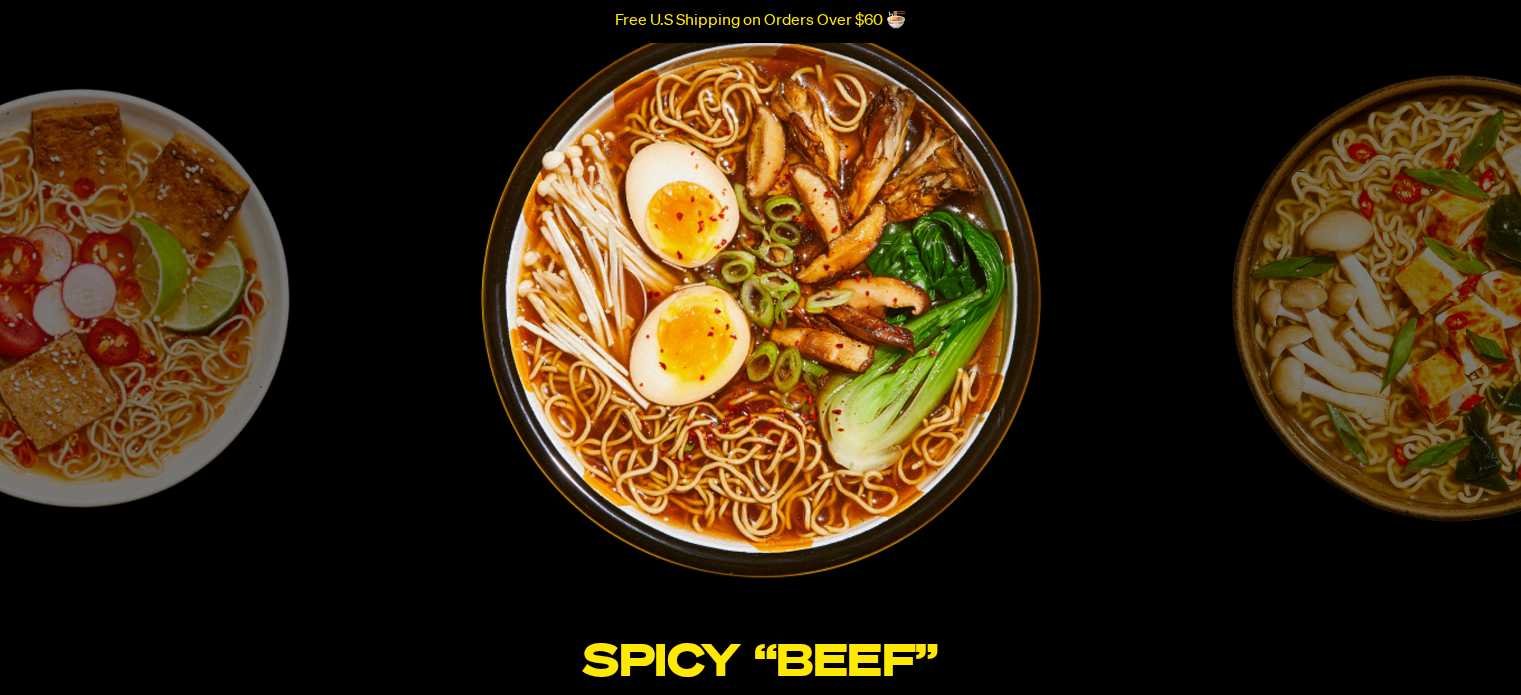 click on "Spicy Red Miso
A bold version of the humble miso flavor which we've transformed with a touch of heat and a heavy dollop of umami. Our spicy red miso is funky and flavorful but balanced and smooth.
Slurp Now" at bounding box center [1455, 429] 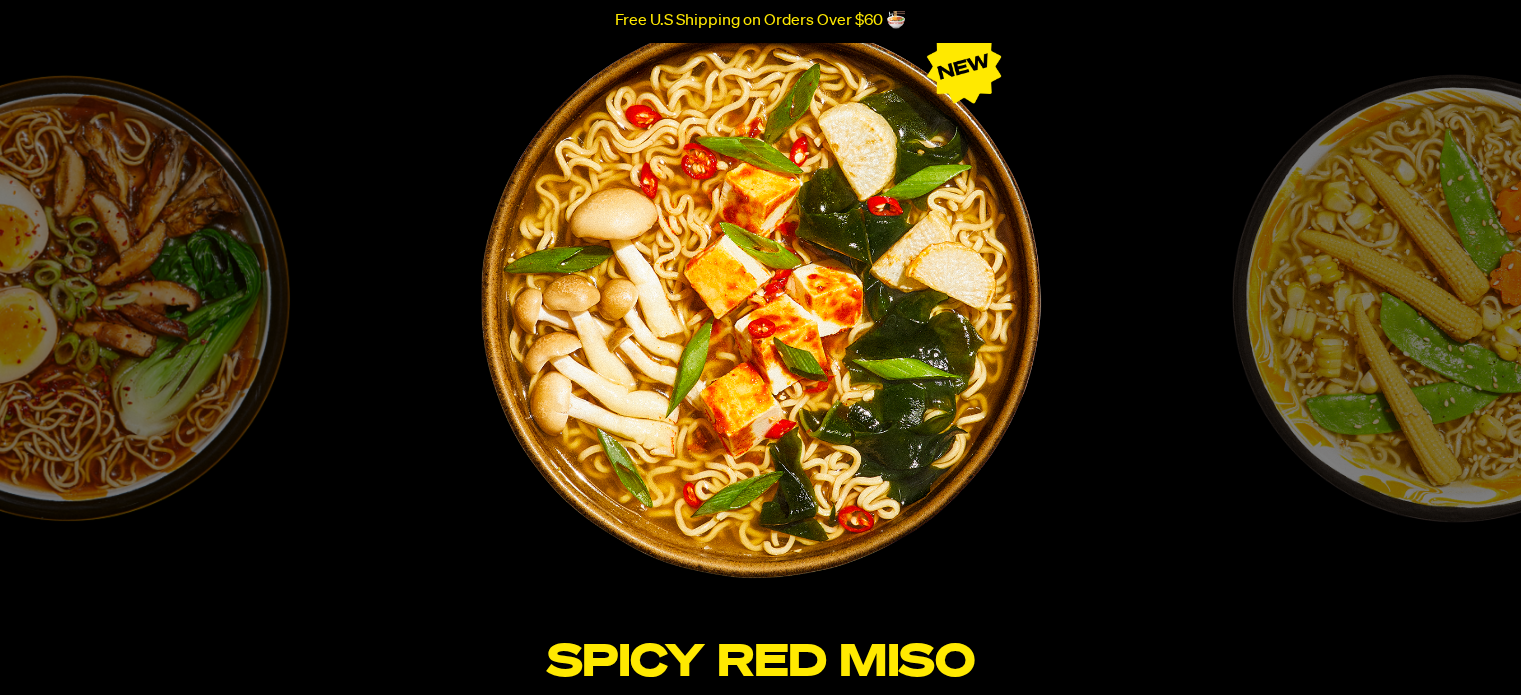 click on "Creamy “Chicken”
Savory, satisfying, and luscious. A classic flavor made even better with more silkiness. Filled with notes of corn, cream, and herbs.
Slurp Now" at bounding box center (1455, 429) 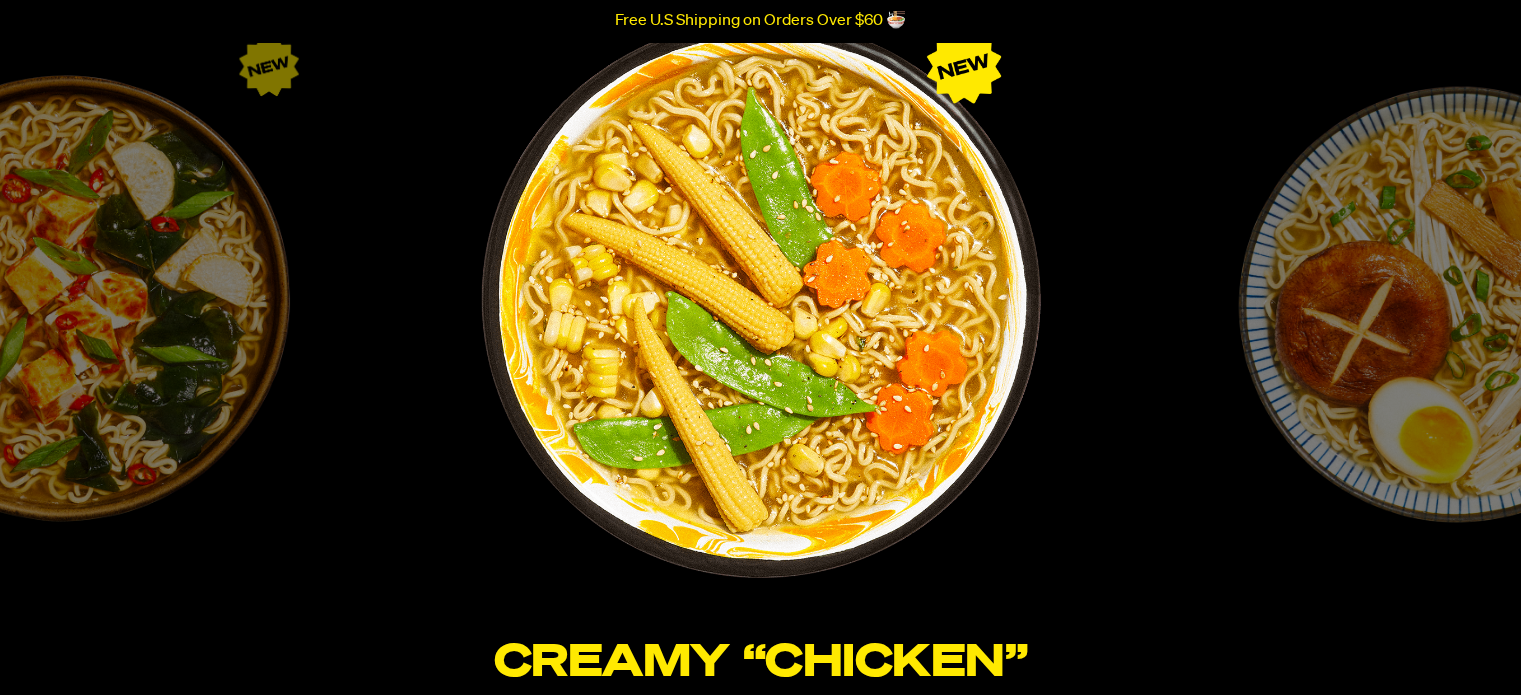click on "Roasted “Pork” Tonkotsu
A smooth and velvety stock that captures the same smokey roasted flavors and is rich with hints of garlic, shallots, and sesame. Our tonkotsu is hearty, comforting and deeply satisfying.
Slurp Now" at bounding box center (1455, 429) 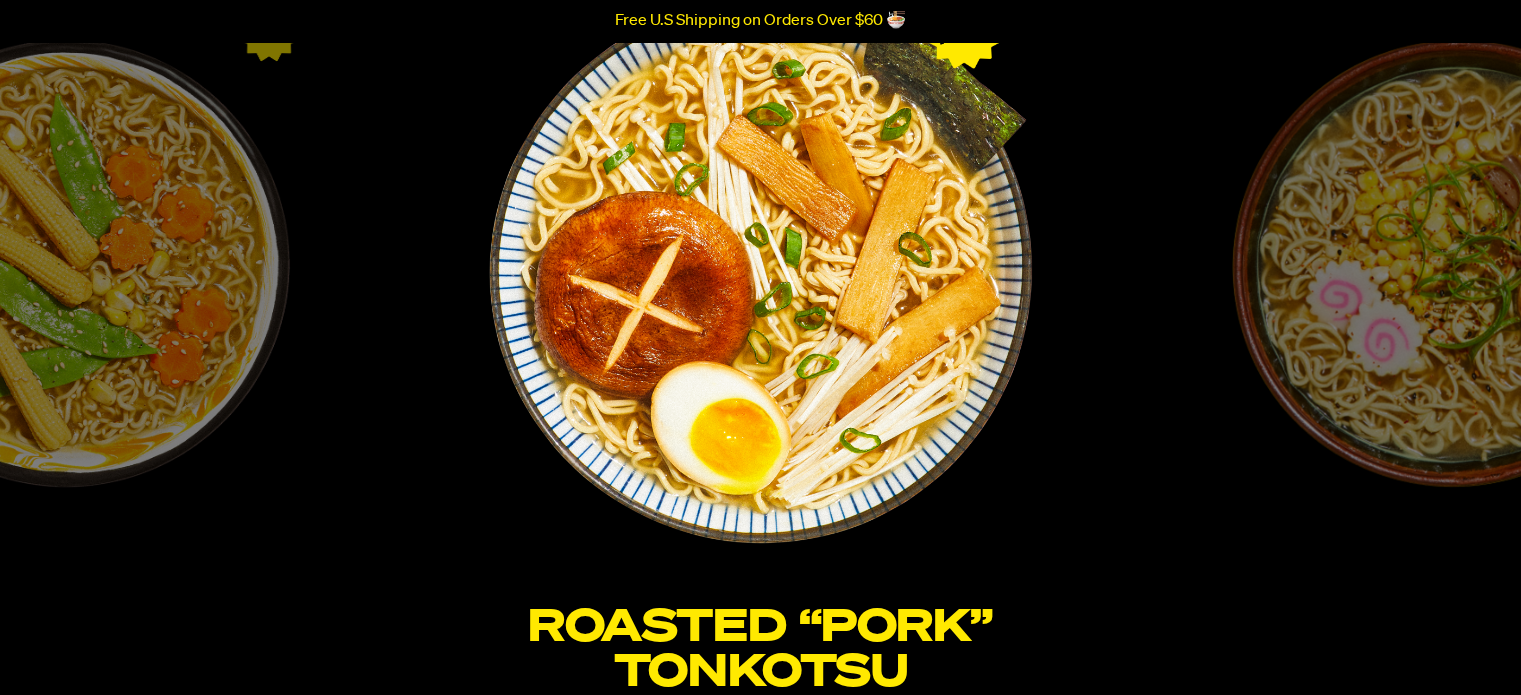 scroll, scrollTop: 3355, scrollLeft: 0, axis: vertical 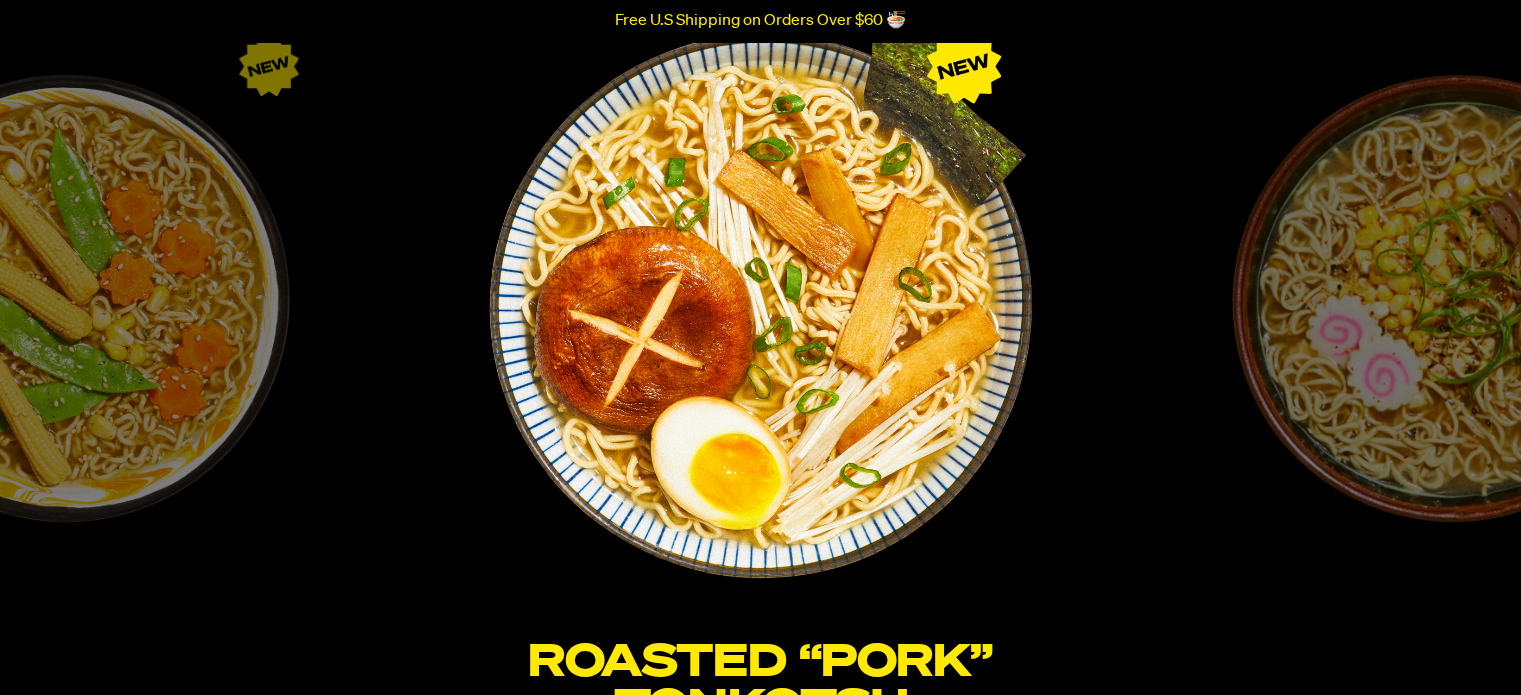 click on "Black Garlic “Chicken”
Classic, savory, and comforting. The perfect cozy companion for an evening at home. Overflowing with notes of garlic, scallions, and umami.
Slurp Now" at bounding box center [1455, 429] 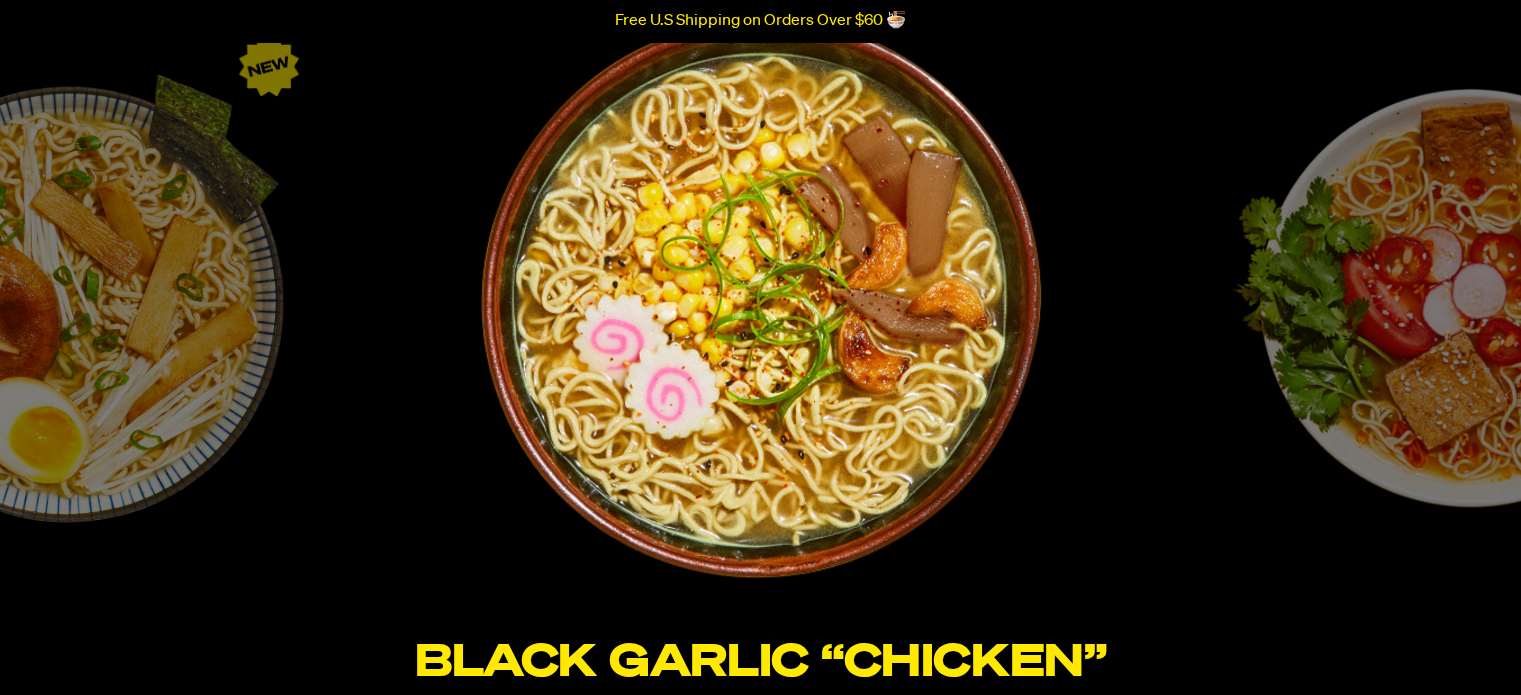 click on "Tom Yum “Shrimp”
Fresh, bright, and zesty. A vibrant bowl to slurp under the cool shade on a warm afternoon. Abundant with notes of lemongrass, citrus, and chili.
Slurp Now" at bounding box center (1455, 429) 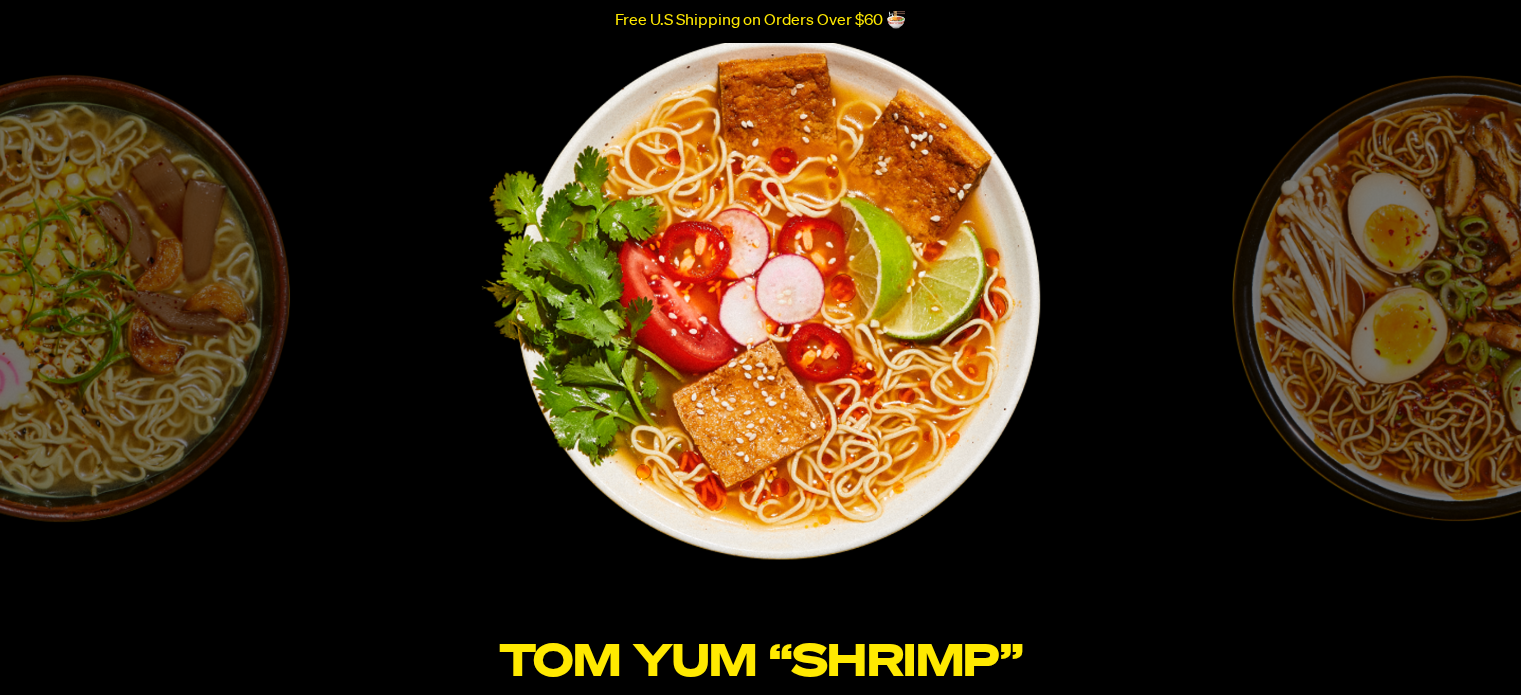 click on "Spicy “Beef”
Hearty, rich, and spicy. A broth that takes your tastebuds on a trip across the world. Brimming with notes of Sichuan peppercorns, anise, and fennel.
Slurp Now" at bounding box center (1455, 429) 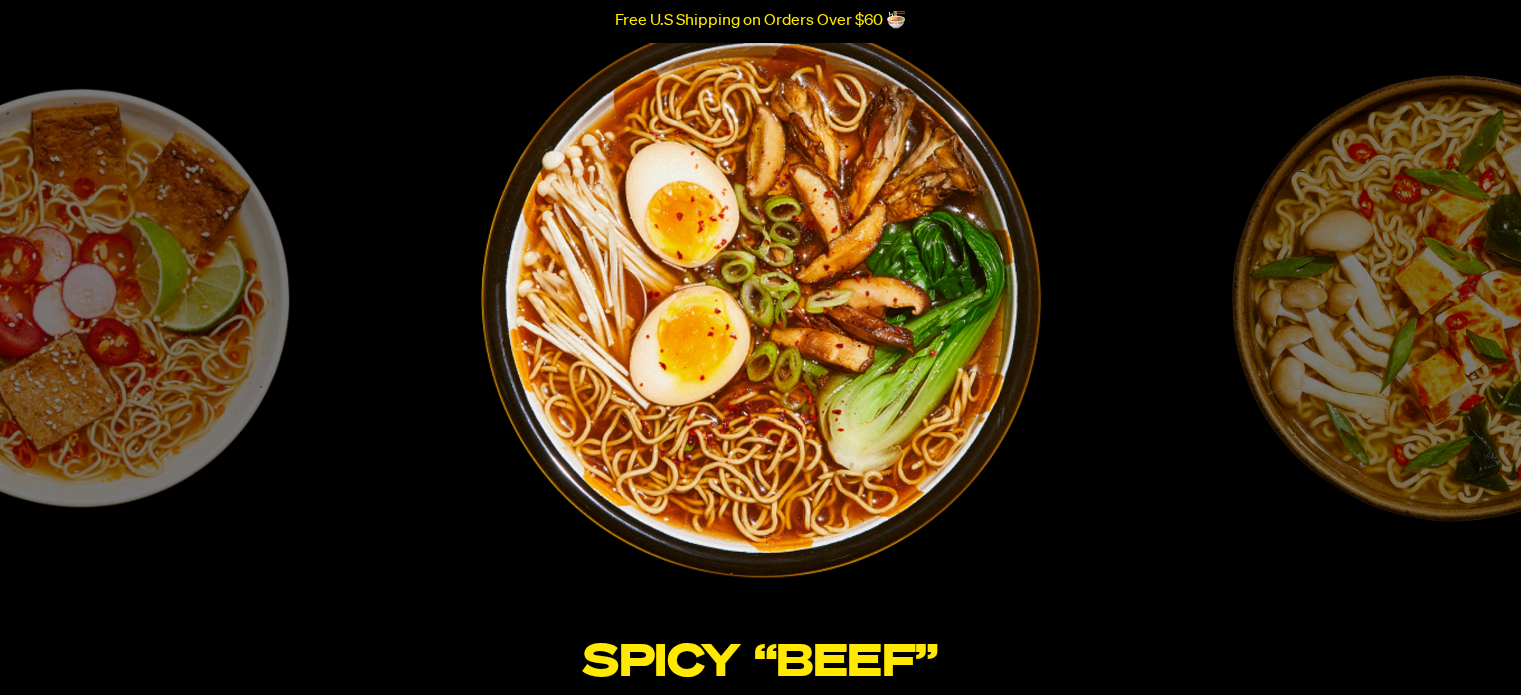 click on "Spicy Red Miso
A bold version of the humble miso flavor which we've transformed with a touch of heat and a heavy dollop of umami. Our spicy red miso is funky and flavorful but balanced and smooth.
Slurp Now" at bounding box center [1455, 429] 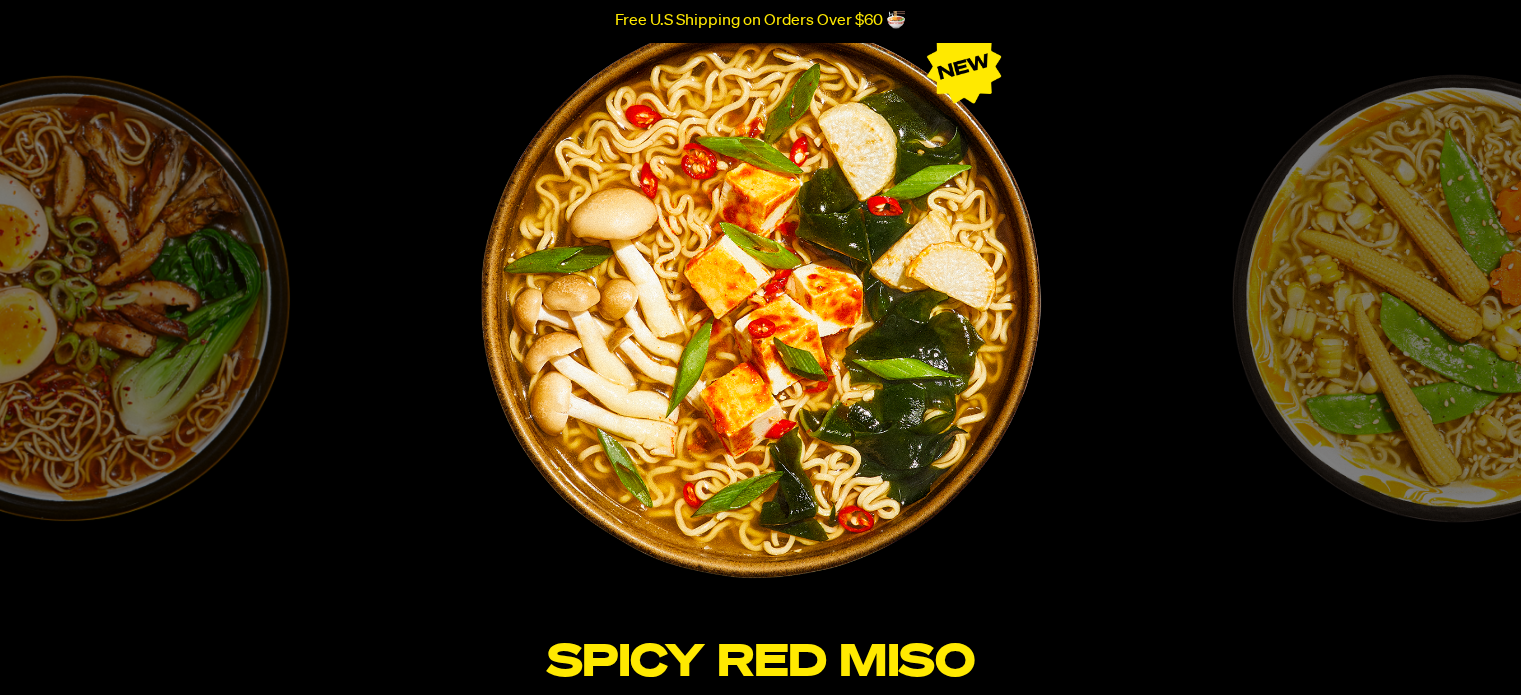 click on "Creamy “Chicken”
Savory, satisfying, and luscious. A classic flavor made even better with more silkiness. Filled with notes of corn, cream, and herbs.
Slurp Now" at bounding box center (1455, 429) 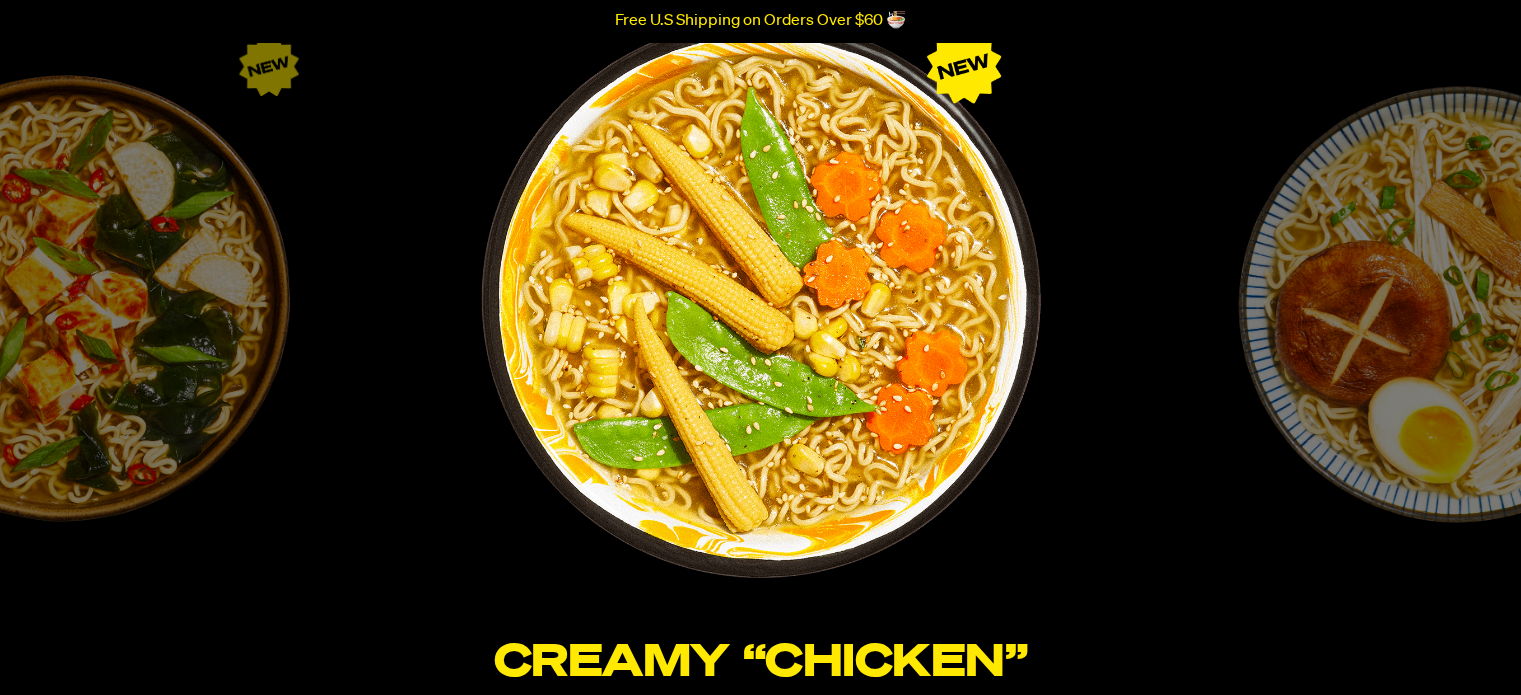click on "Roasted “Pork” Tonkotsu
A smooth and velvety stock that captures the same smokey roasted flavors and is rich with hints of garlic, shallots, and sesame. Our tonkotsu is hearty, comforting and deeply satisfying.
Slurp Now" at bounding box center (1455, 429) 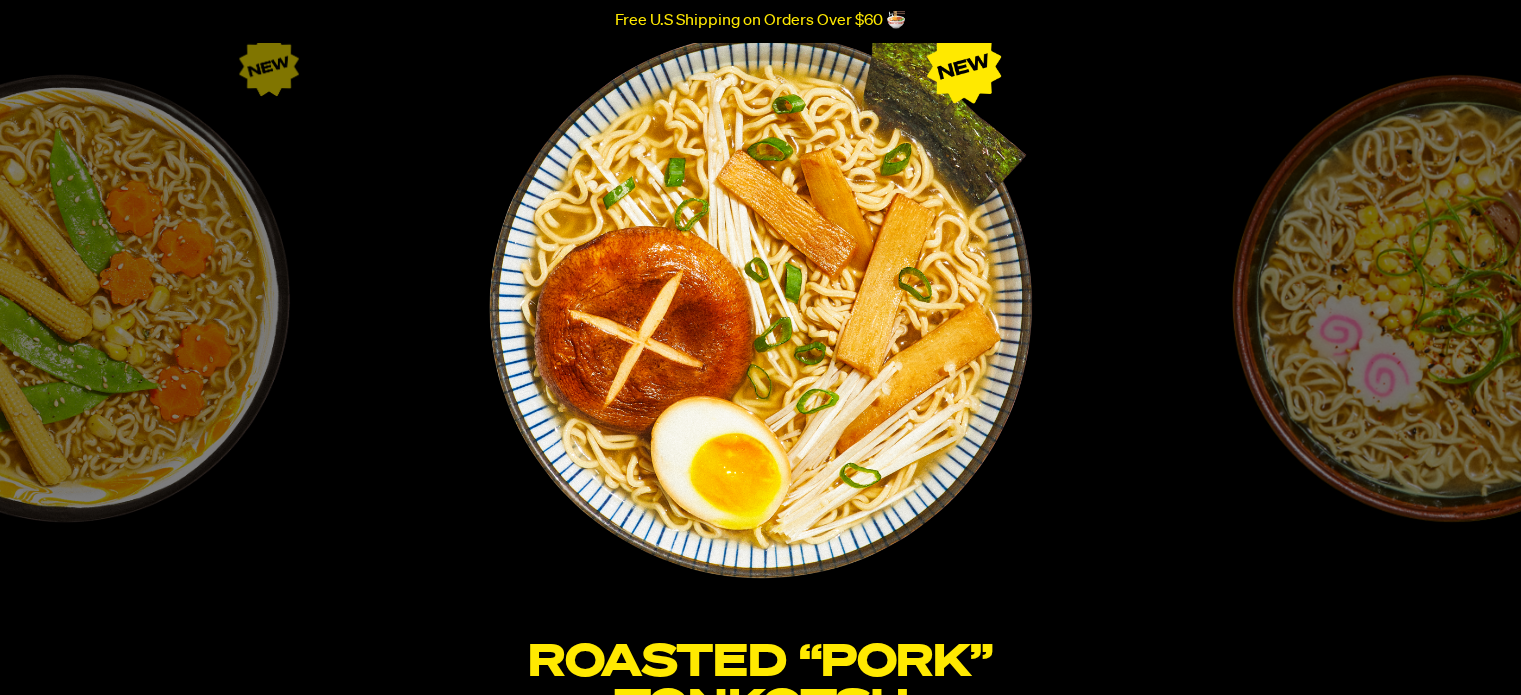 click on "Black Garlic “Chicken”
Classic, savory, and comforting. The perfect cozy companion for an evening at home. Overflowing with notes of garlic, scallions, and umami.
Slurp Now" at bounding box center (1455, 429) 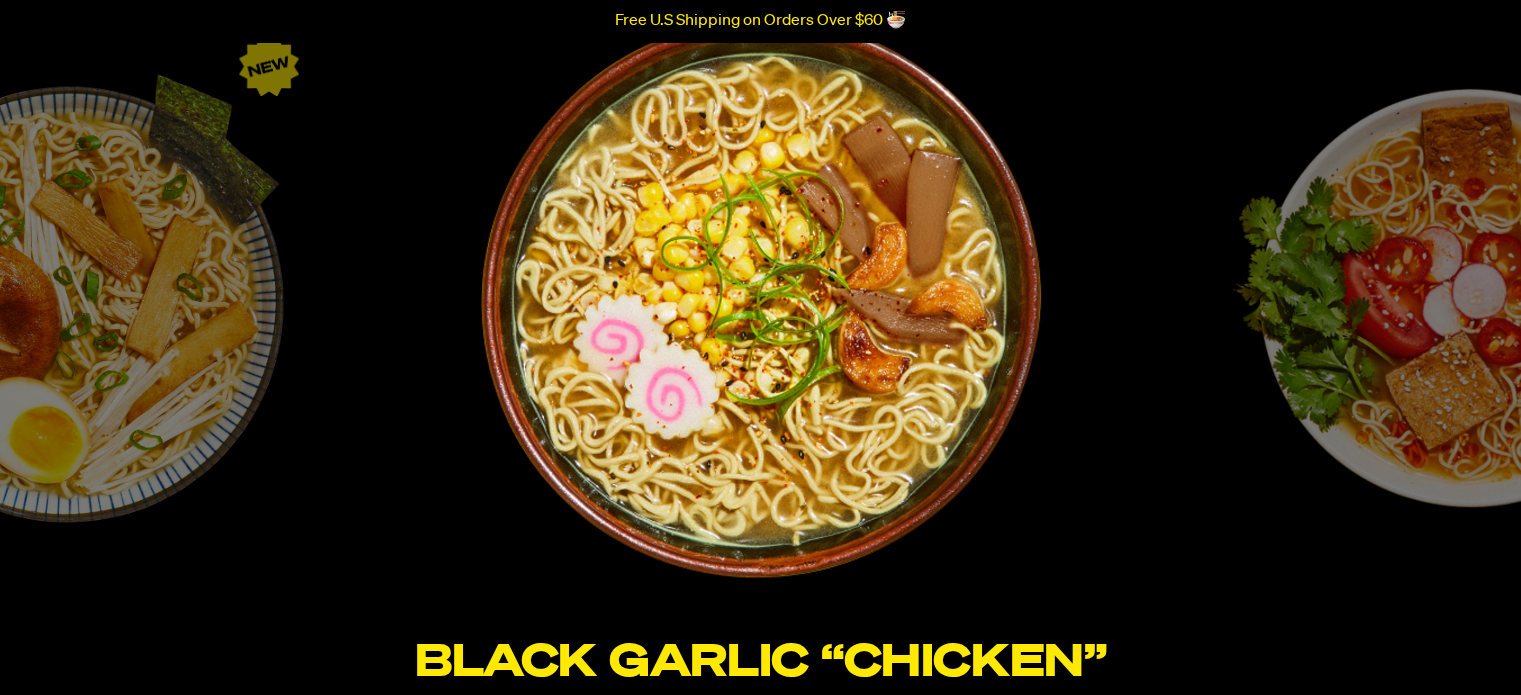 click on "Tom Yum “Shrimp”
Fresh, bright, and zesty. A vibrant bowl to slurp under the cool shade on a warm afternoon. Abundant with notes of lemongrass, citrus, and chili.
Slurp Now" at bounding box center (1455, 429) 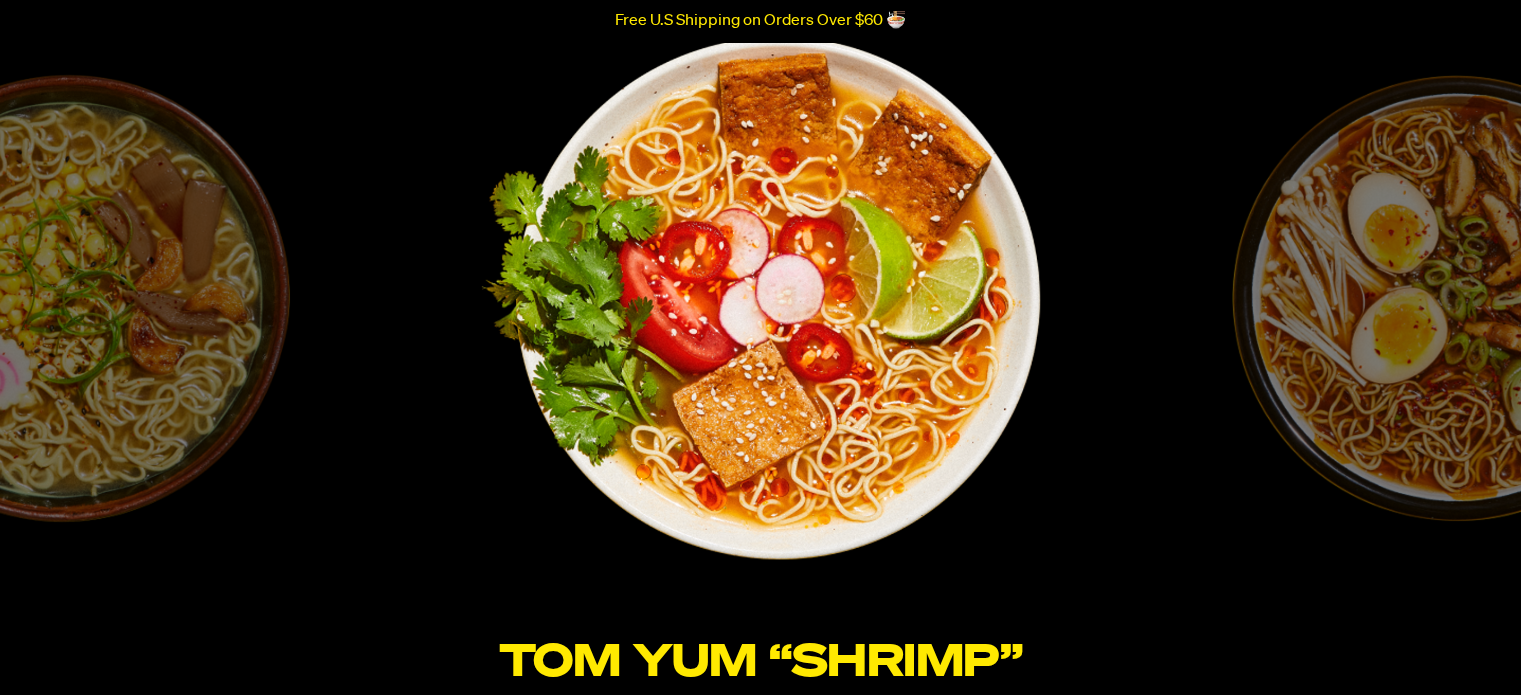 click on "Spicy “Beef”
Hearty, rich, and spicy. A broth that takes your tastebuds on a trip across the world. Brimming with notes of Sichuan peppercorns, anise, and fennel.
Slurp Now" at bounding box center (1455, 429) 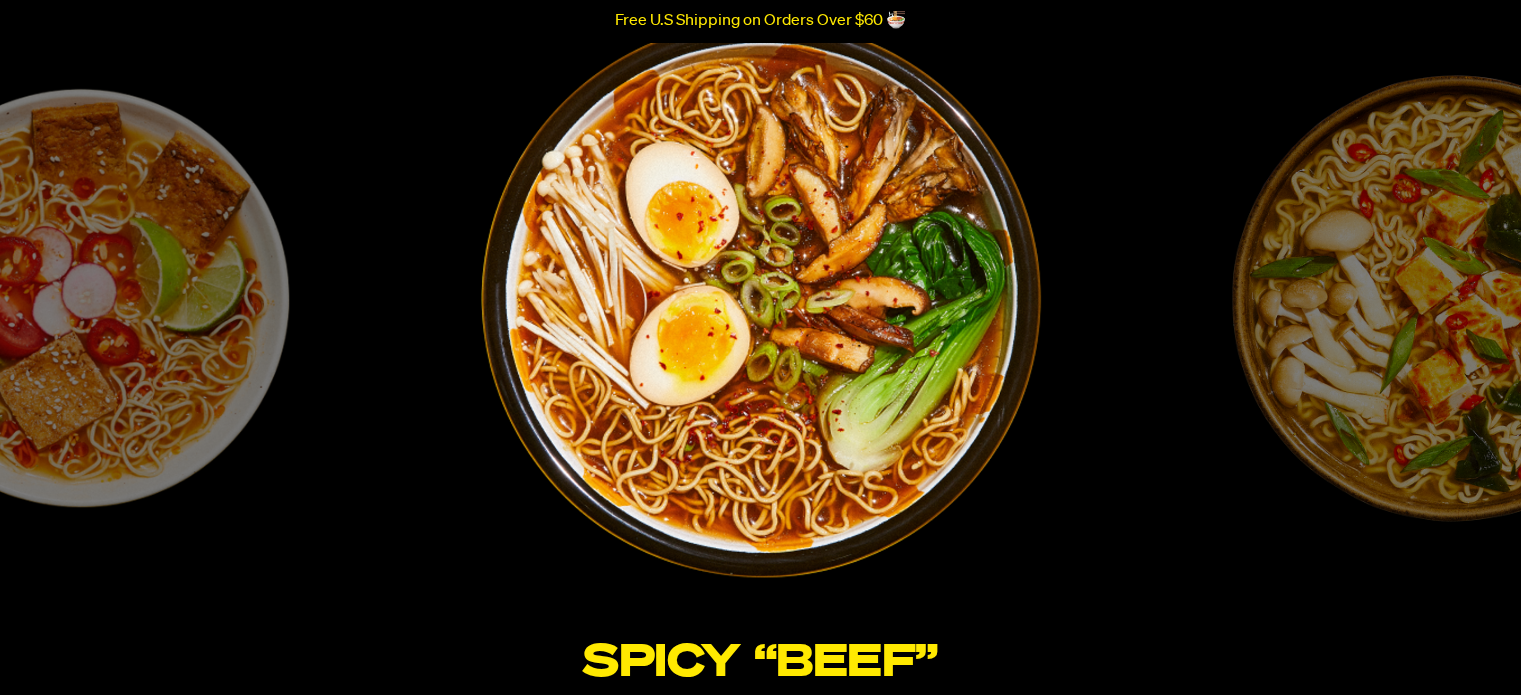 click on "Spicy Red Miso
A bold version of the humble miso flavor which we've transformed with a touch of heat and a heavy dollop of umami. Our spicy red miso is funky and flavorful but balanced and smooth.
Slurp Now" at bounding box center [1455, 429] 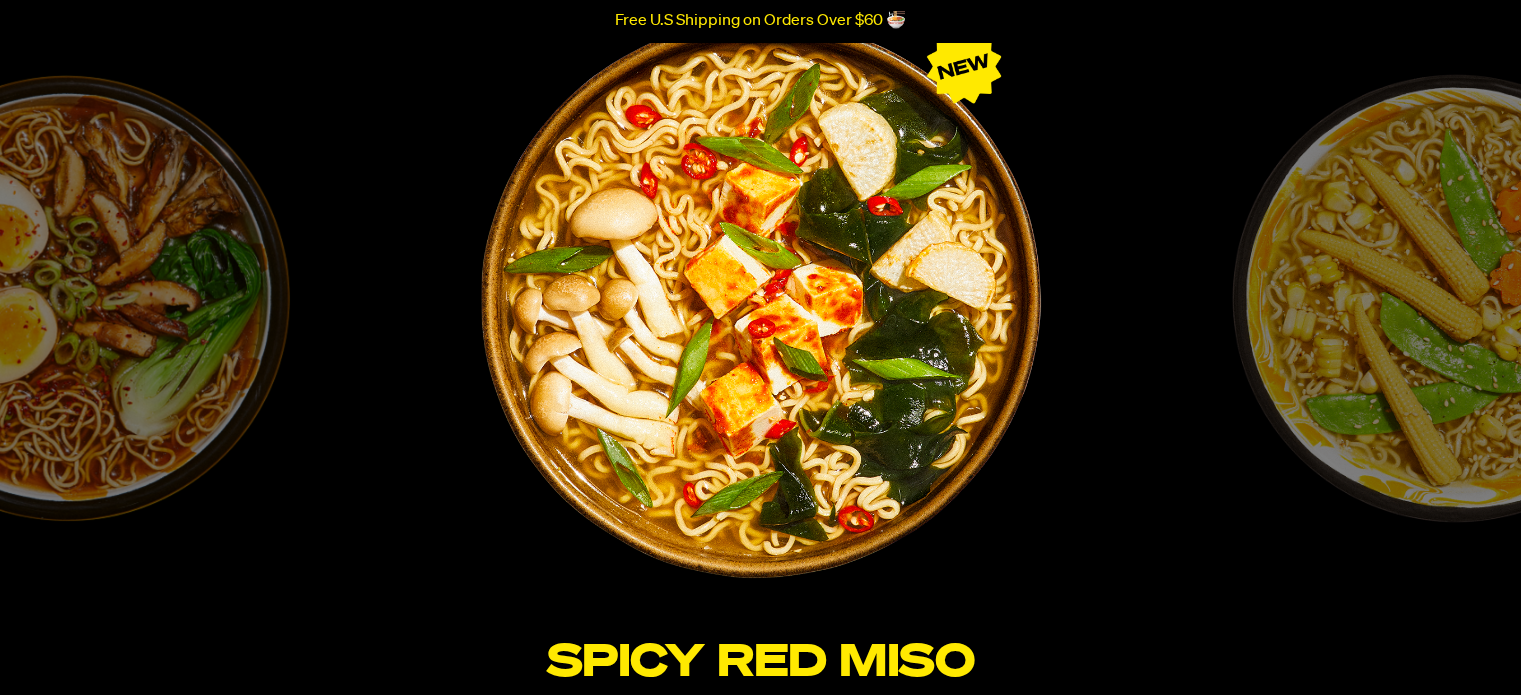 click on "Creamy “Chicken”
Savory, satisfying, and luscious. A classic flavor made even better with more silkiness. Filled with notes of corn, cream, and herbs.
Slurp Now" at bounding box center [1455, 429] 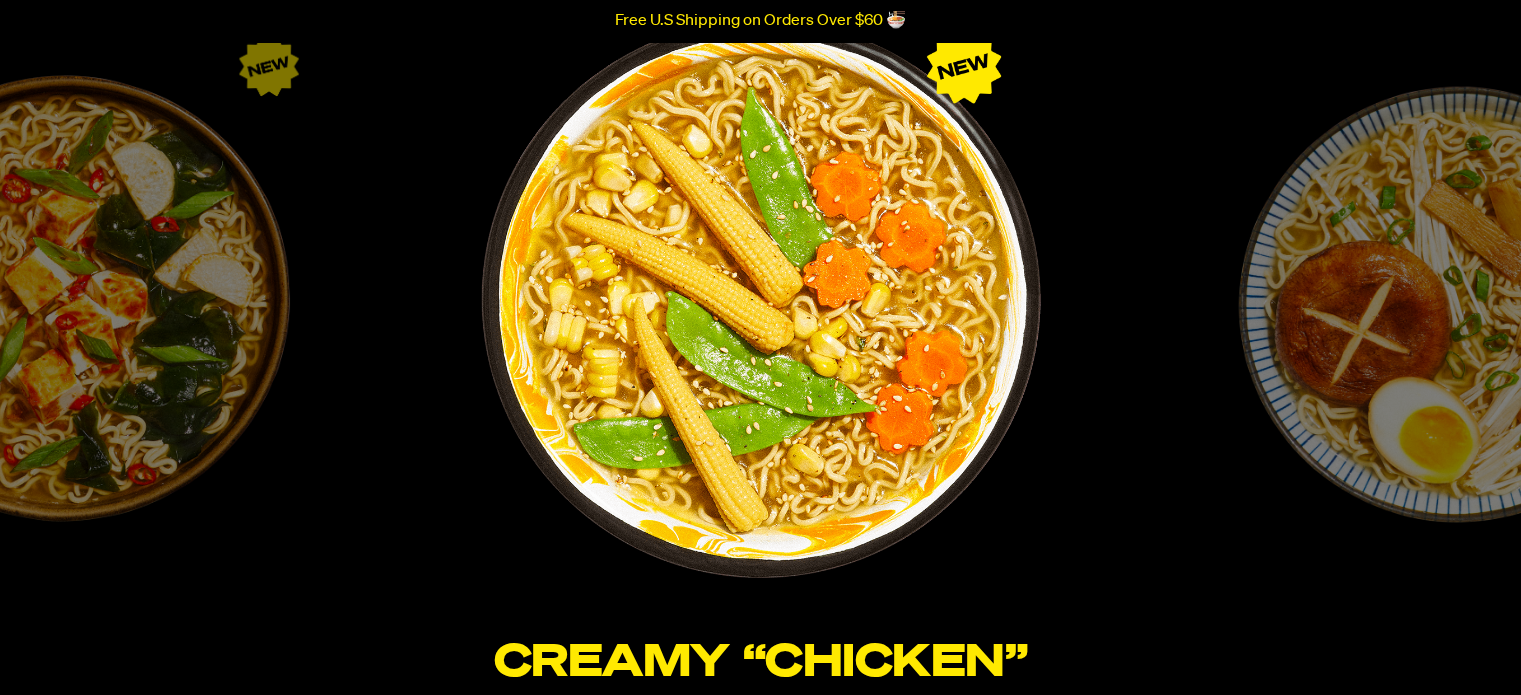 click on "Roasted “Pork” Tonkotsu
A smooth and velvety stock that captures the same smokey roasted flavors and is rich with hints of garlic, shallots, and sesame. Our tonkotsu is hearty, comforting and deeply satisfying.
Slurp Now" at bounding box center (1455, 429) 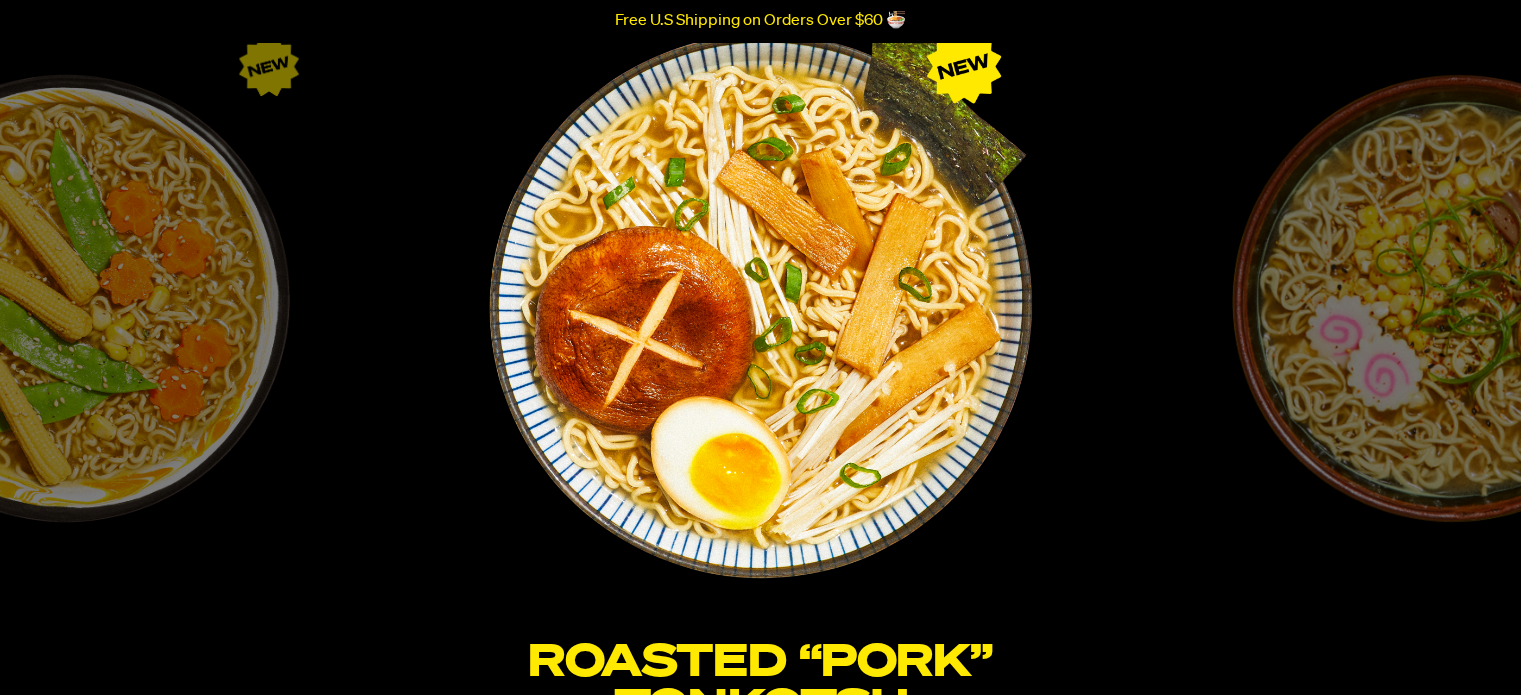 click on "Black Garlic “Chicken”
Classic, savory, and comforting. The perfect cozy companion for an evening at home. Overflowing with notes of garlic, scallions, and umami.
Slurp Now" at bounding box center (1455, 429) 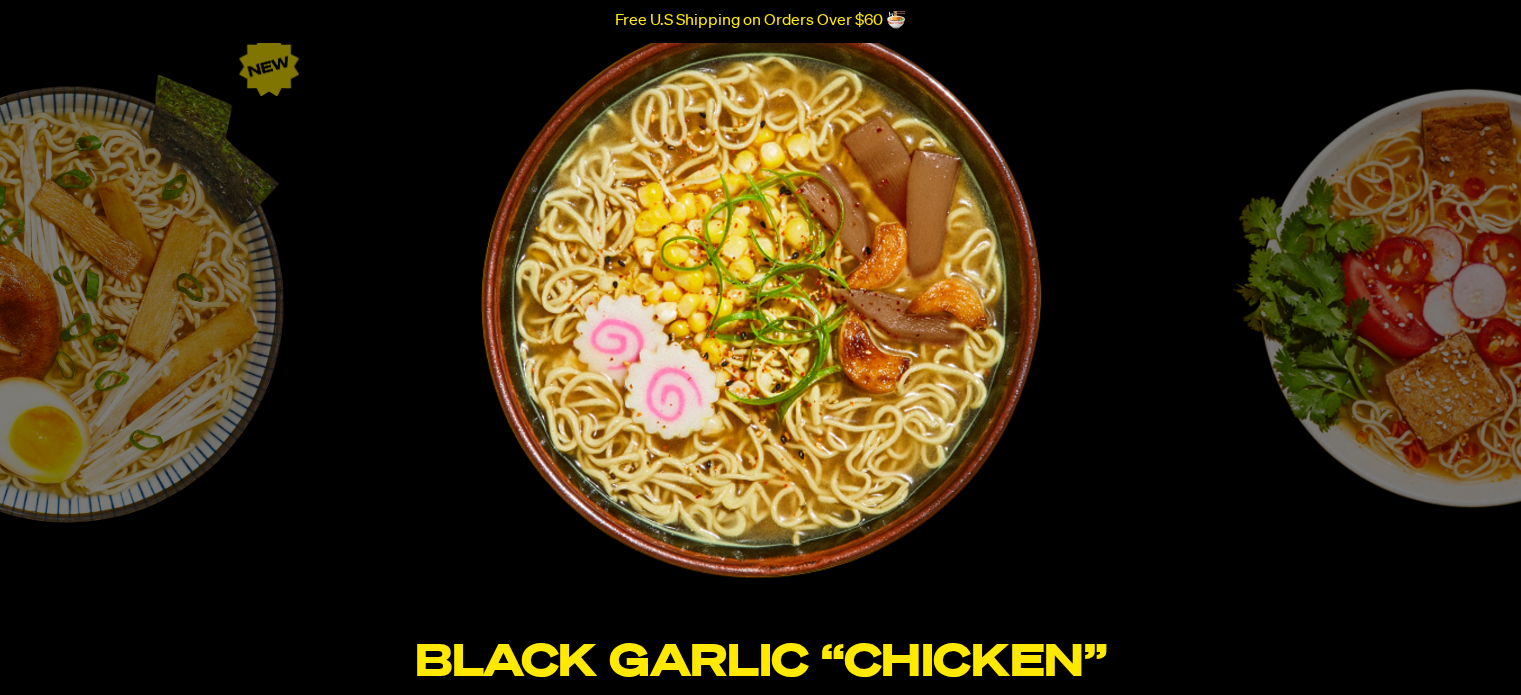 click on "Tom Yum “Shrimp”
Fresh, bright, and zesty. A vibrant bowl to slurp under the cool shade on a warm afternoon. Abundant with notes of lemongrass, citrus, and chili.
Slurp Now" at bounding box center [1455, 429] 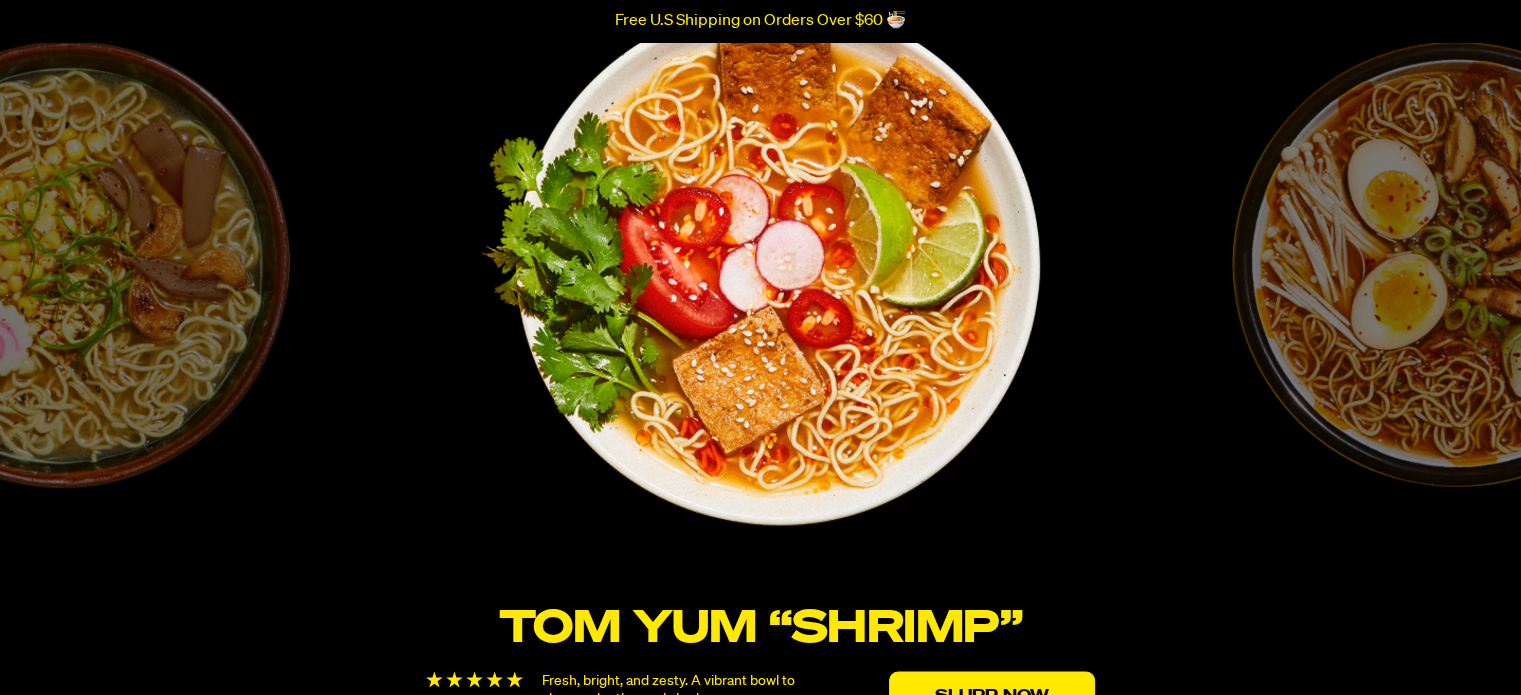 scroll, scrollTop: 3355, scrollLeft: 0, axis: vertical 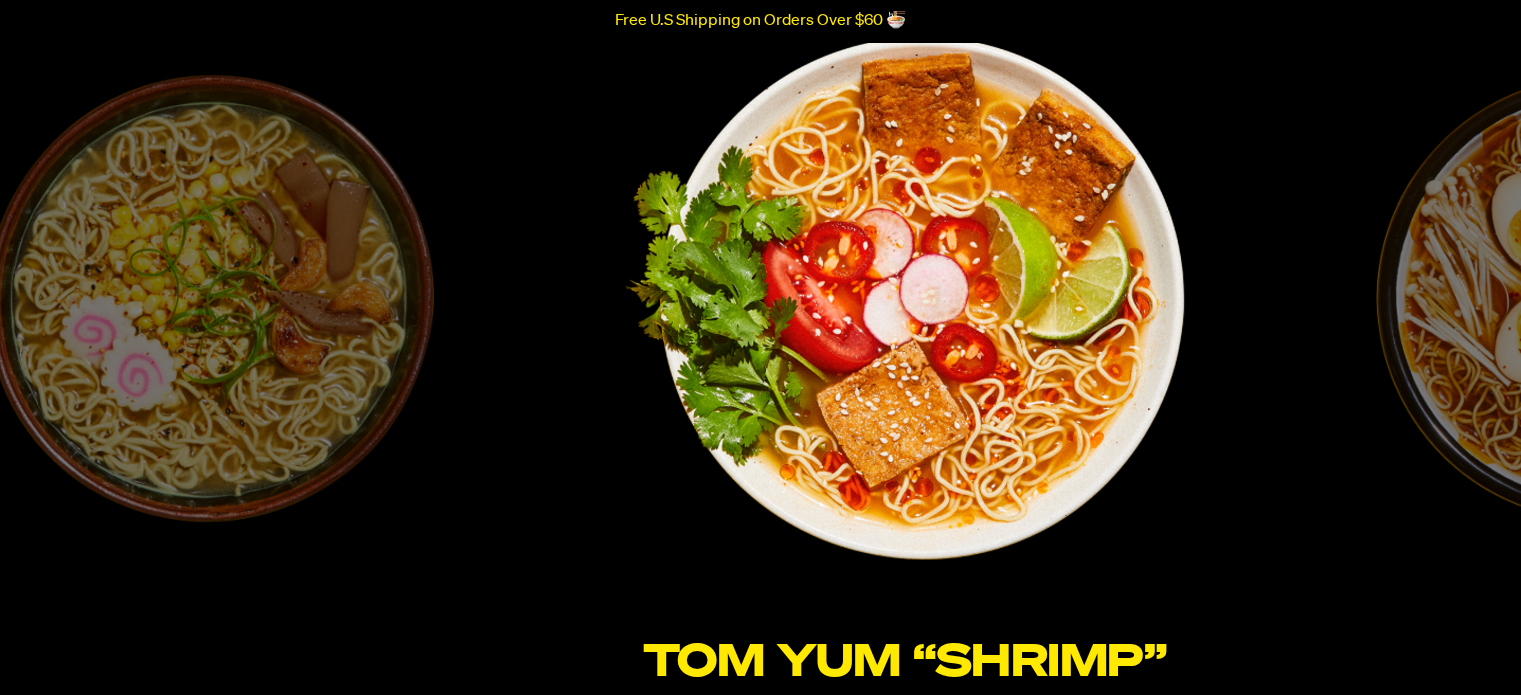 click on "Black Garlic “Chicken”
Classic, savory, and comforting. The perfect cozy companion for an evening at home. Overflowing with notes of garlic, scallions, and umami.
Slurp Now
Tom Yum “Shrimp”
Fresh, bright, and zesty. A vibrant bowl to slurp under the cool shade on a warm afternoon. Abundant with notes of lemongrass, citrus, and chili.
Slurp Now
Spicy “Beef”
Hearty, rich, and spicy. A broth that takes your tastebuds on a trip across the world. Brimming with notes of Sichuan peppercorns, anise, and fennel." at bounding box center (-3548, 429) 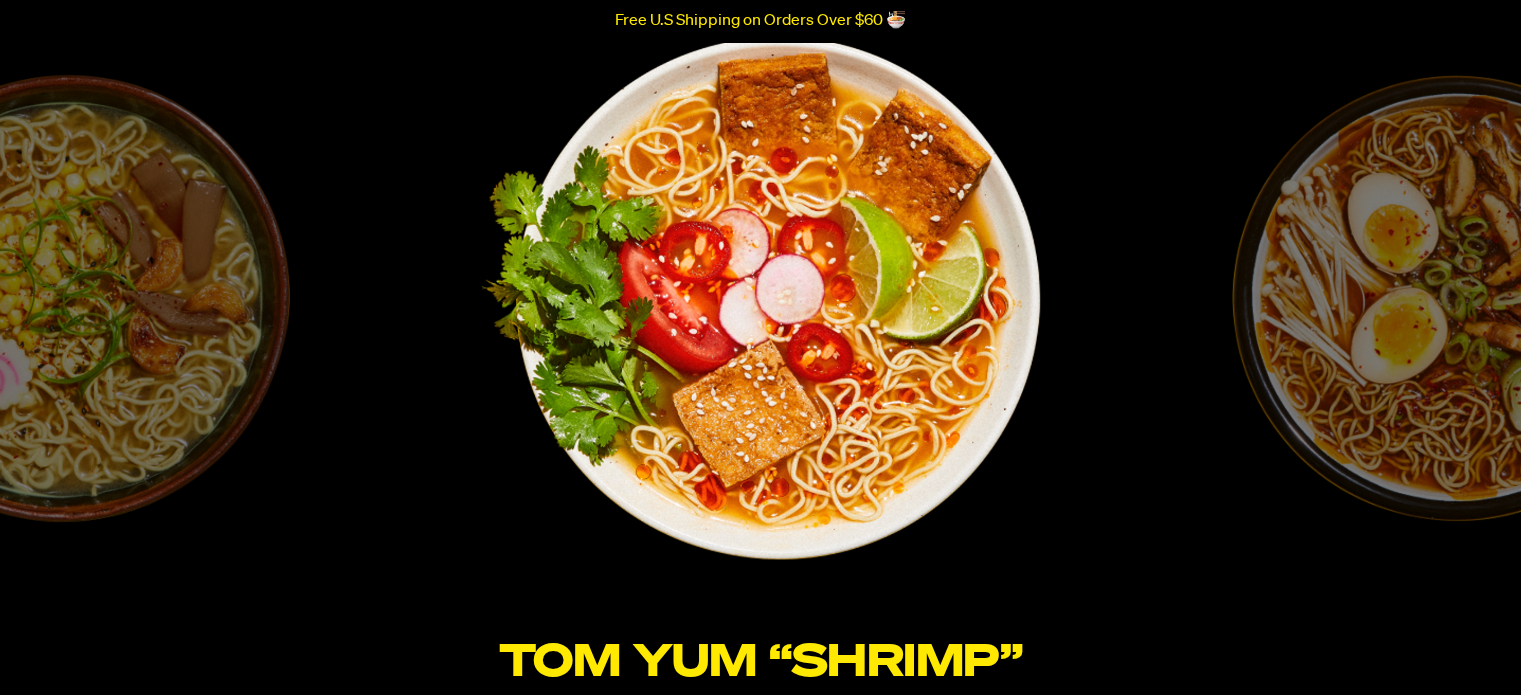 click at bounding box center (761, 298) 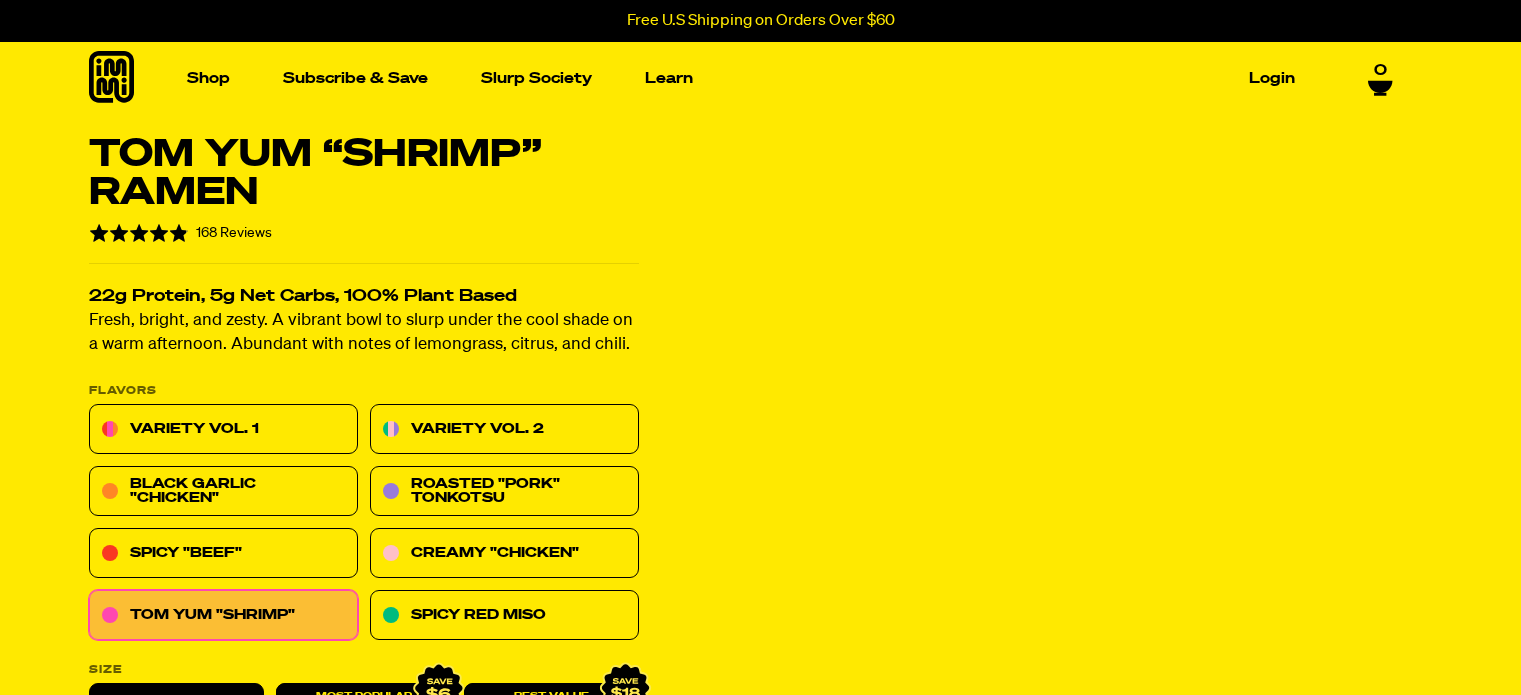 scroll, scrollTop: 0, scrollLeft: 0, axis: both 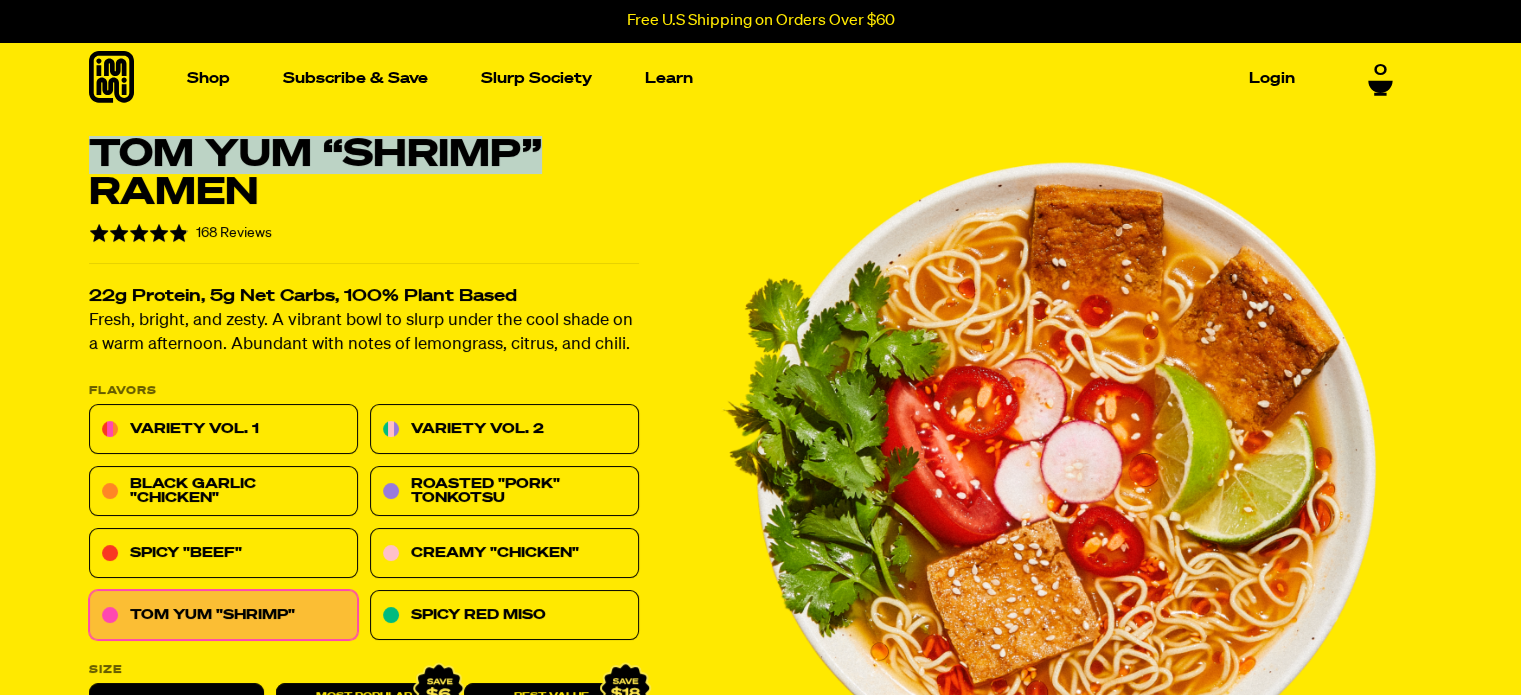 click on "Tom Yum “Shrimp” Ramen" at bounding box center (364, 174) 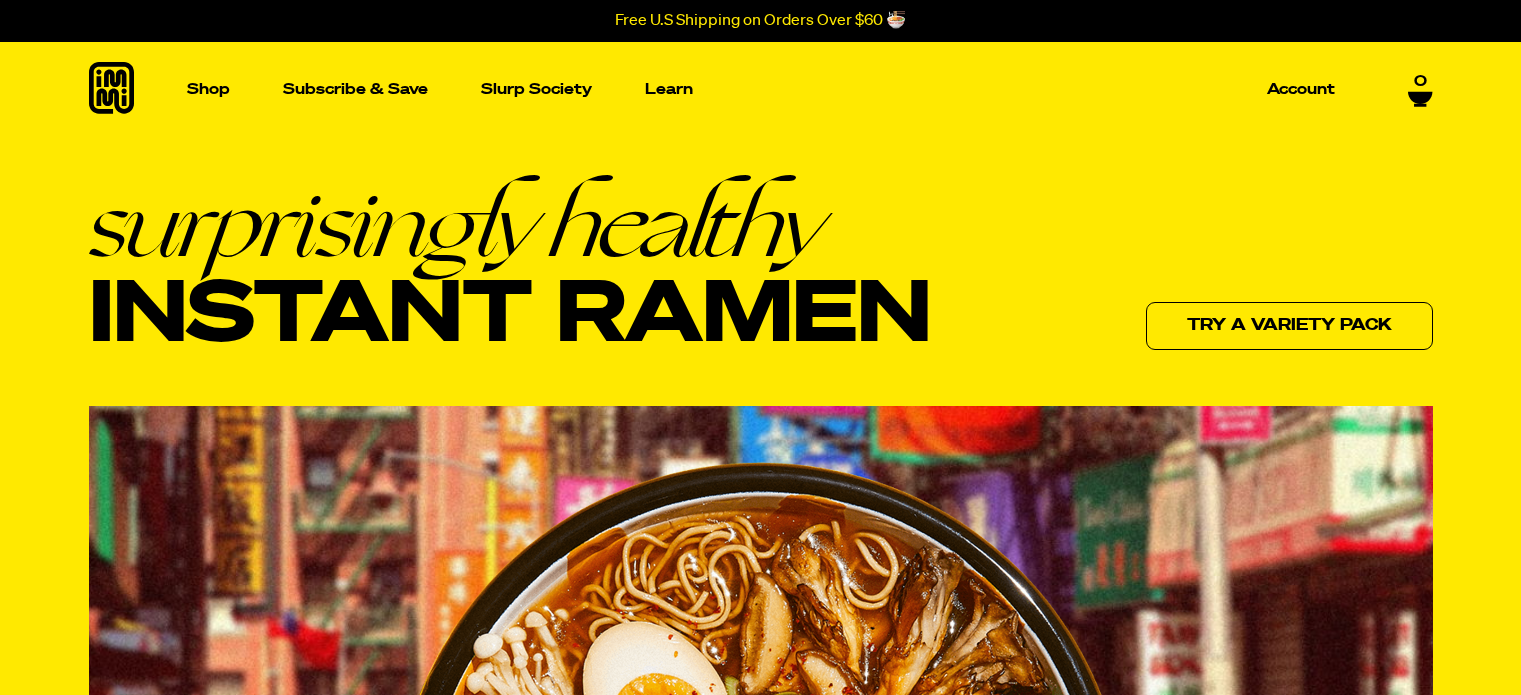 scroll, scrollTop: 3422, scrollLeft: 0, axis: vertical 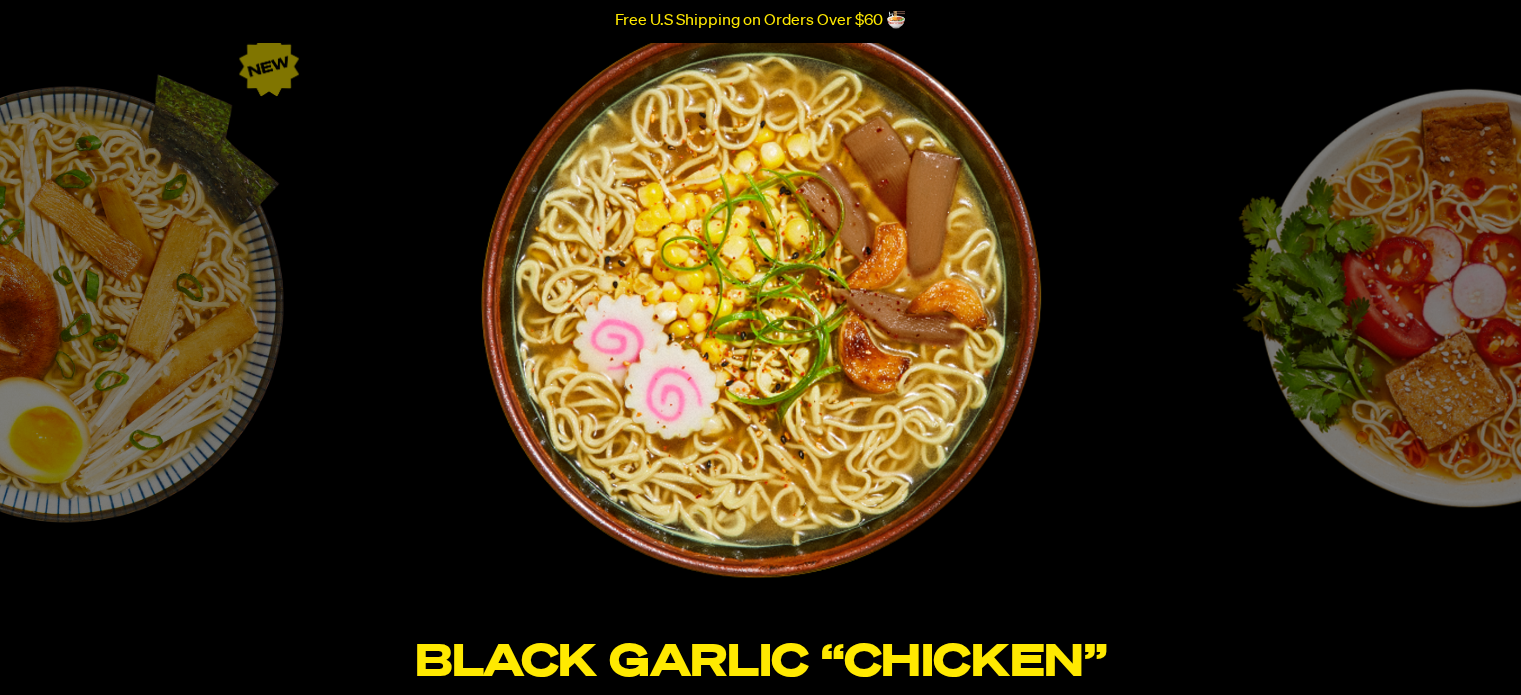 click on "Tom Yum “Shrimp”
Fresh, bright, and zesty. A vibrant bowl to slurp under the cool shade on a warm afternoon. Abundant with notes of lemongrass, citrus, and chili.
Slurp Now" at bounding box center [1455, 429] 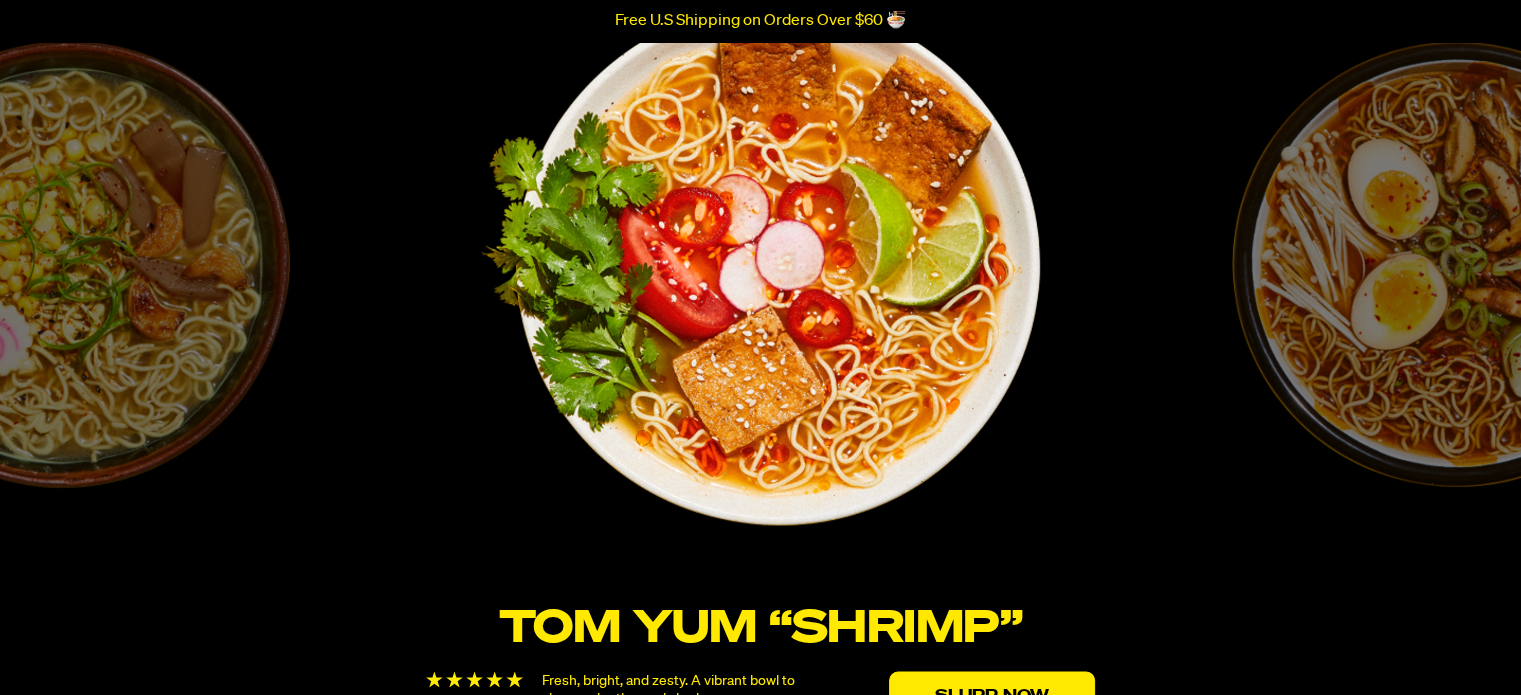 scroll, scrollTop: 3355, scrollLeft: 0, axis: vertical 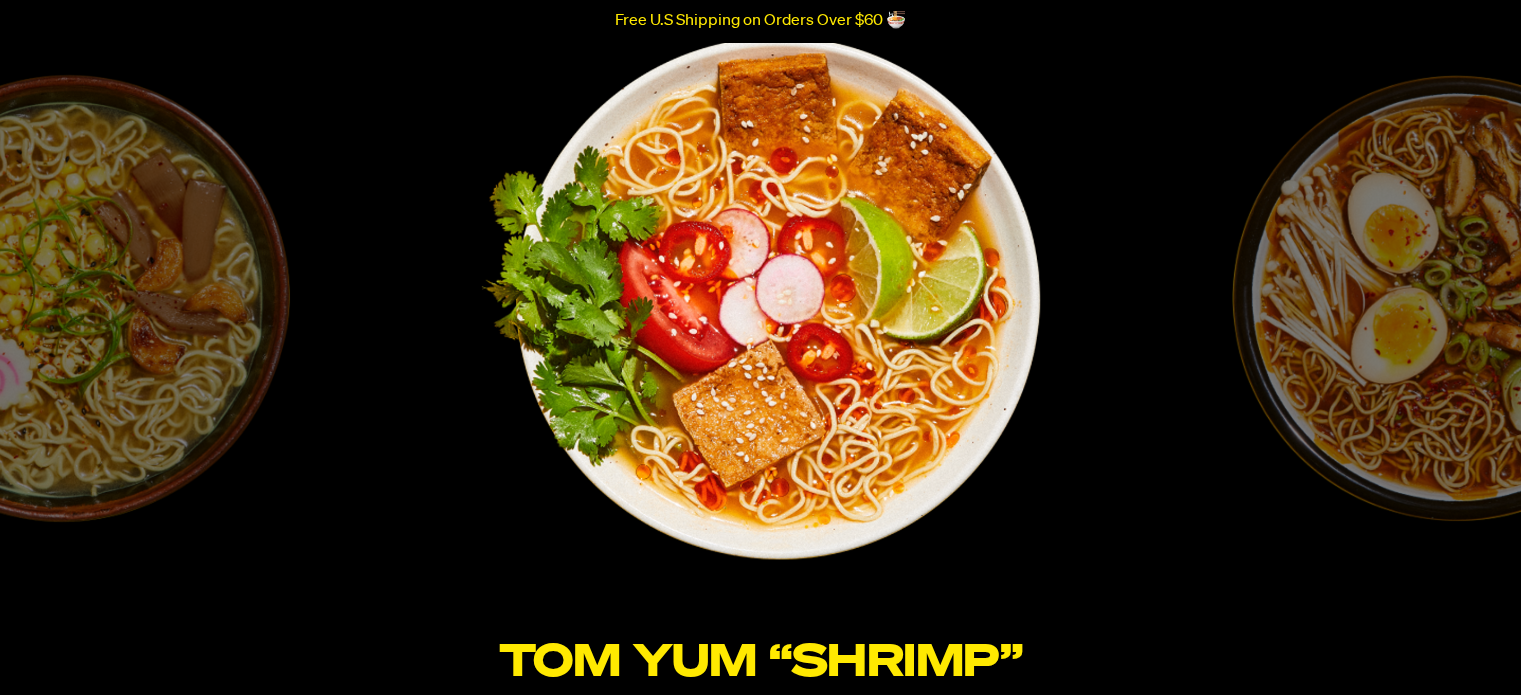 click on "Black Garlic “Chicken”
Classic, savory, and comforting. The perfect cozy companion for an evening at home. Overflowing with notes of garlic, scallions, and umami.
Slurp Now" at bounding box center (65, 429) 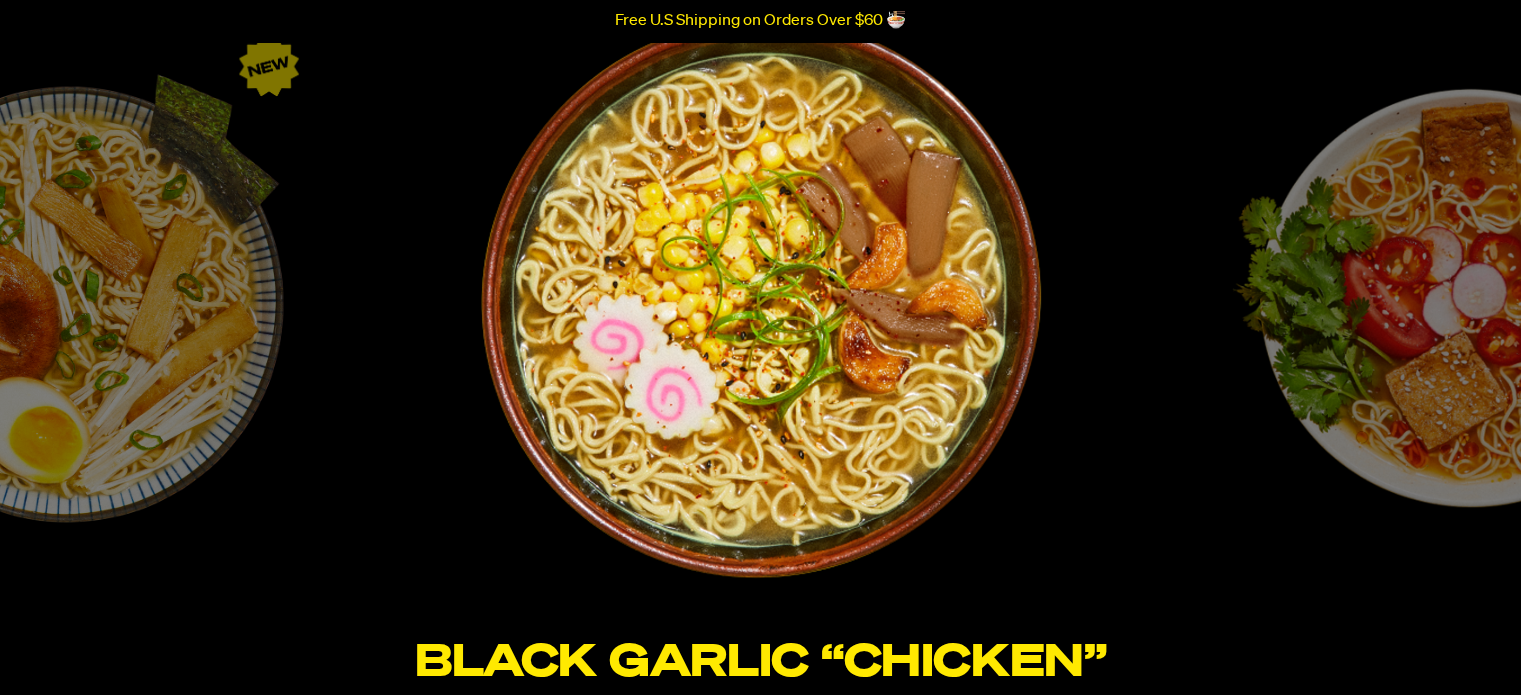 click on "Tom Yum “Shrimp”
Fresh, bright, and zesty. A vibrant bowl to slurp under the cool shade on a warm afternoon. Abundant with notes of lemongrass, citrus, and chili.
Slurp Now" at bounding box center (1455, 429) 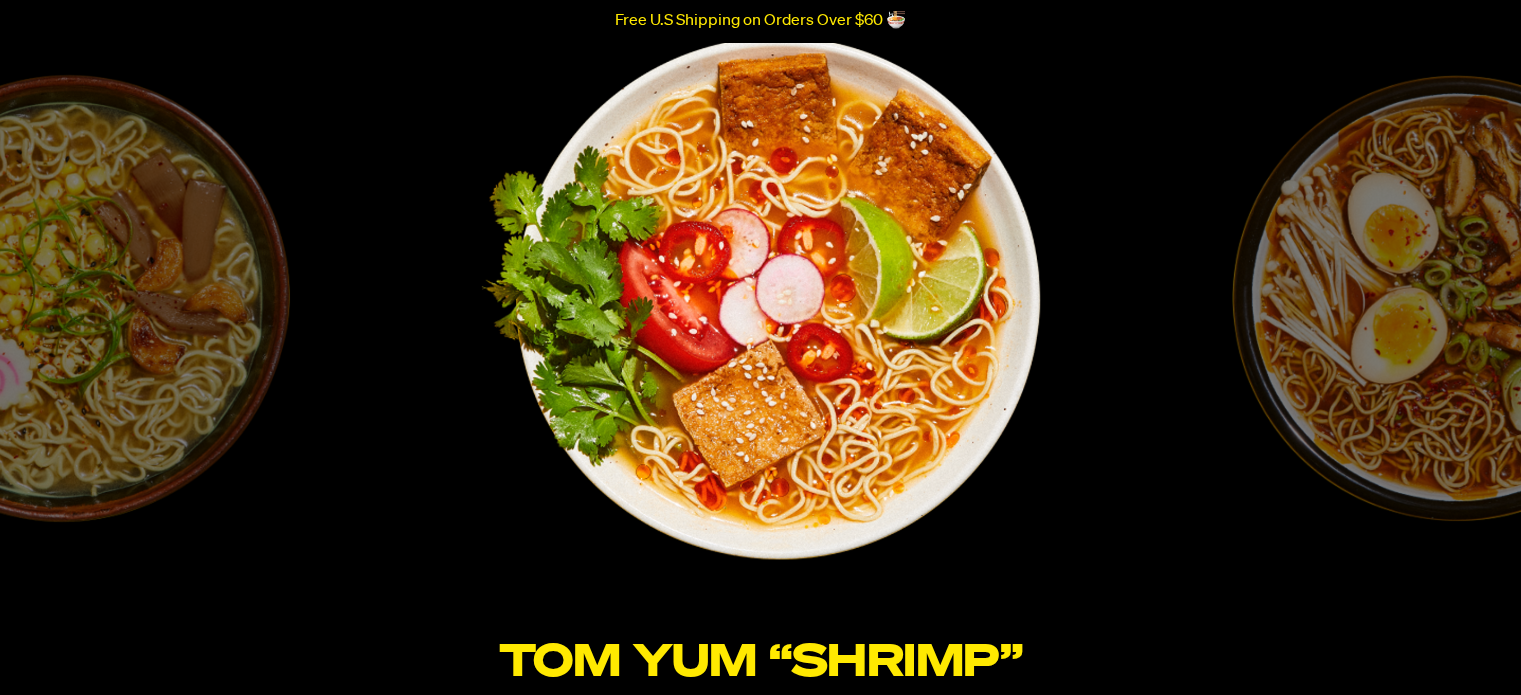 click on "Spicy “Beef”
Hearty, rich, and spicy. A broth that takes your tastebuds on a trip across the world. Brimming with notes of Sichuan peppercorns, anise, and fennel.
Slurp Now" at bounding box center (1455, 429) 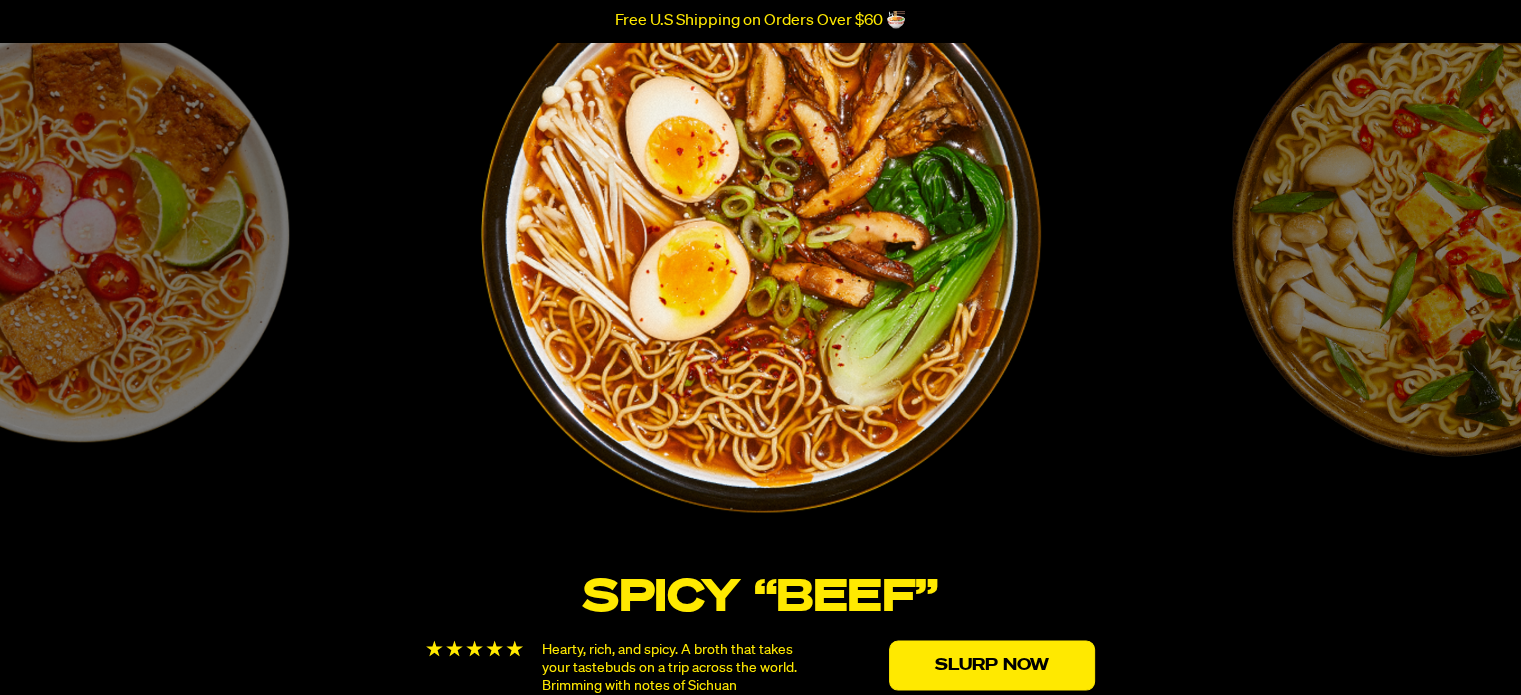 scroll, scrollTop: 3455, scrollLeft: 0, axis: vertical 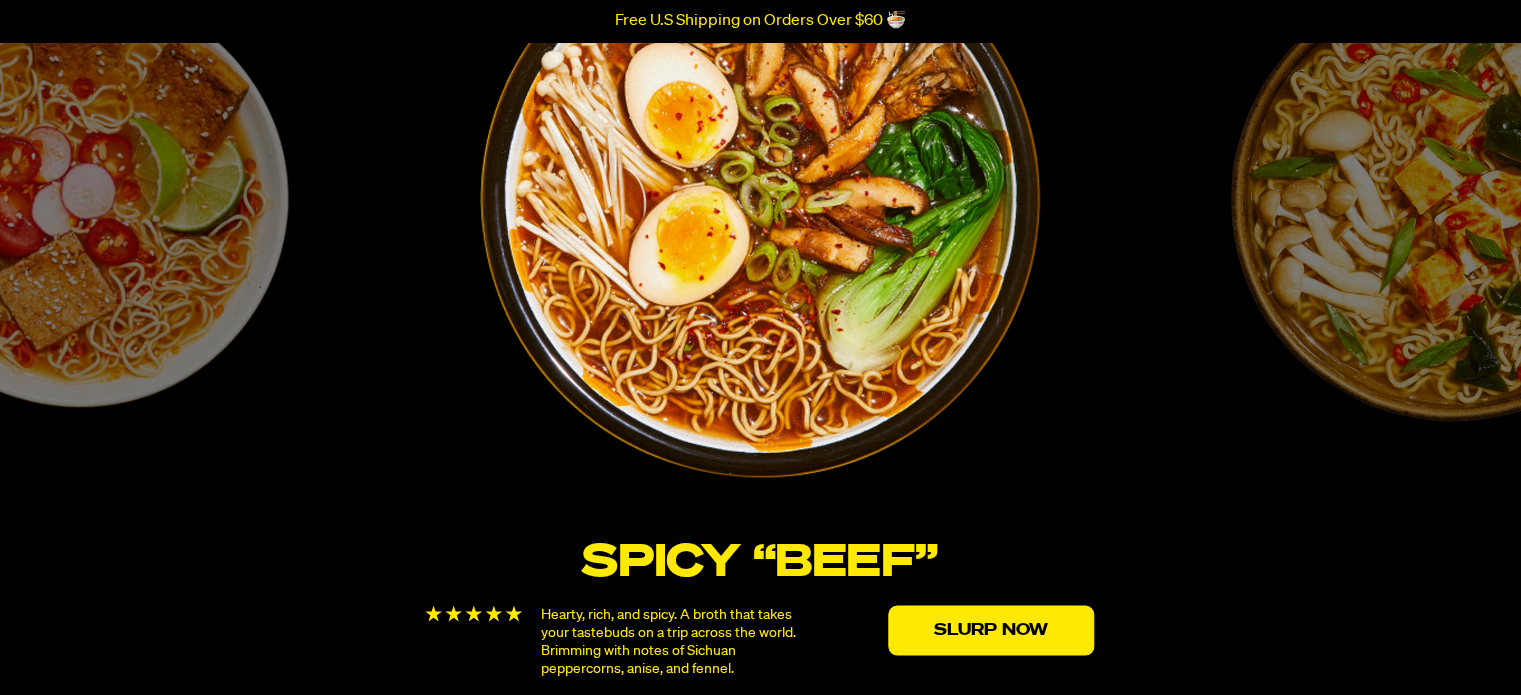 click at bounding box center [760, 198] 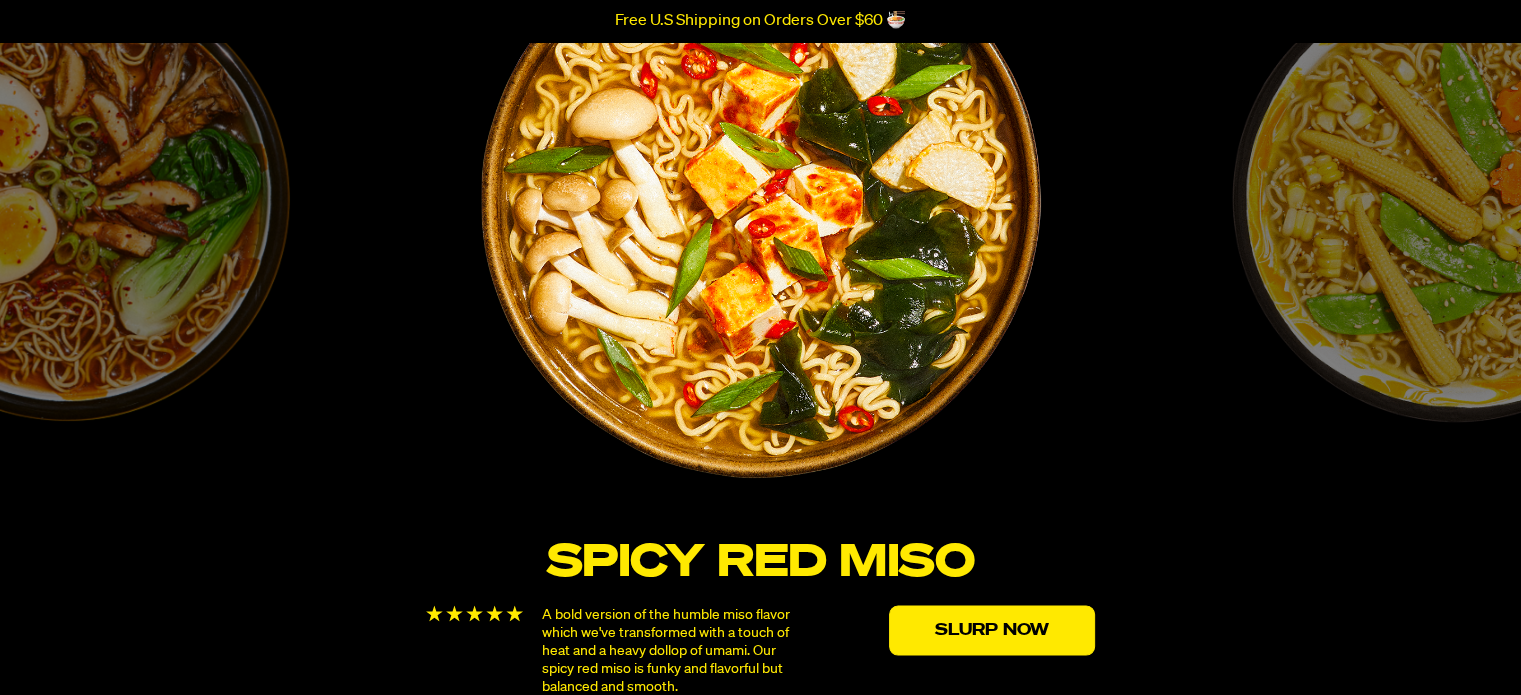 click on "Spicy “Beef”
Hearty, rich, and spicy. A broth that takes your tastebuds on a trip across the world. Brimming with notes of Sichuan peppercorns, anise, and fennel.
Slurp Now" at bounding box center (65, 329) 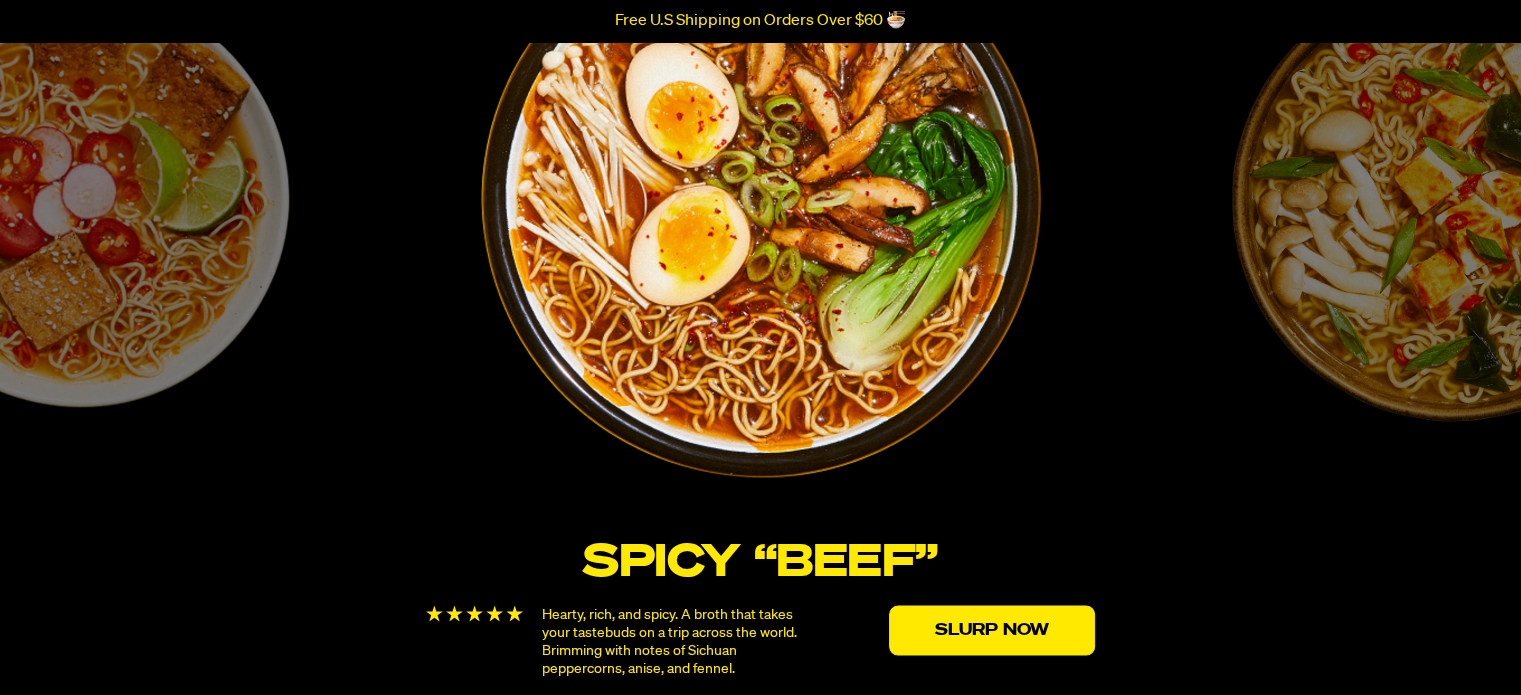 click on "Spicy “Beef”" at bounding box center (760, 562) 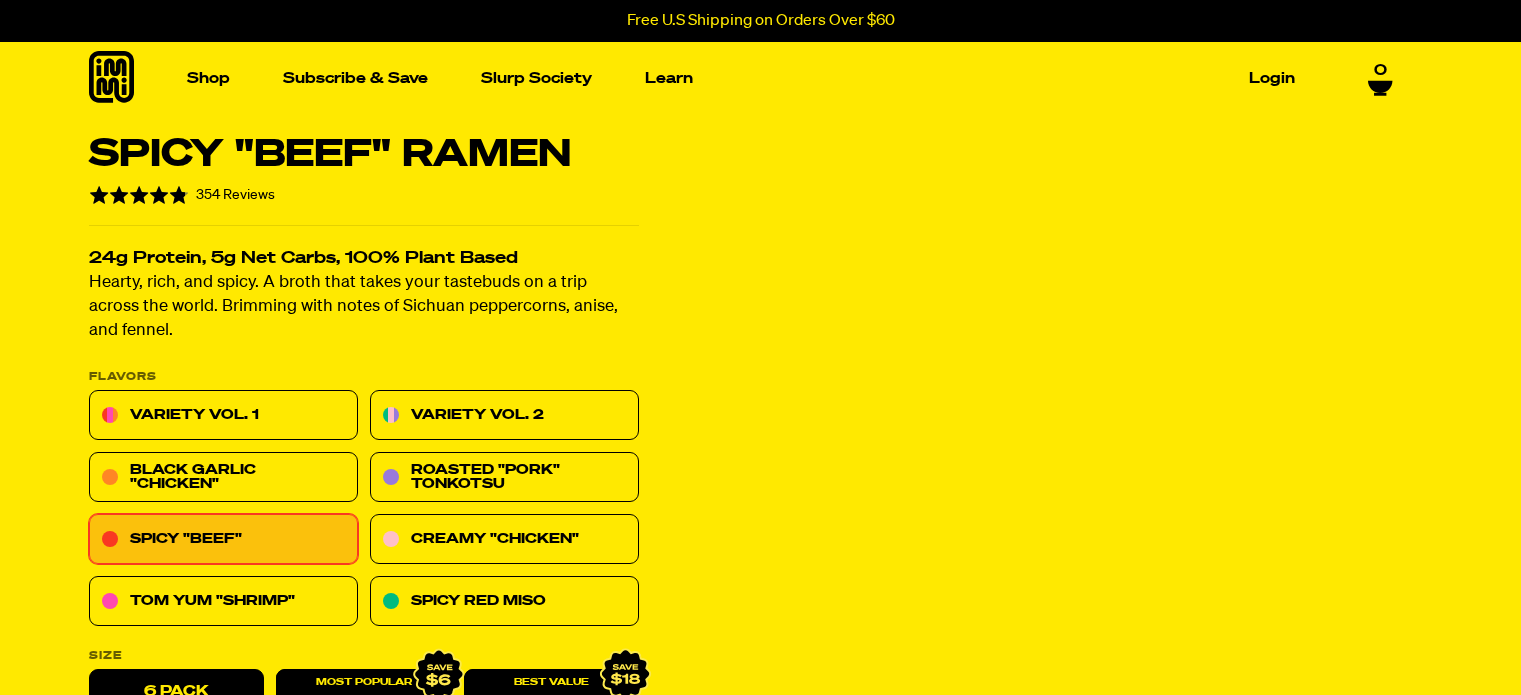 scroll, scrollTop: 0, scrollLeft: 0, axis: both 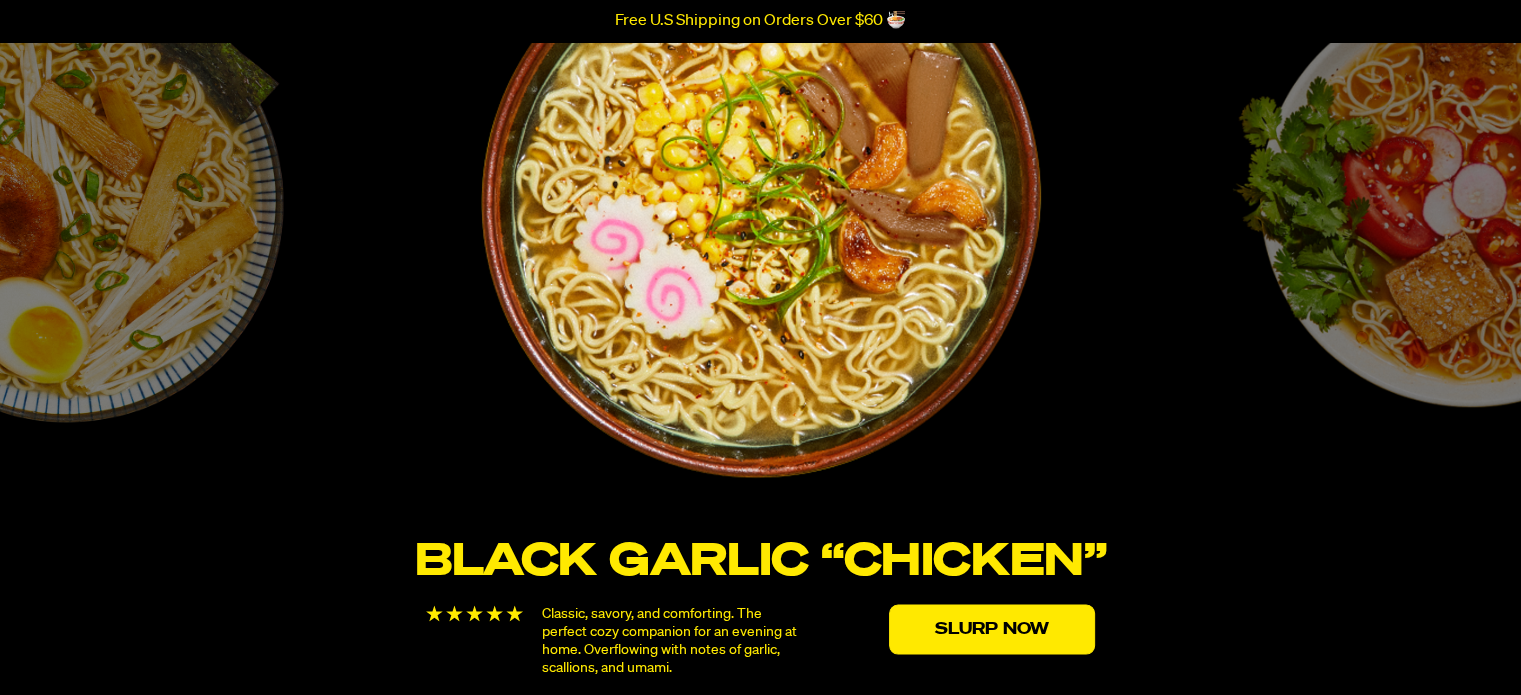 click on "Tom Yum “Shrimp”
Fresh, bright, and zesty. A vibrant bowl to slurp under the cool shade on a warm afternoon. Abundant with notes of lemongrass, citrus, and chili.
Slurp Now" at bounding box center [1455, 329] 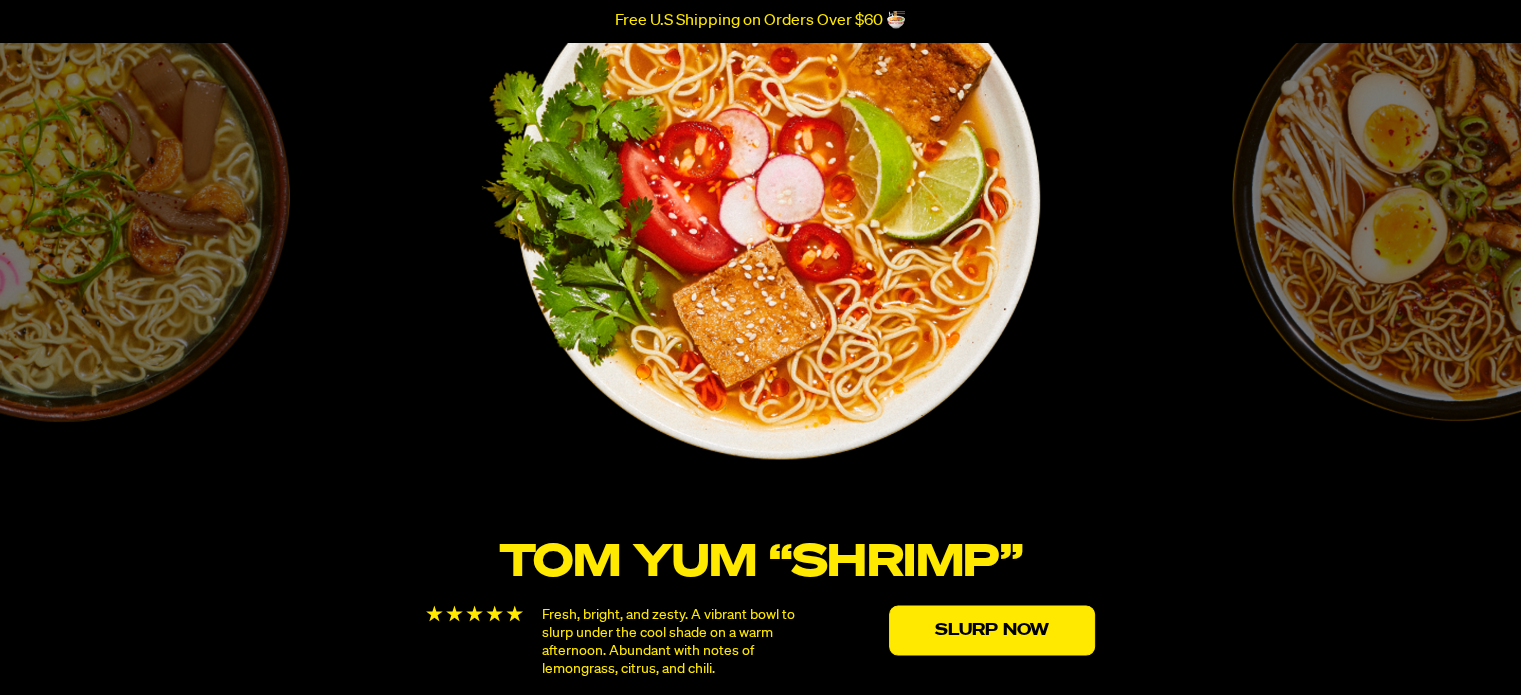 click at bounding box center (761, 198) 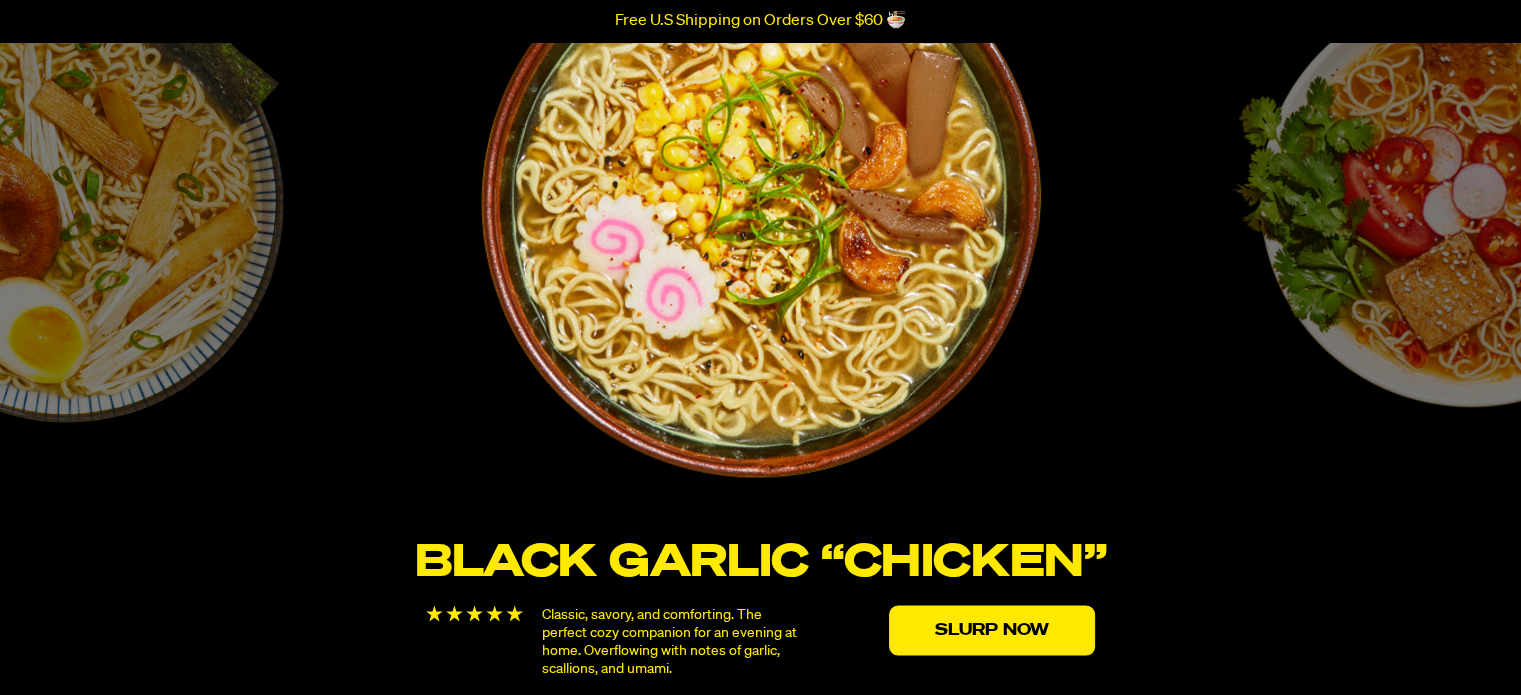 click on "Tom Yum “Shrimp”
Fresh, bright, and zesty. A vibrant bowl to slurp under the cool shade on a warm afternoon. Abundant with notes of lemongrass, citrus, and chili.
Slurp Now" at bounding box center (1455, 329) 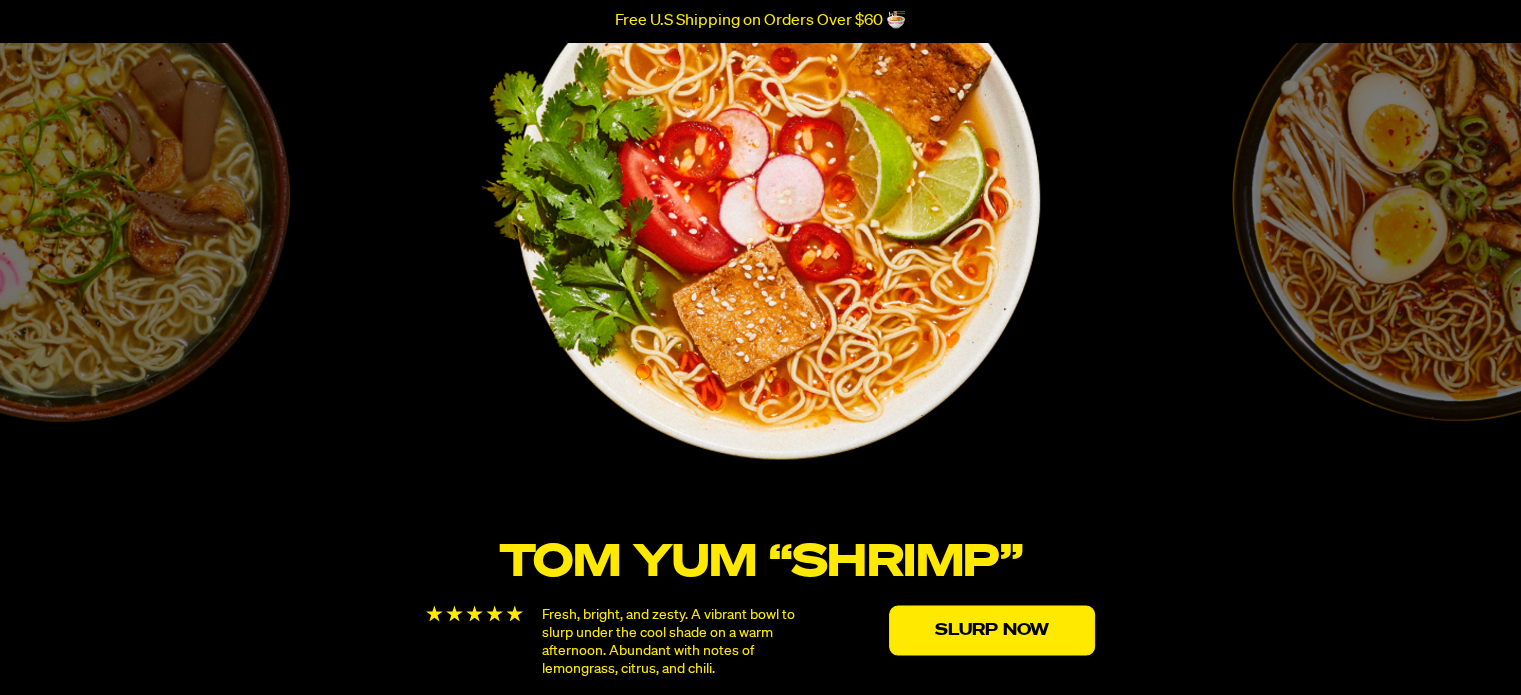 click at bounding box center [761, 199] 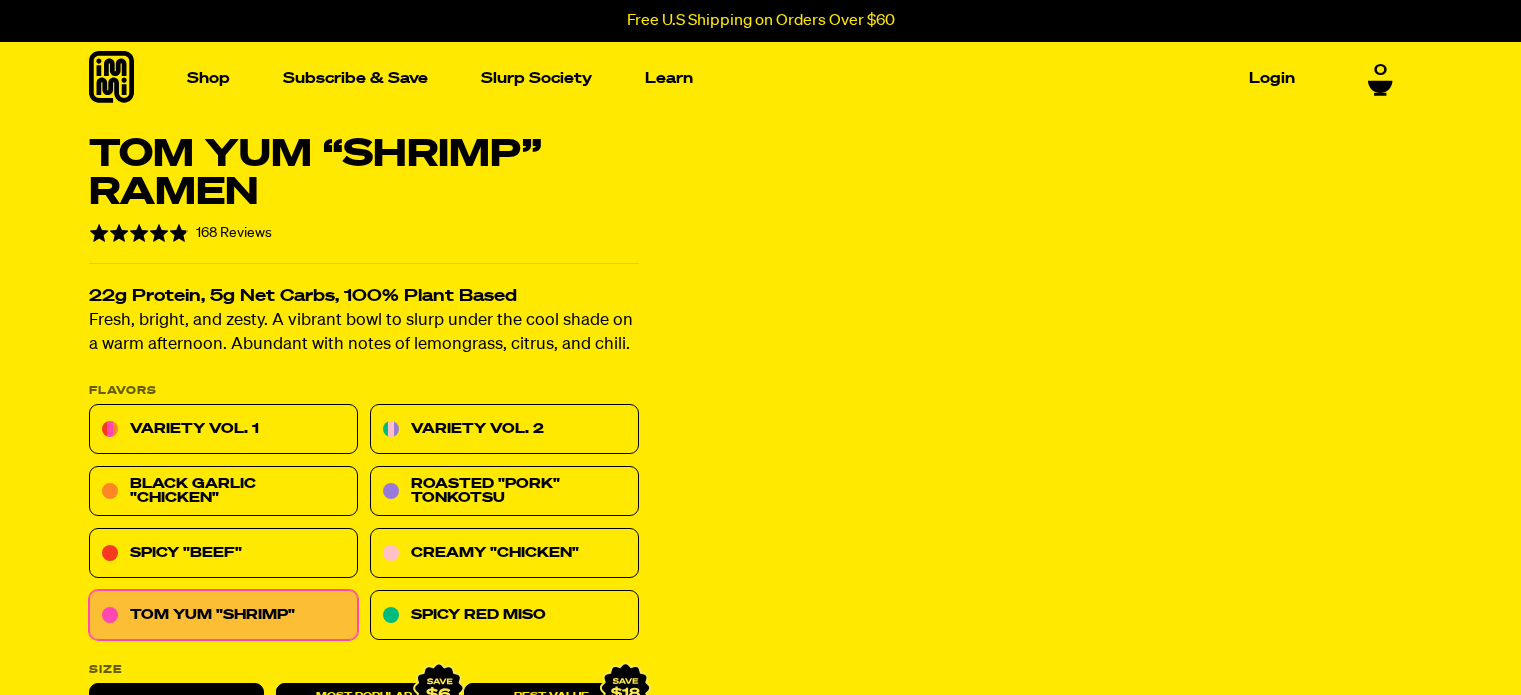 scroll, scrollTop: 0, scrollLeft: 0, axis: both 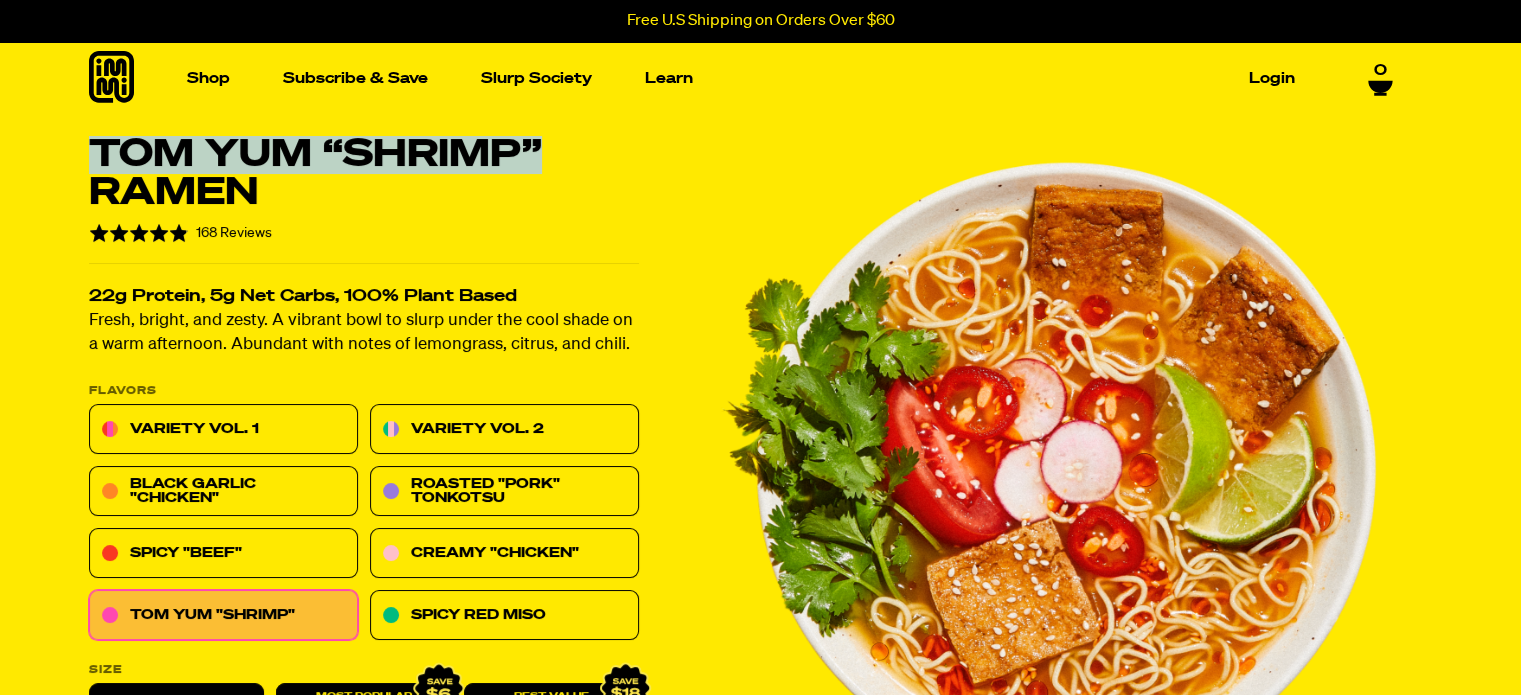 drag, startPoint x: 0, startPoint y: 0, endPoint x: 551, endPoint y: 143, distance: 569.2539 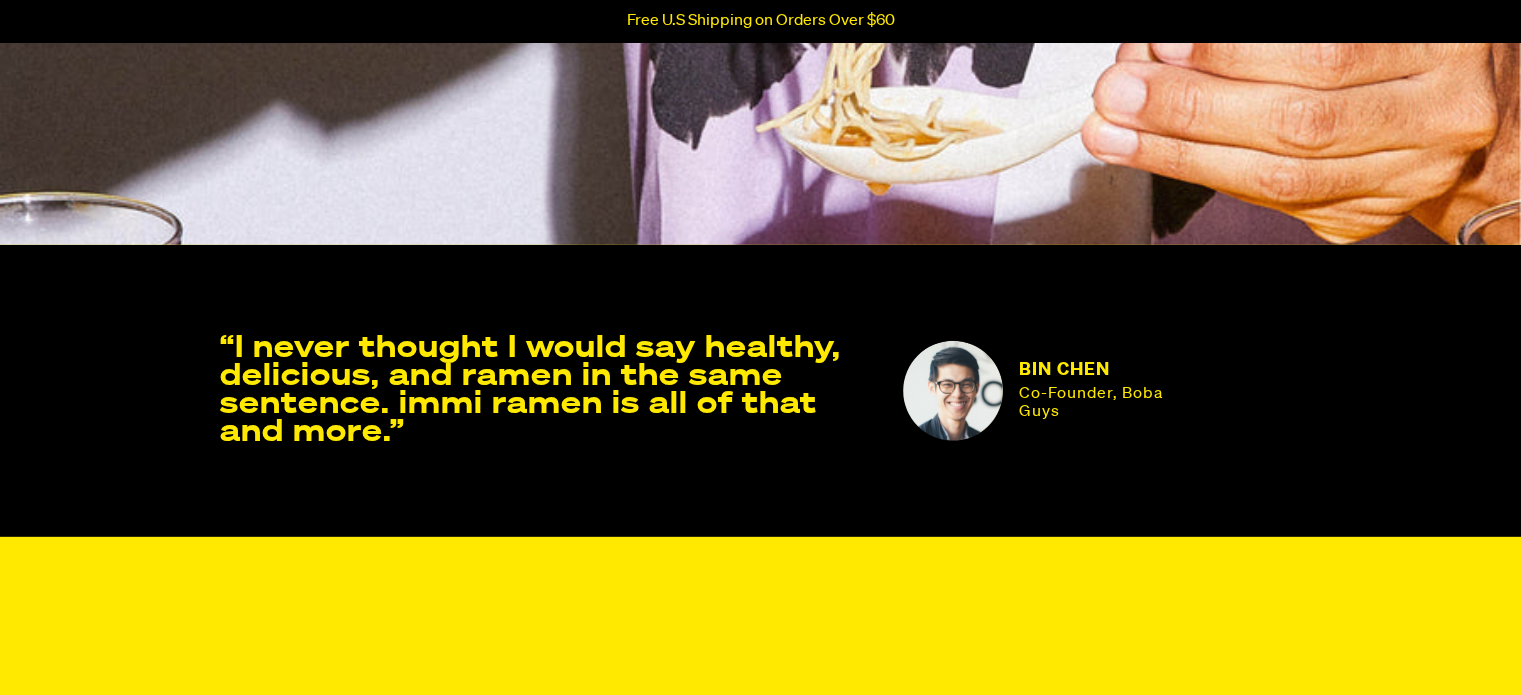 scroll, scrollTop: 5600, scrollLeft: 0, axis: vertical 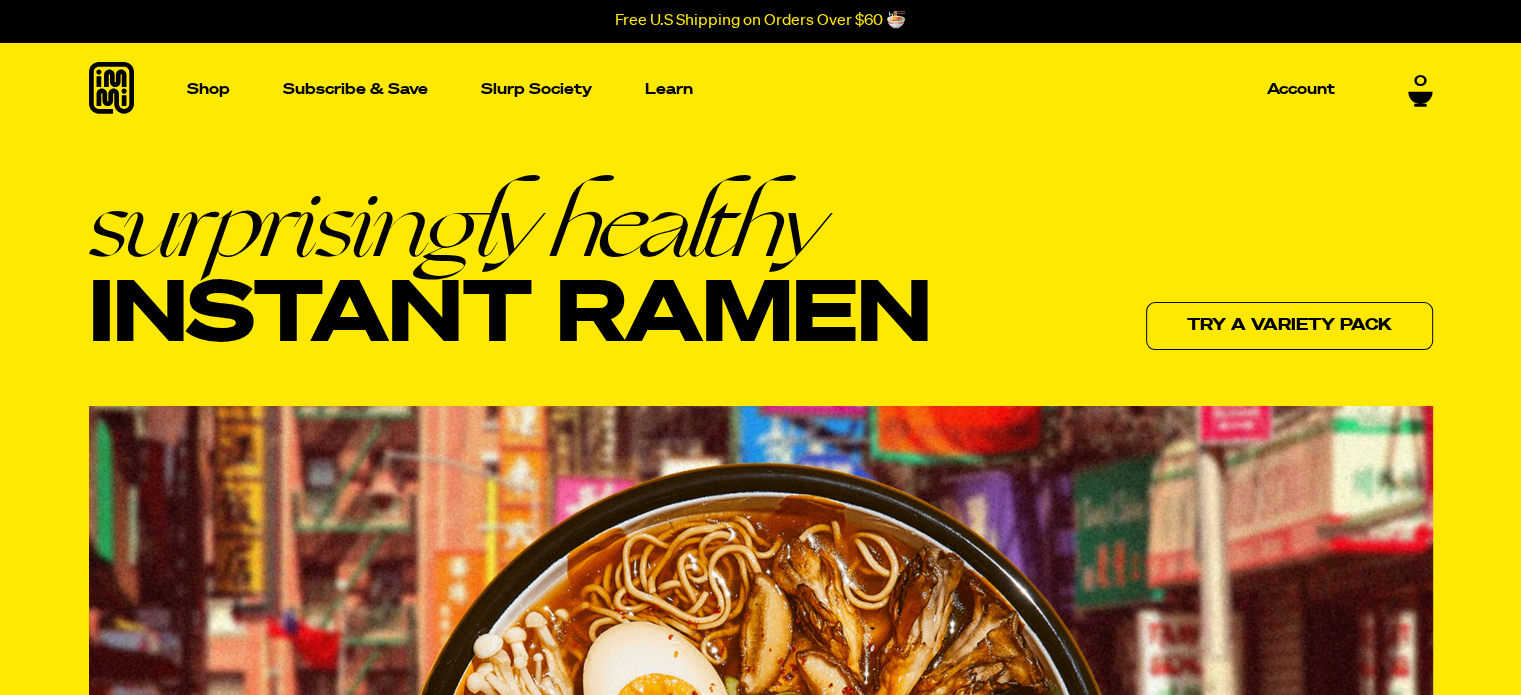 drag, startPoint x: 104, startPoint y: 225, endPoint x: 925, endPoint y: 323, distance: 826.82825 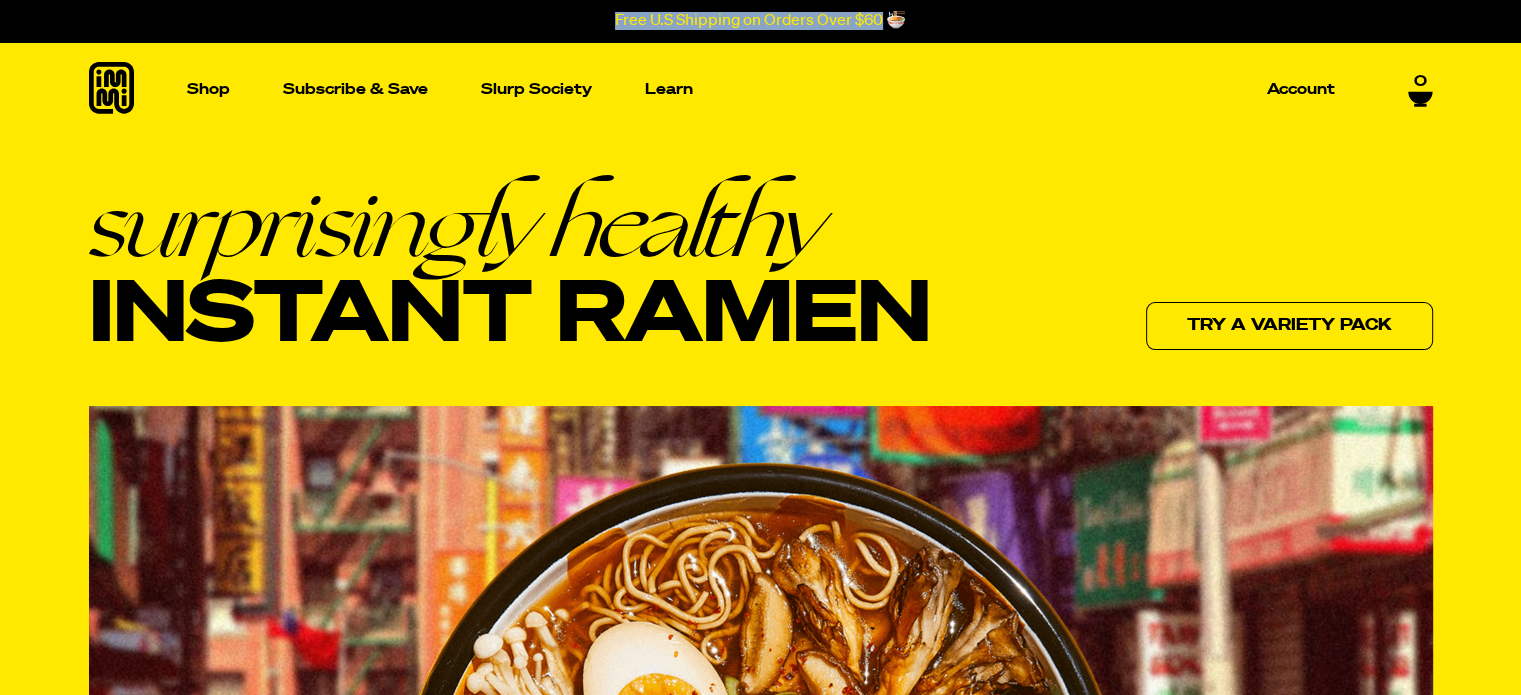 drag, startPoint x: 614, startPoint y: 19, endPoint x: 883, endPoint y: 41, distance: 269.89813 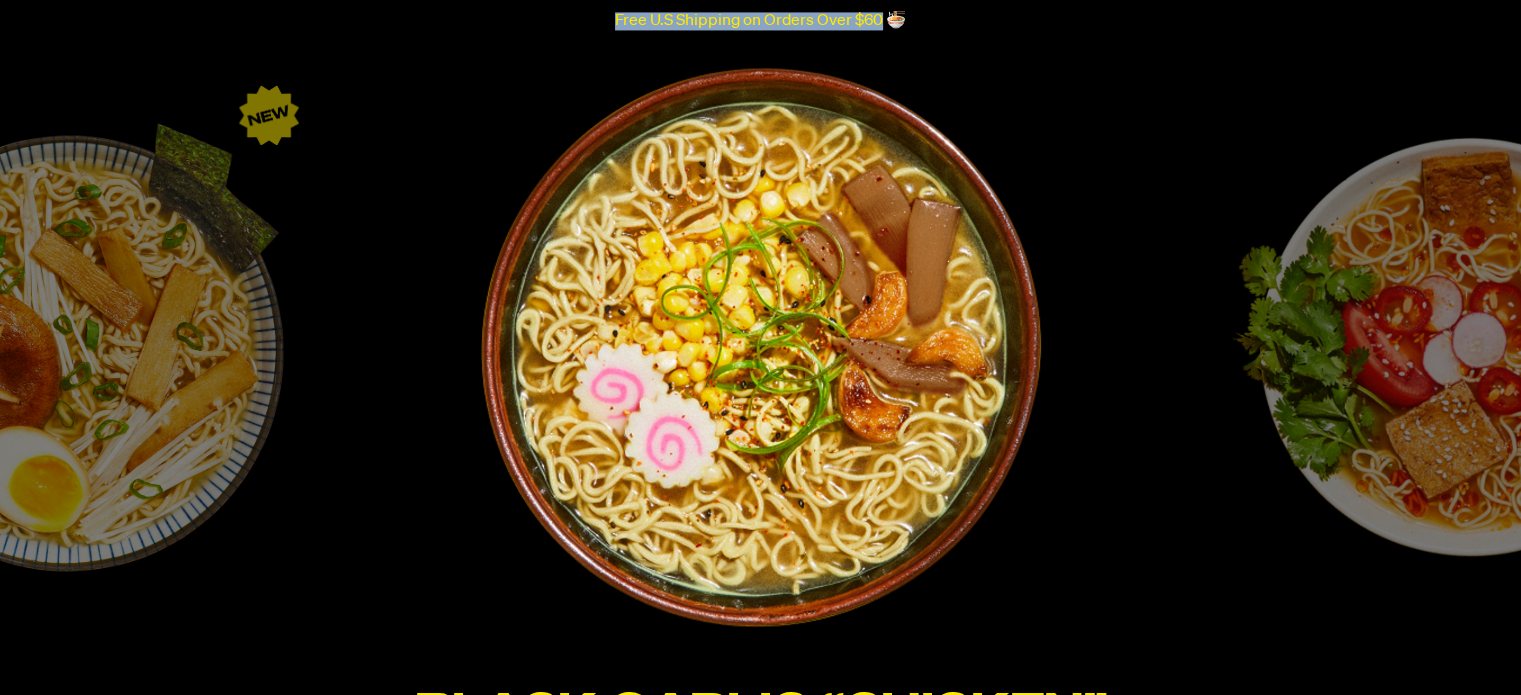 scroll, scrollTop: 3300, scrollLeft: 0, axis: vertical 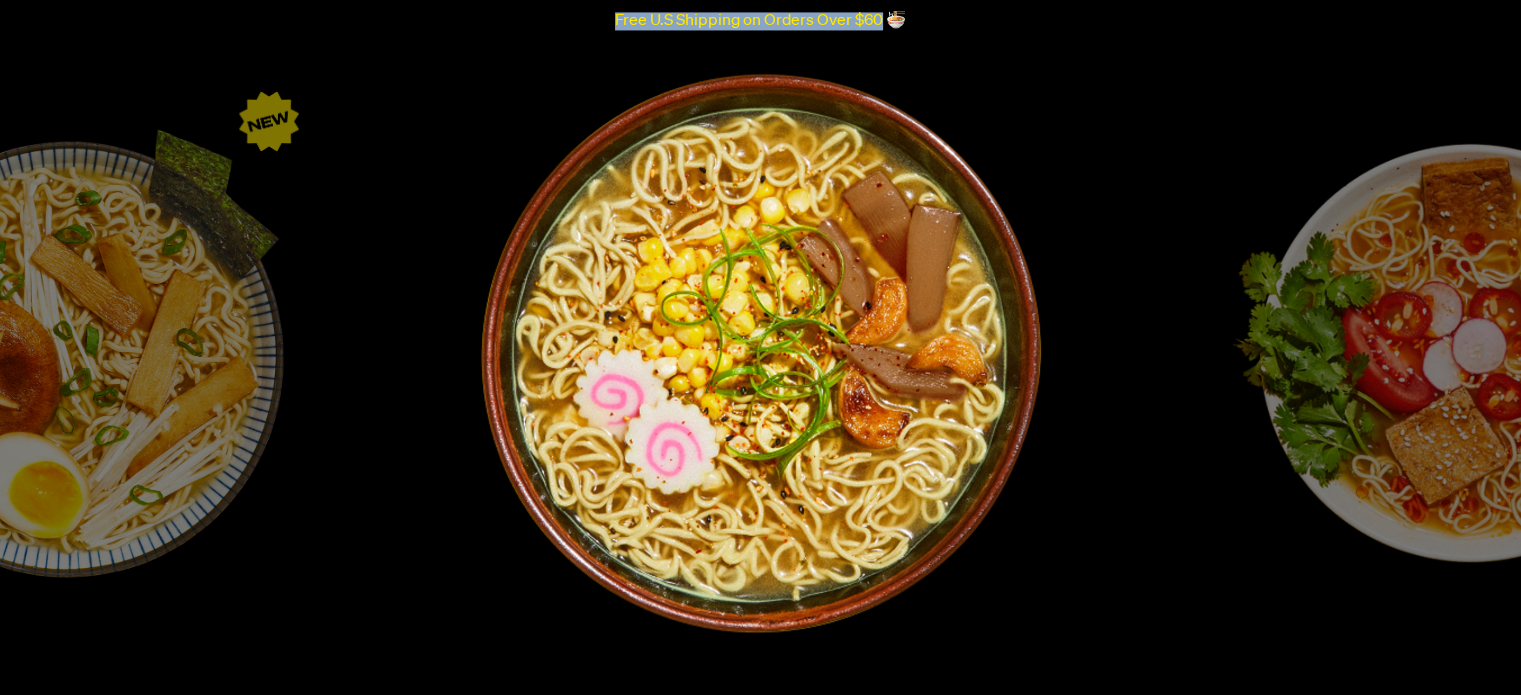 click on "Tom Yum “Shrimp”
Fresh, bright, and zesty. A vibrant bowl to slurp under the cool shade on a warm afternoon. Abundant with notes of lemongrass, citrus, and chili.
Slurp Now" at bounding box center (1455, 484) 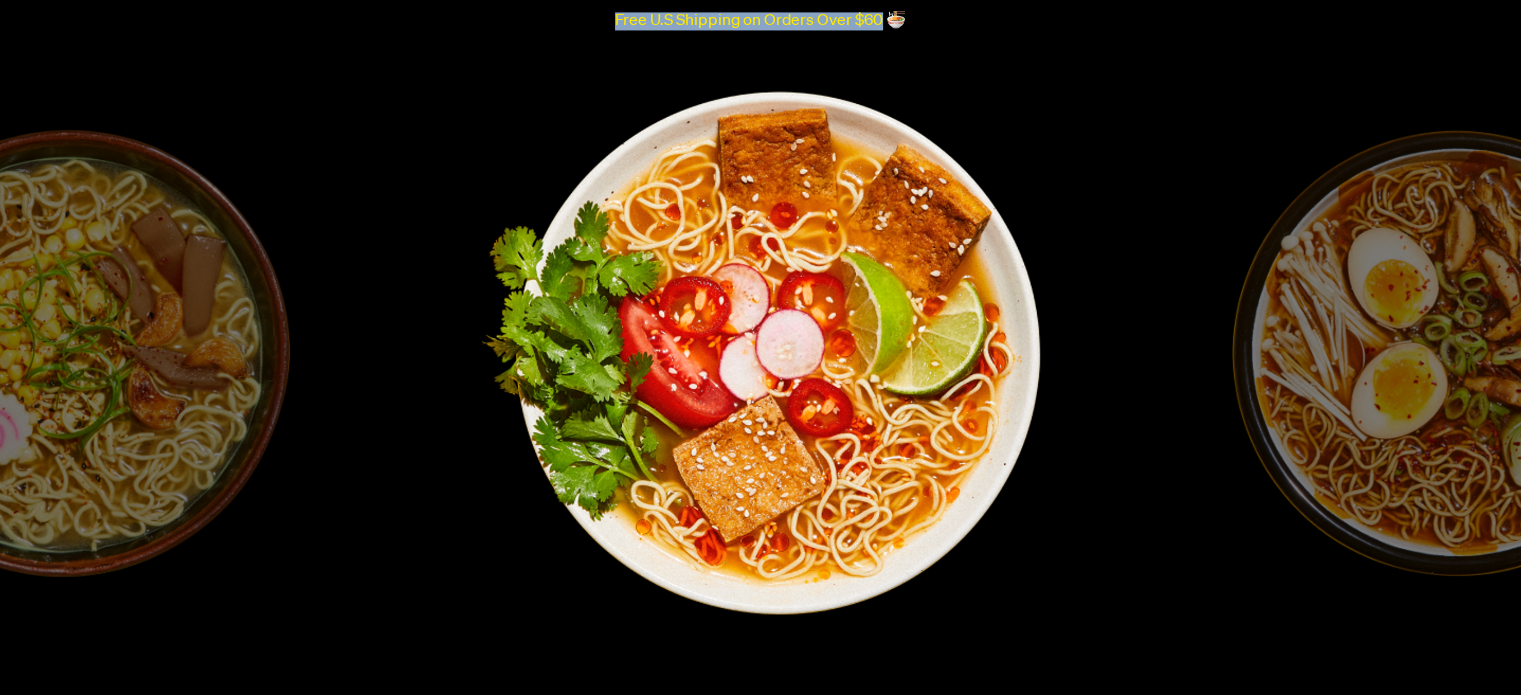 click at bounding box center (761, 353) 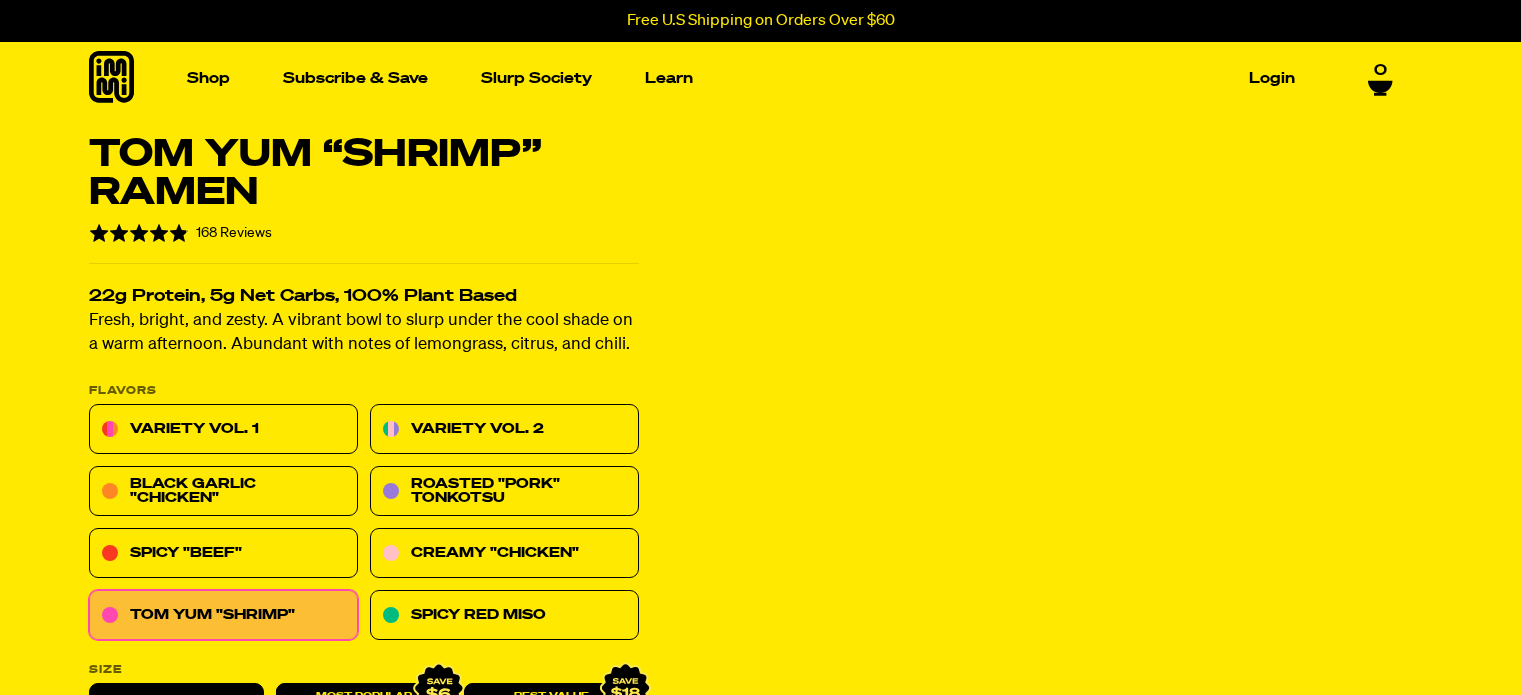 scroll, scrollTop: 0, scrollLeft: 0, axis: both 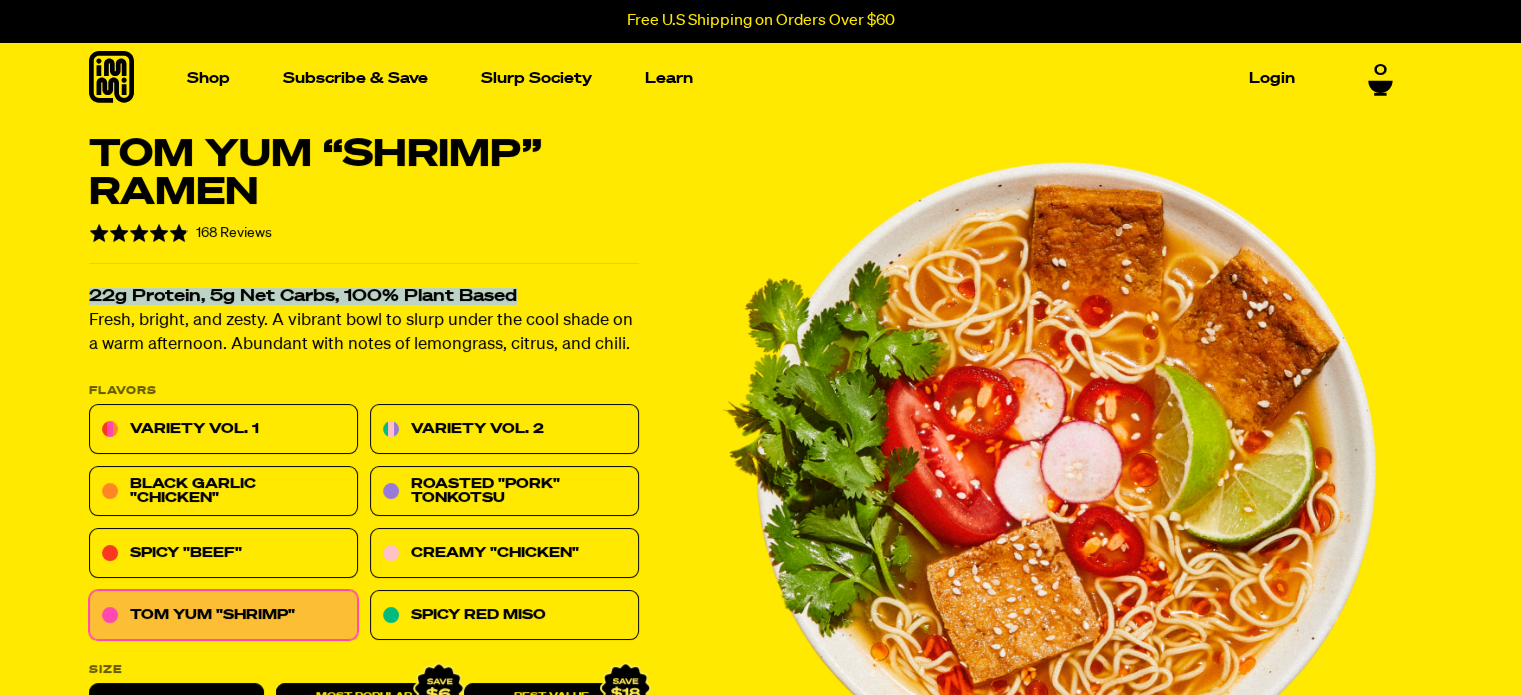drag, startPoint x: 92, startPoint y: 295, endPoint x: 521, endPoint y: 293, distance: 429.00467 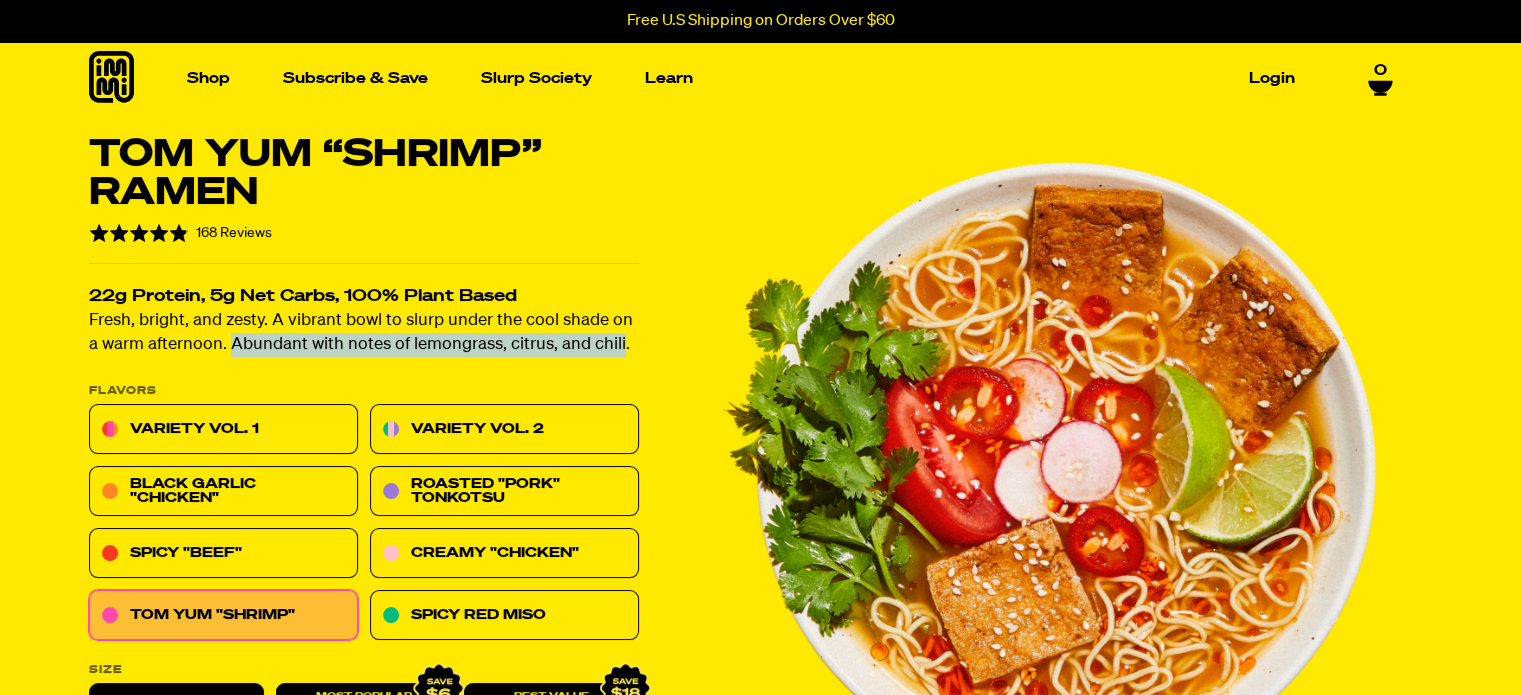 drag, startPoint x: 215, startPoint y: 345, endPoint x: 604, endPoint y: 351, distance: 389.04626 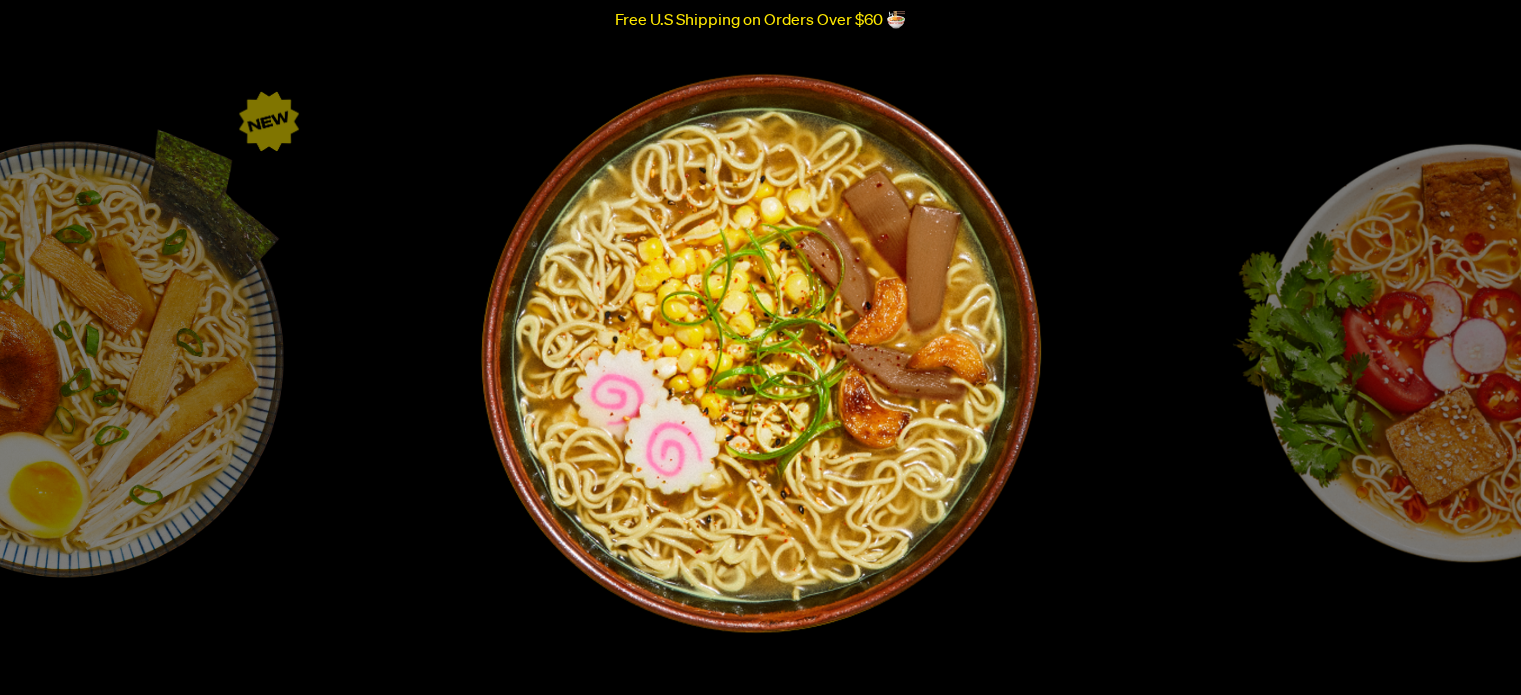scroll, scrollTop: 0, scrollLeft: 0, axis: both 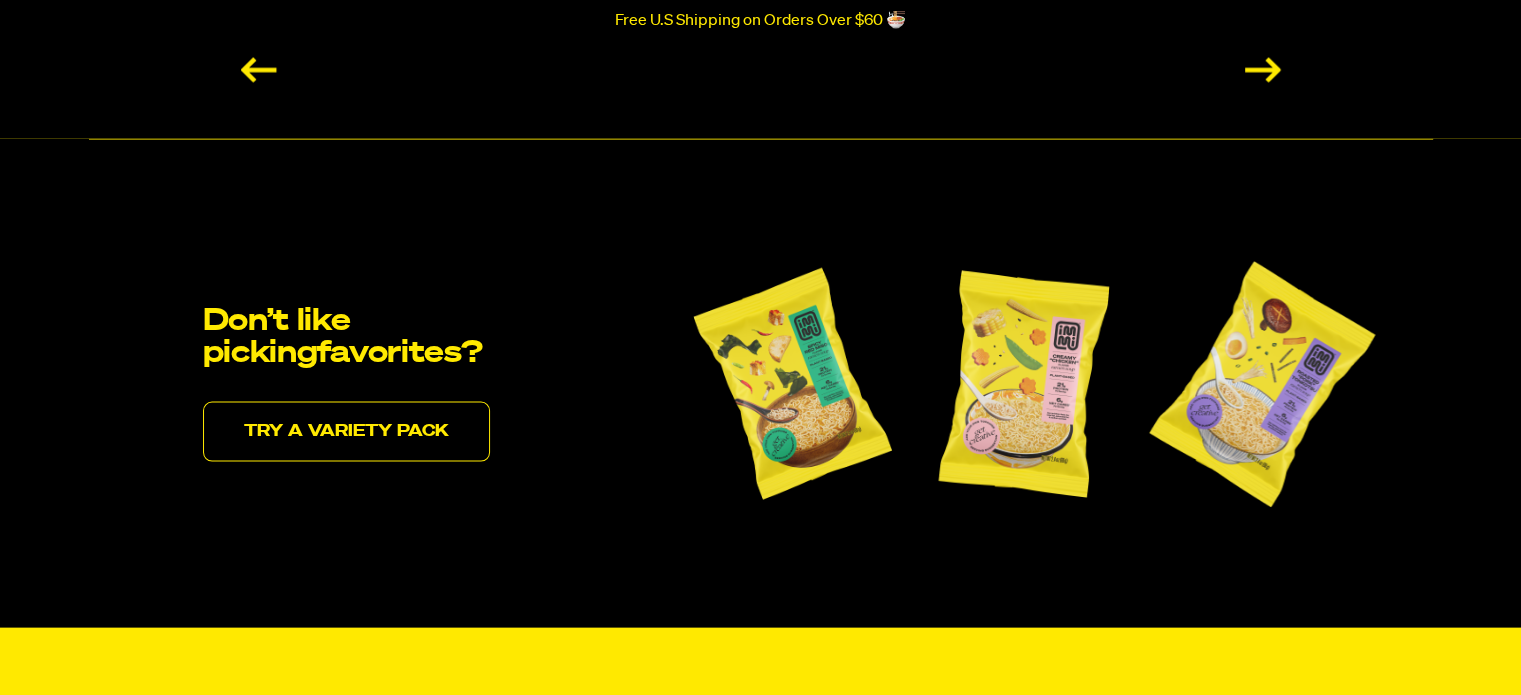 click on "Try a variety pack" at bounding box center [346, 432] 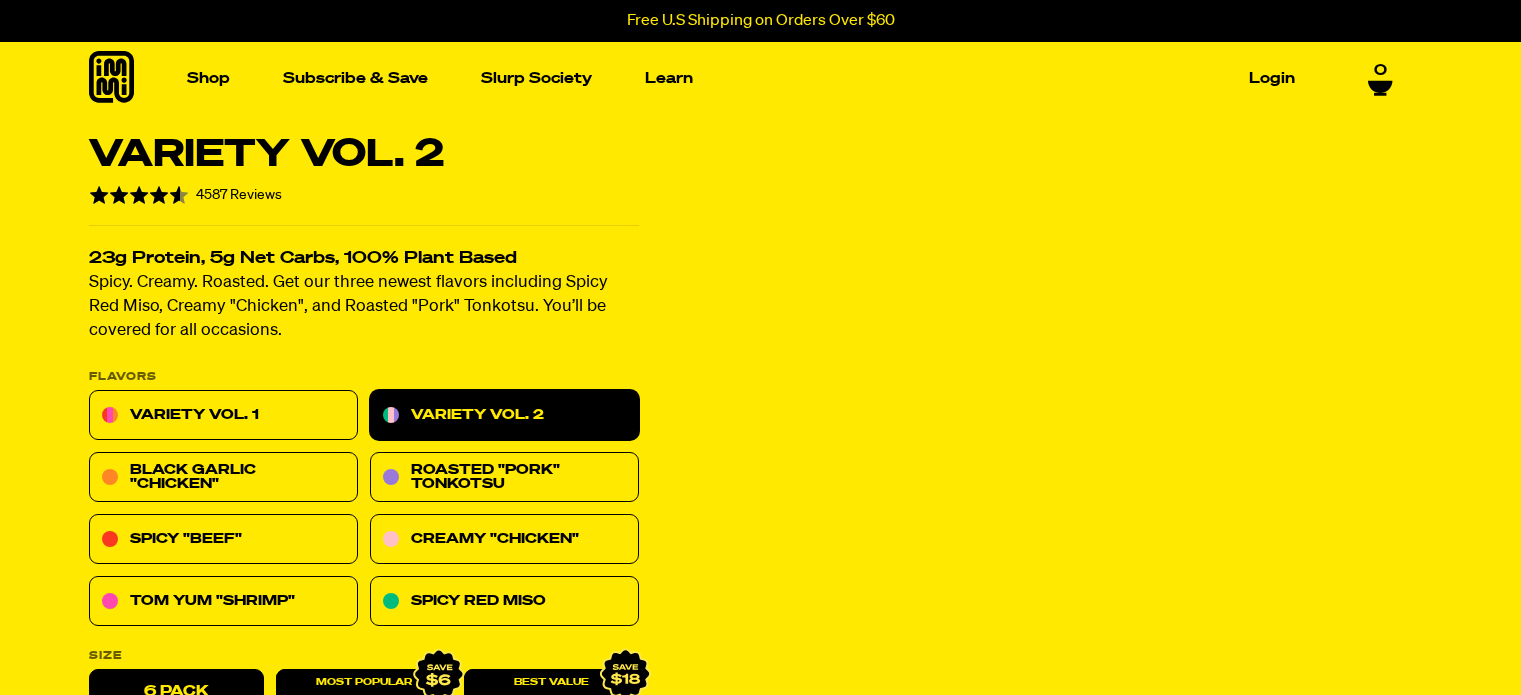 scroll, scrollTop: 722, scrollLeft: 0, axis: vertical 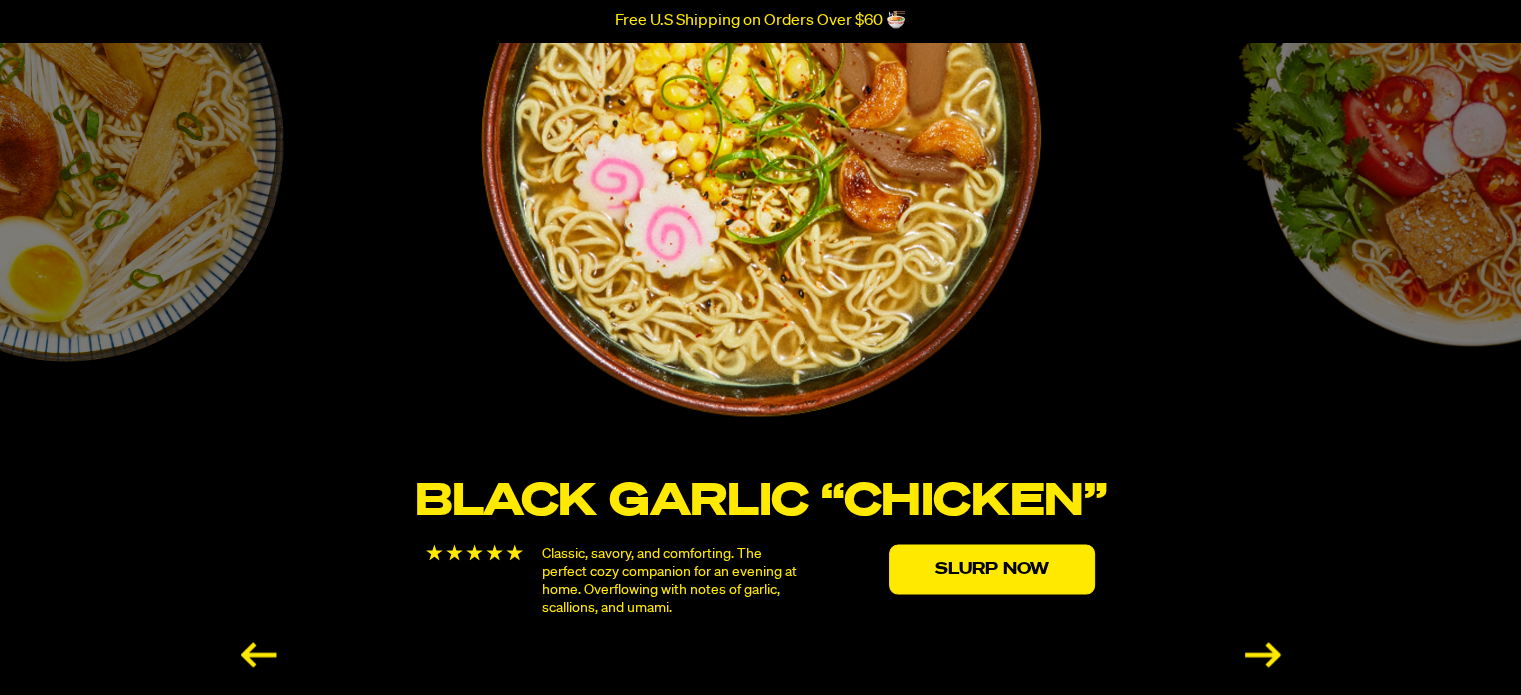 click on "Tom Yum “Shrimp”
Fresh, bright, and zesty. A vibrant bowl to slurp under the cool shade on a warm afternoon. Abundant with notes of lemongrass, citrus, and chili.
Slurp Now" at bounding box center (1455, 268) 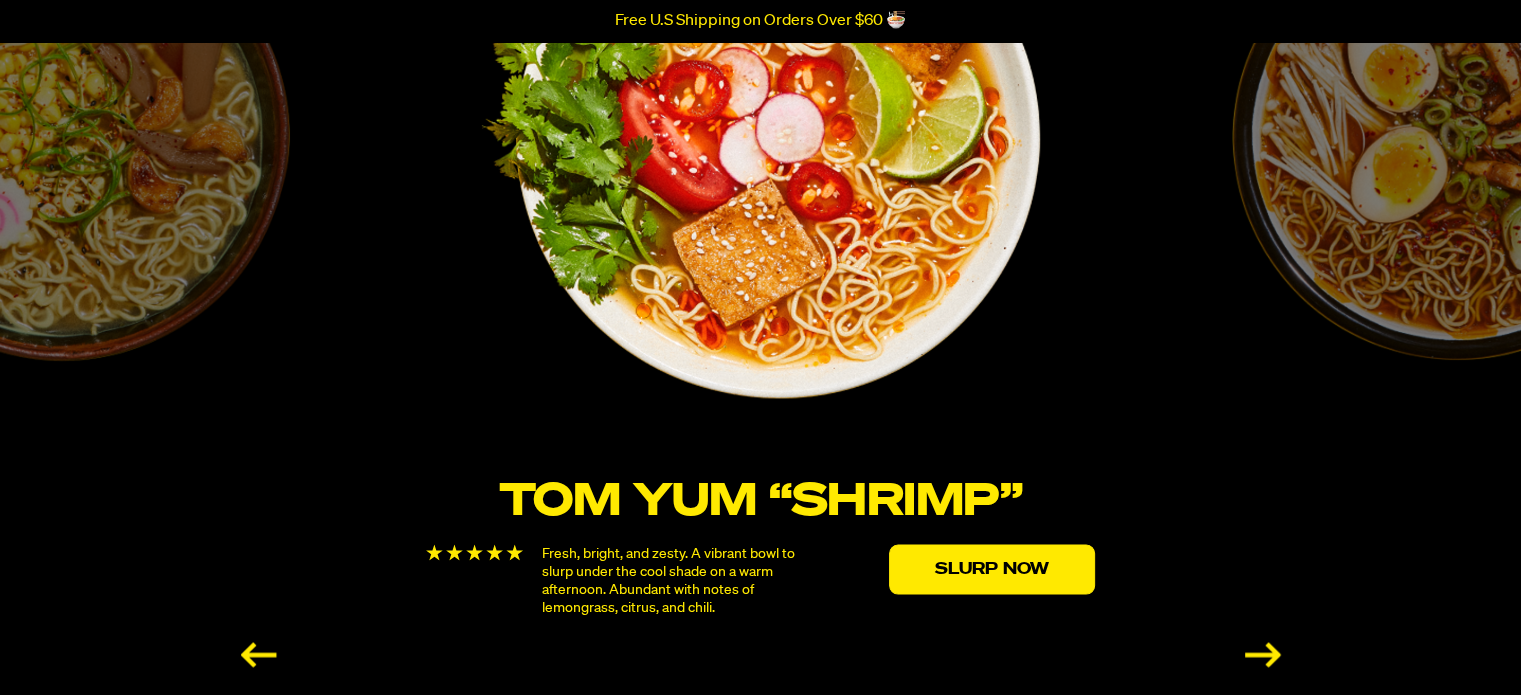 click on "Spicy “Beef”
Hearty, rich, and spicy. A broth that takes your tastebuds on a trip across the world. Brimming with notes of Sichuan peppercorns, anise, and fennel.
Slurp Now" at bounding box center [1455, 268] 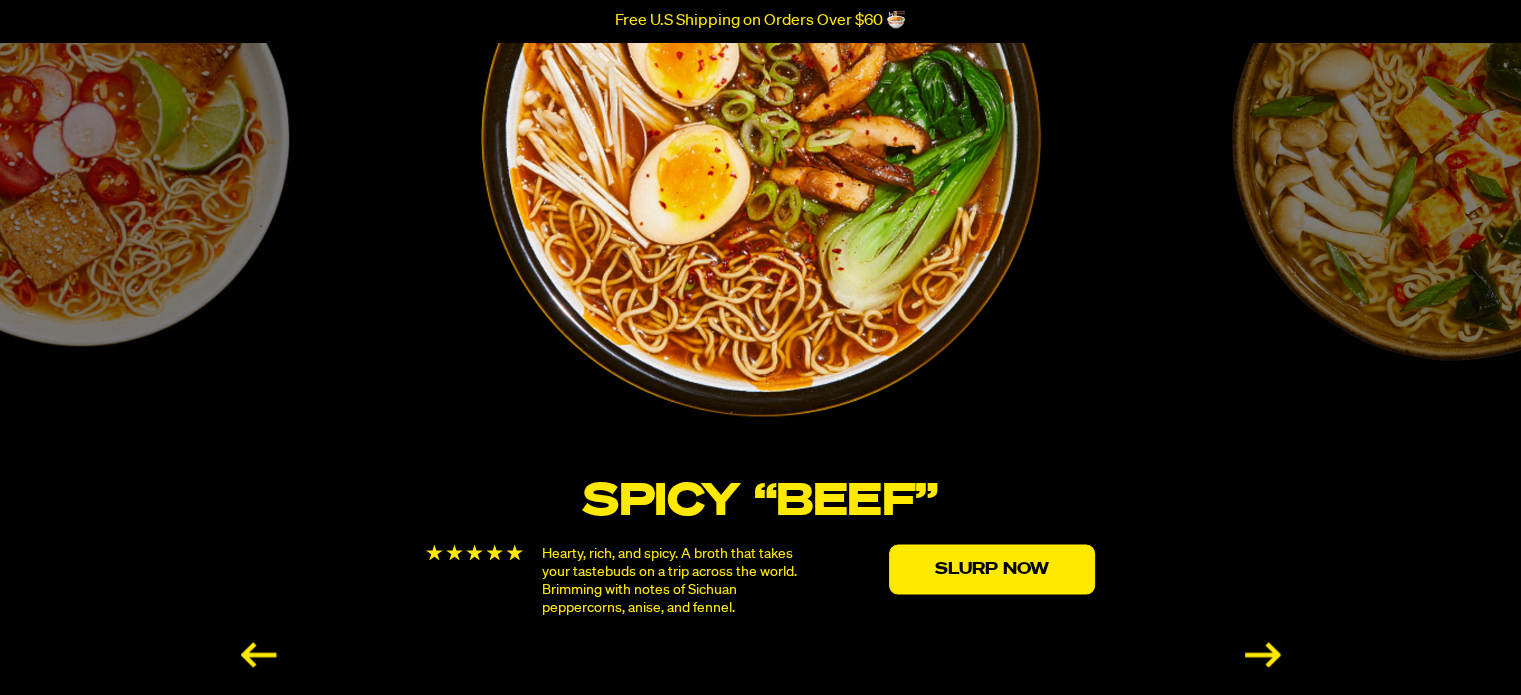 click on "Spicy Red Miso
A bold version of the humble miso flavor which we've transformed with a touch of heat and a heavy dollop of umami. Our spicy red miso is funky and flavorful but balanced and smooth.
Slurp Now" at bounding box center [1455, 268] 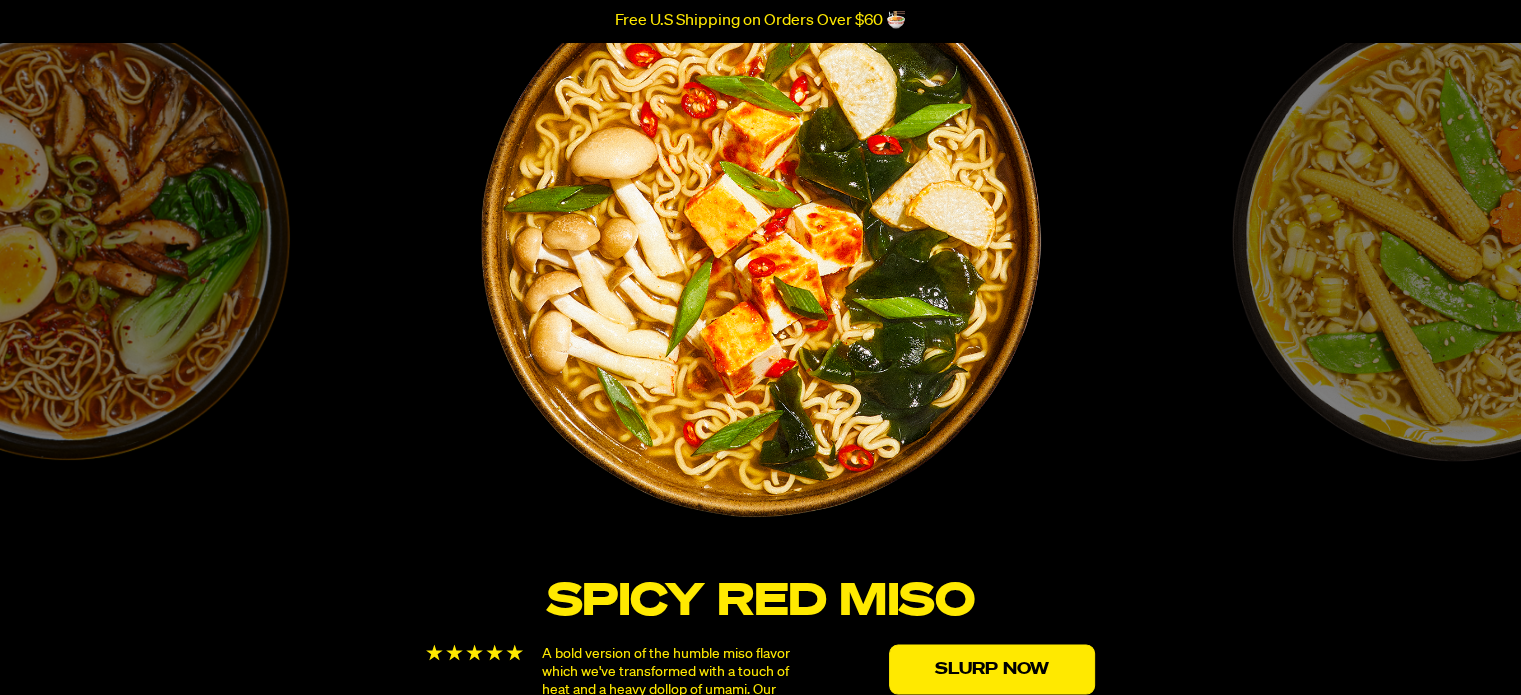 scroll, scrollTop: 3516, scrollLeft: 0, axis: vertical 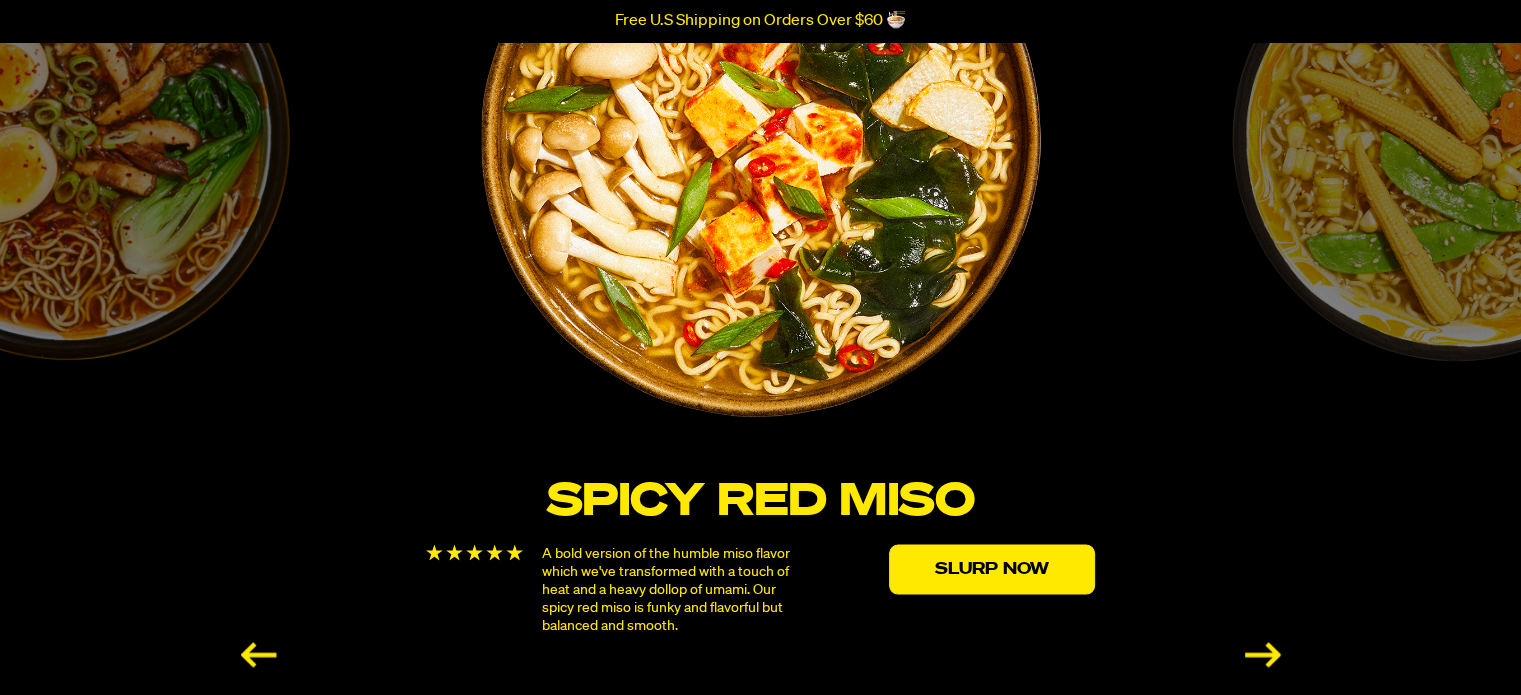 click on "Creamy “Chicken”
Savory, satisfying, and luscious. A classic flavor made even better with more silkiness. Filled with notes of corn, cream, and herbs.
Slurp Now" at bounding box center (1455, 268) 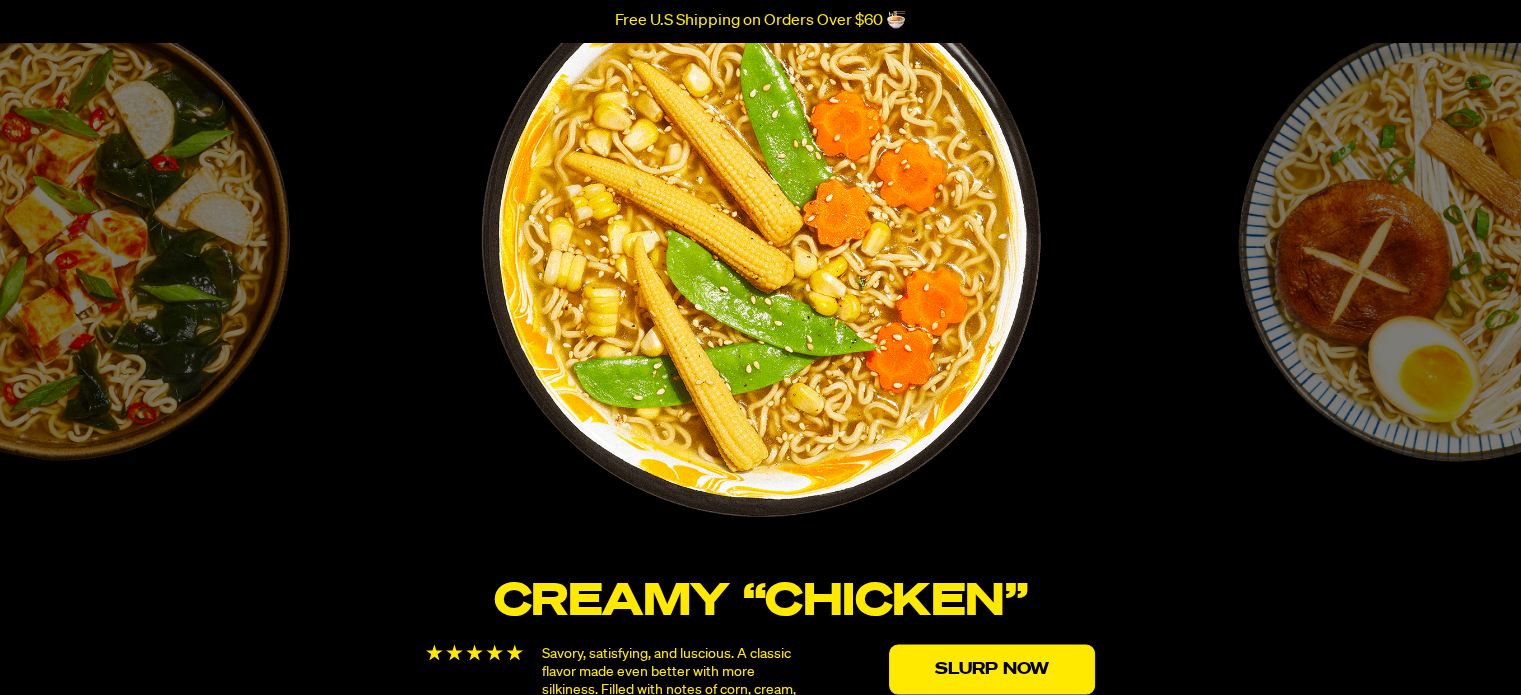 scroll, scrollTop: 3516, scrollLeft: 0, axis: vertical 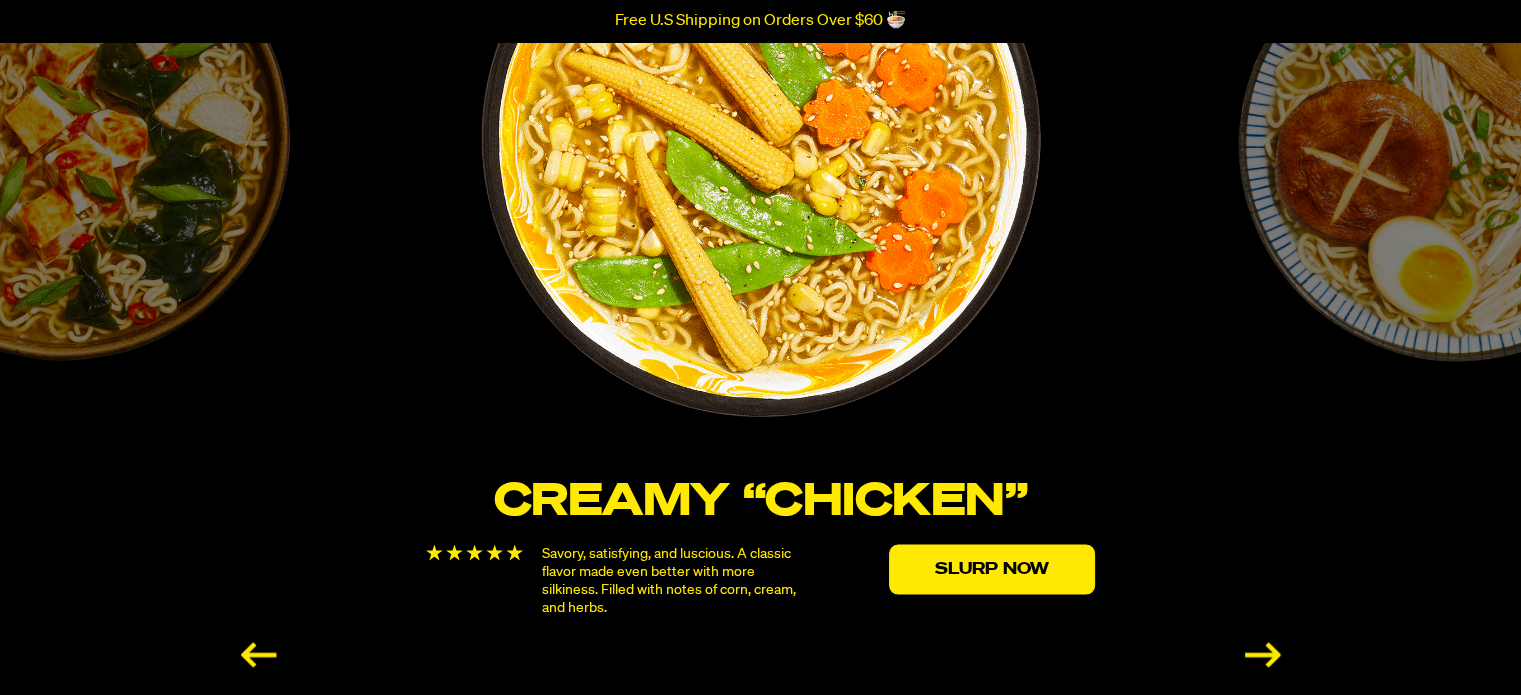 click on "Roasted “Pork” Tonkotsu
A smooth and velvety stock that captures the same smokey roasted flavors and is rich with hints of garlic, shallots, and sesame. Our tonkotsu is hearty, comforting and deeply satisfying.
Slurp Now" at bounding box center (1455, 268) 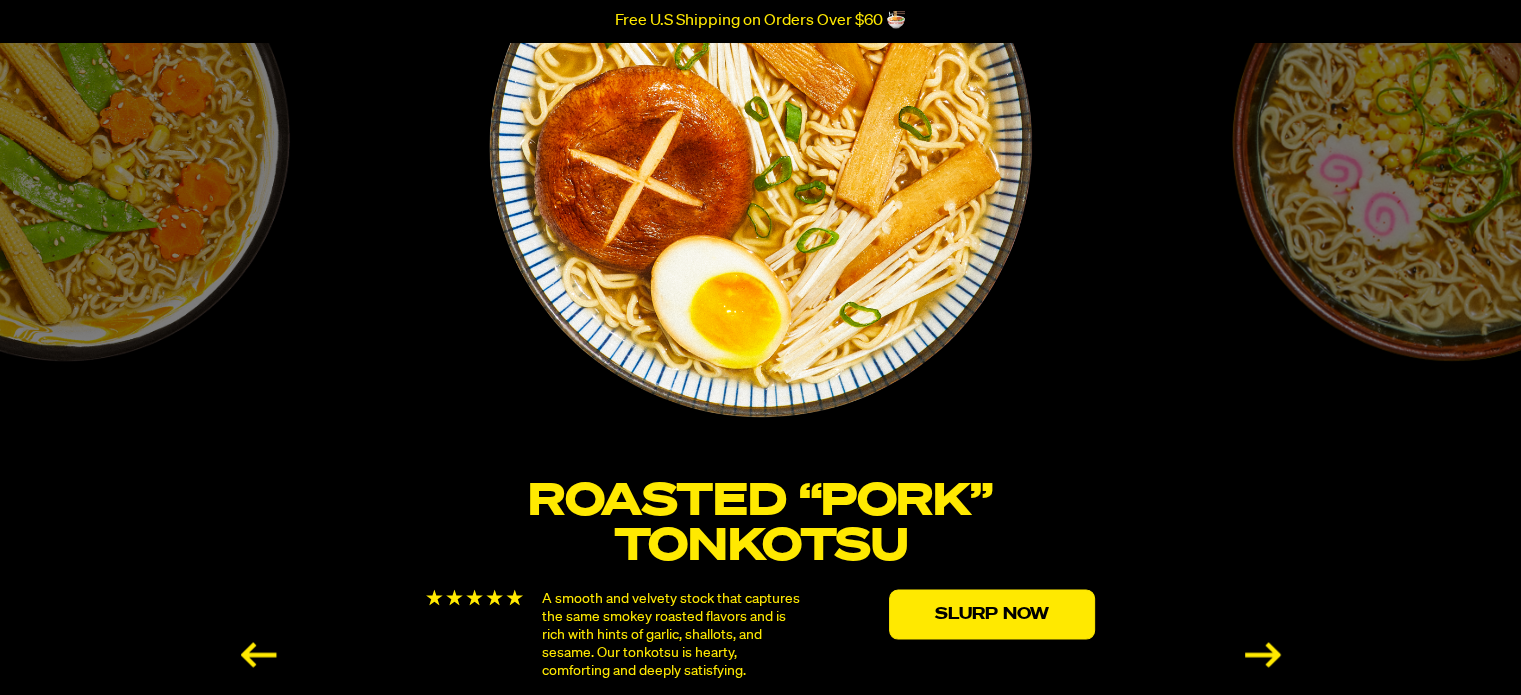 scroll, scrollTop: 3416, scrollLeft: 0, axis: vertical 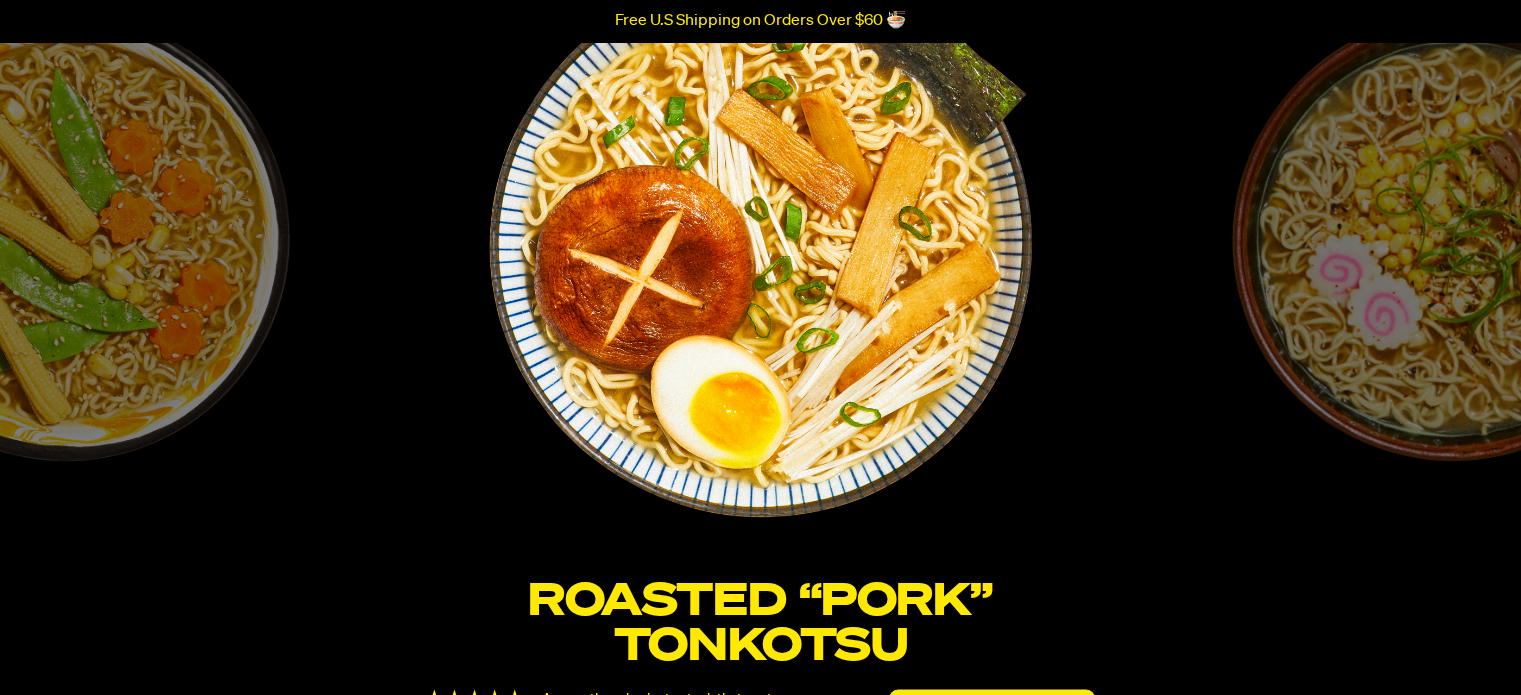 click on "Creamy “Chicken”
Savory, satisfying, and luscious. A classic flavor made even better with more silkiness. Filled with notes of corn, cream, and herbs.
Slurp Now" at bounding box center [65, 368] 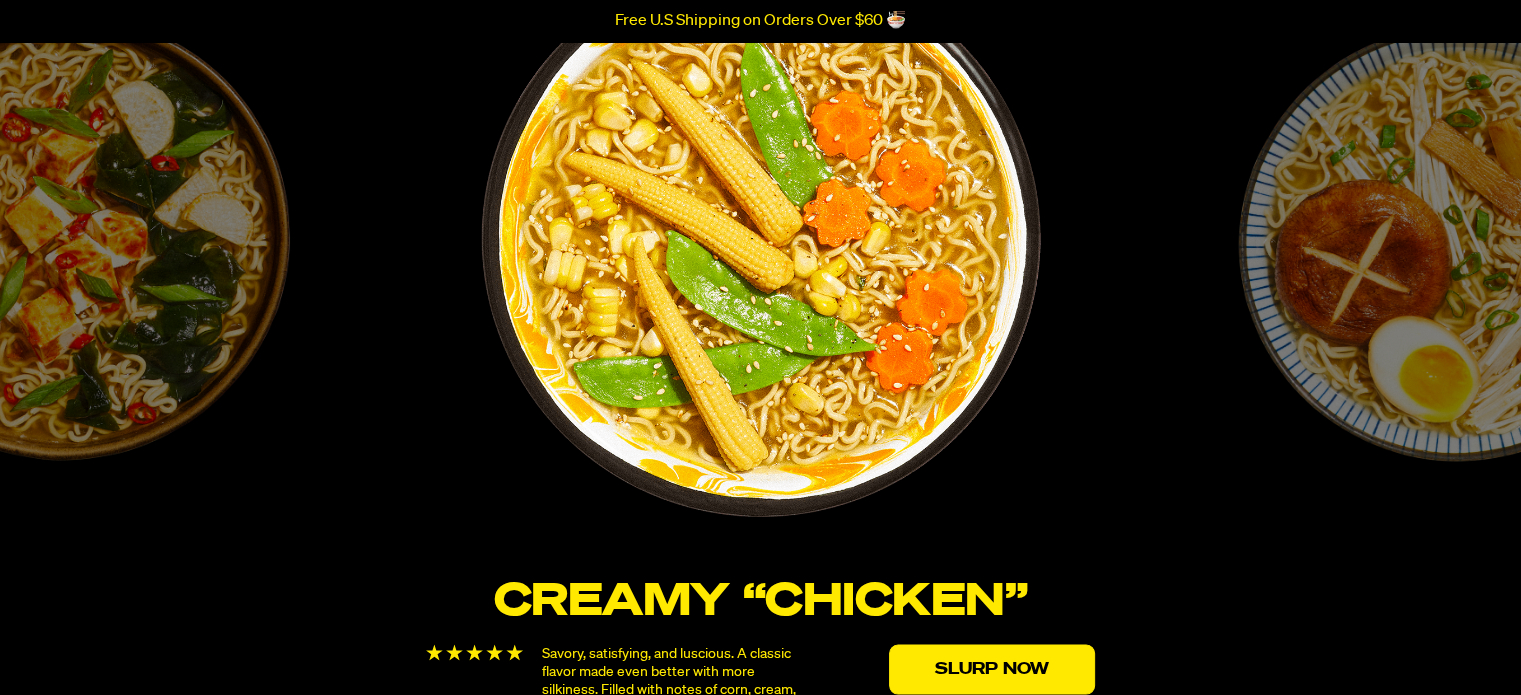 click on "Roasted “Pork” Tonkotsu
A smooth and velvety stock that captures the same smokey roasted flavors and is rich with hints of garlic, shallots, and sesame. Our tonkotsu is hearty, comforting and deeply satisfying.
Slurp Now" at bounding box center (1455, 368) 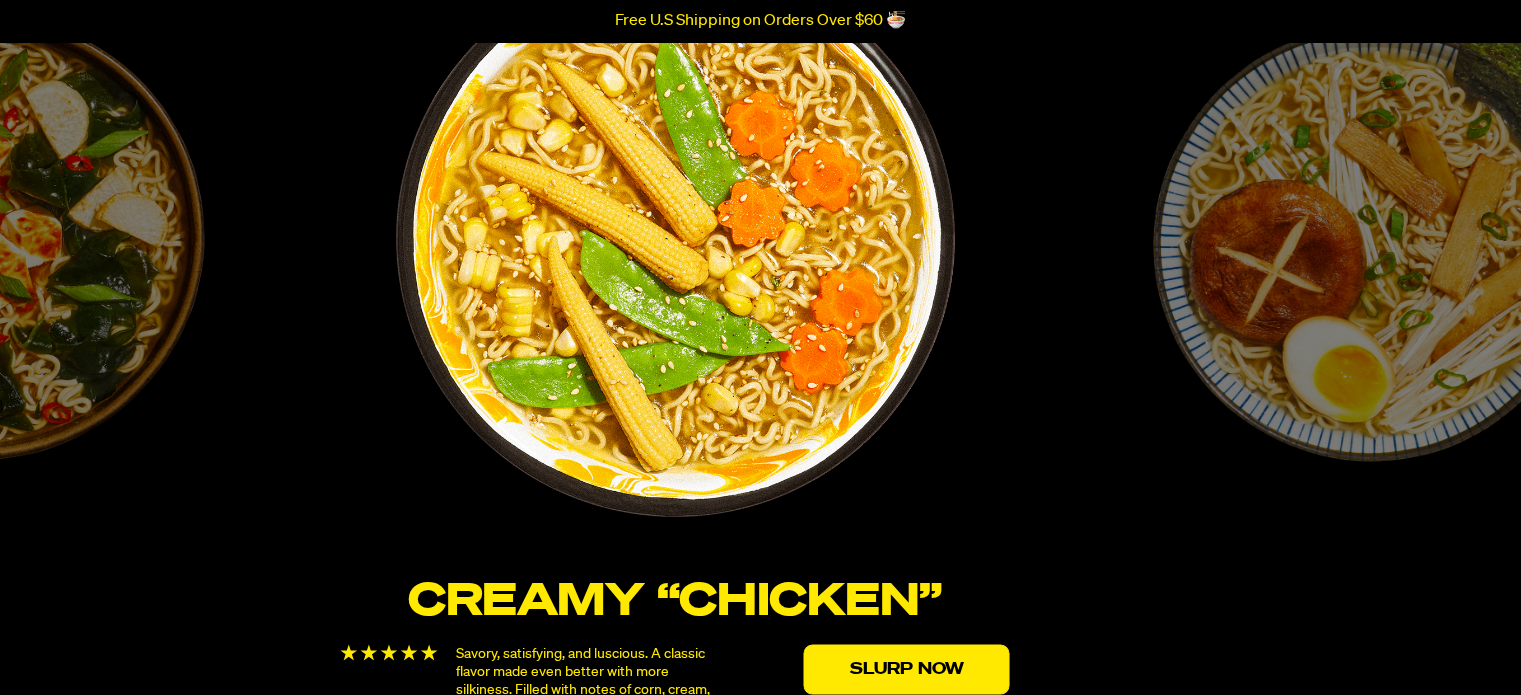 click on "Roasted “Pork” Tonkotsu
A smooth and velvety stock that captures the same smokey roasted flavors and is rich with hints of garlic, shallots, and sesame. Our tonkotsu is hearty, comforting and deeply satisfying.
Slurp Now" at bounding box center [1369, 368] 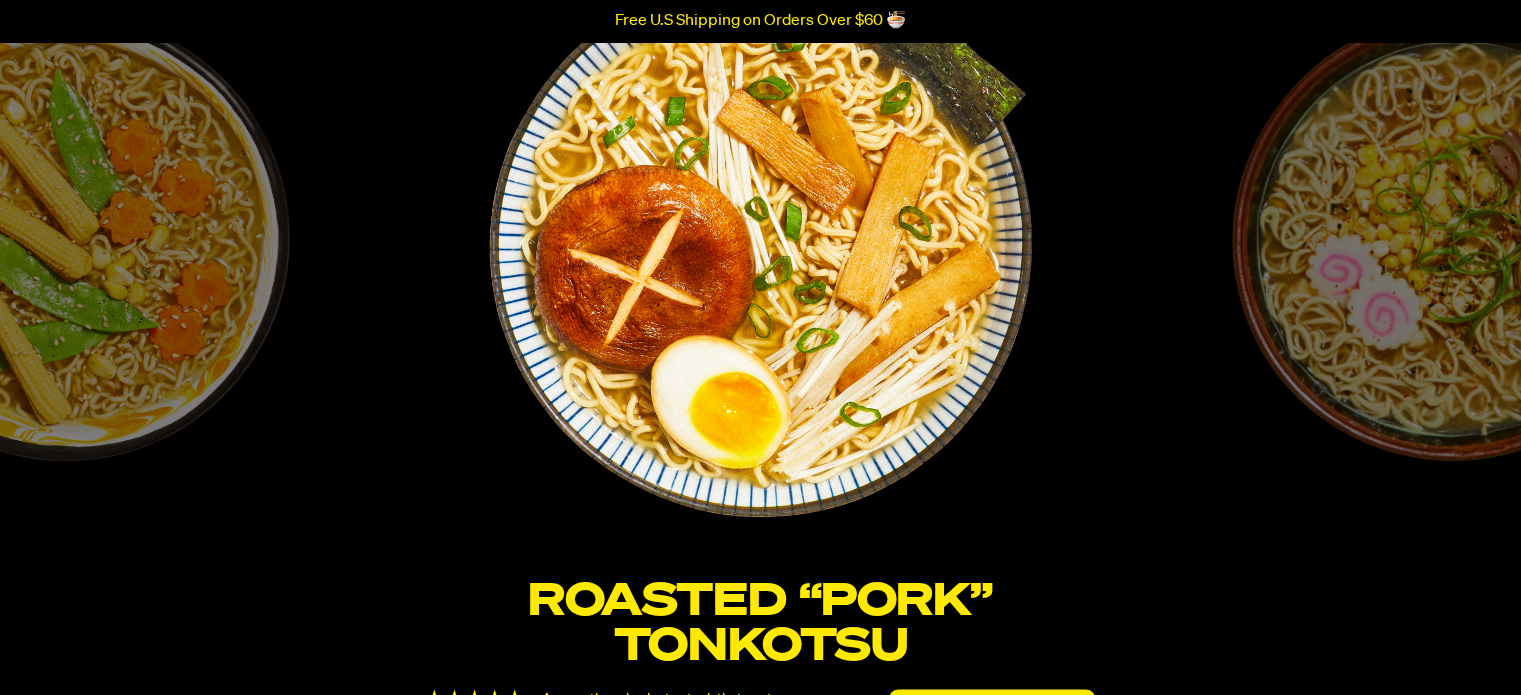 click on "Black Garlic “Chicken”
Classic, savory, and comforting. The perfect cozy companion for an evening at home. Overflowing with notes of garlic, scallions, and umami.
Slurp Now" at bounding box center (1455, 368) 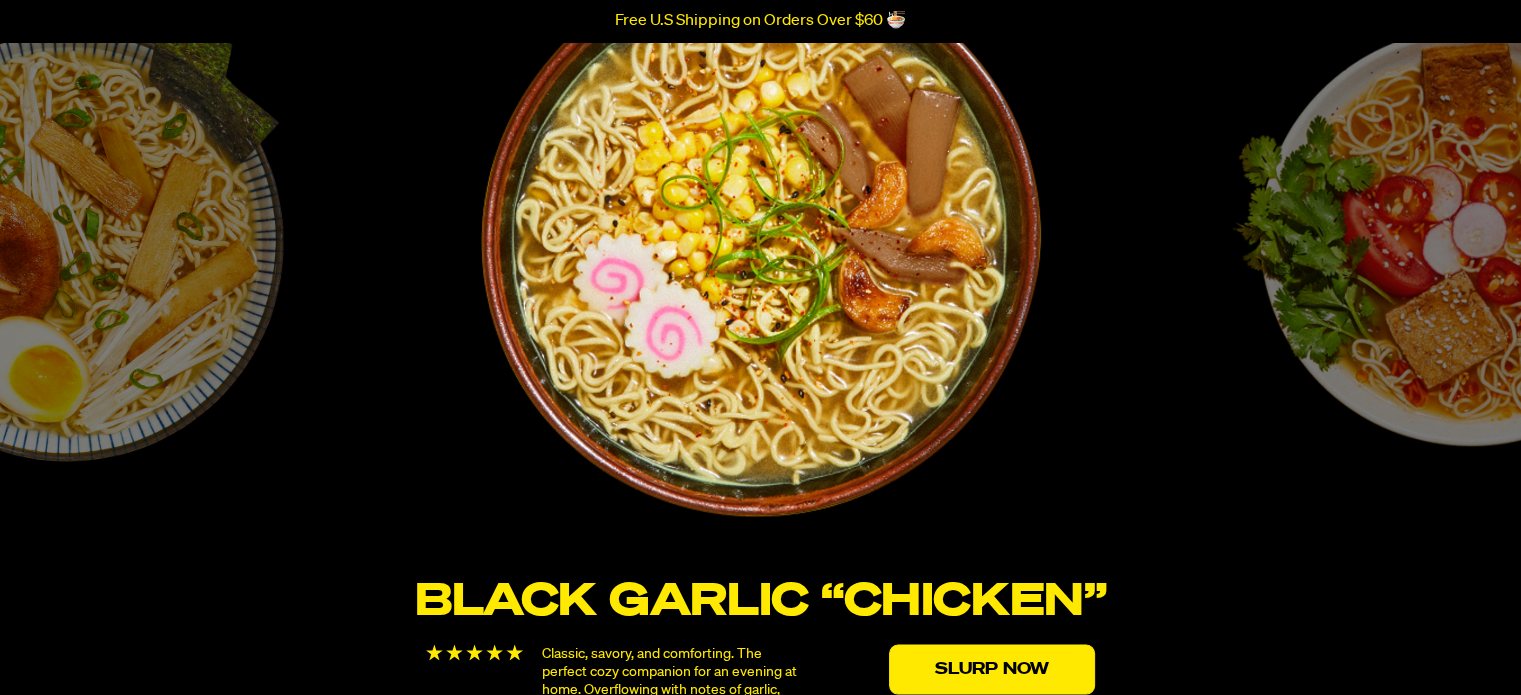 click on "Tom Yum “Shrimp”
Fresh, bright, and zesty. A vibrant bowl to slurp under the cool shade on a warm afternoon. Abundant with notes of lemongrass, citrus, and chili.
Slurp Now" at bounding box center (1455, 368) 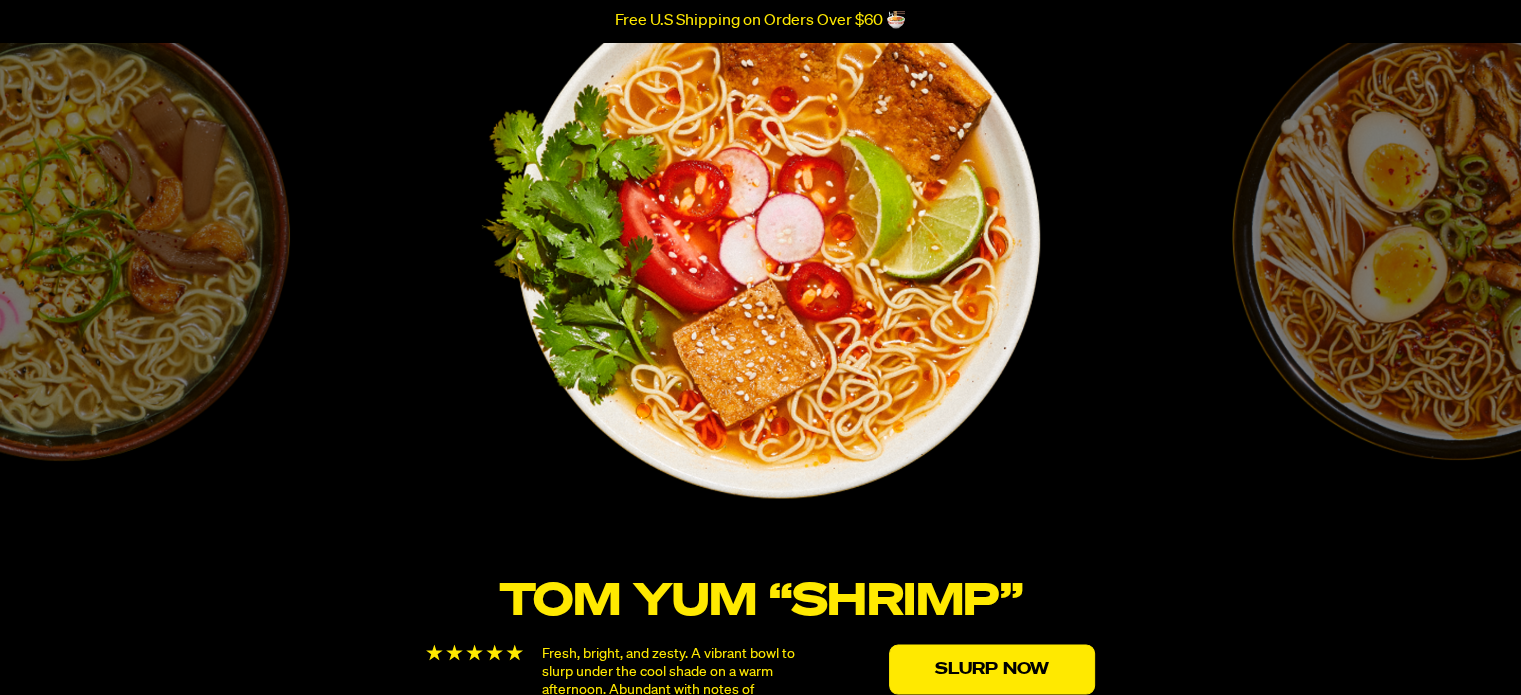 click on "Spicy “Beef”
Hearty, rich, and spicy. A broth that takes your tastebuds on a trip across the world. Brimming with notes of Sichuan peppercorns, anise, and fennel.
Slurp Now" at bounding box center [1455, 368] 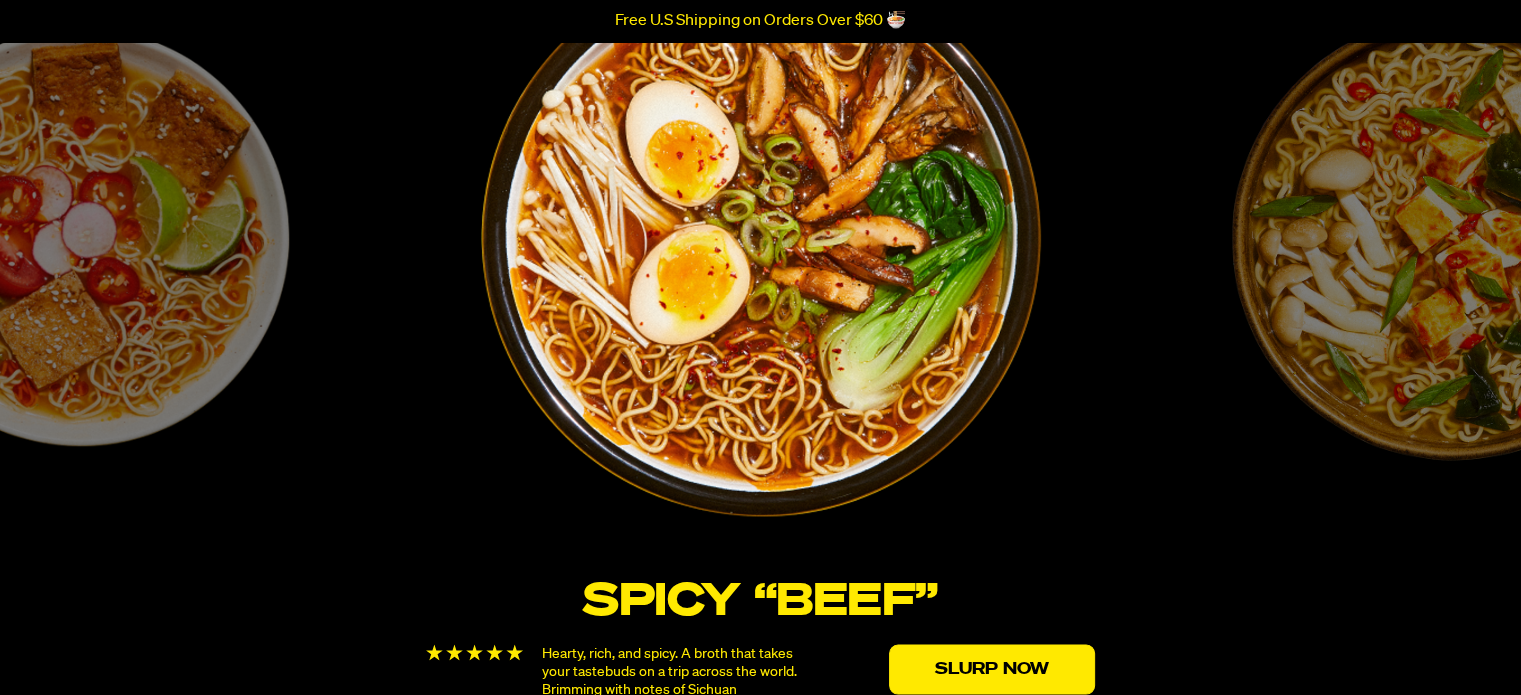 click on "Spicy Red Miso
A bold version of the humble miso flavor which we've transformed with a touch of heat and a heavy dollop of umami. Our spicy red miso is funky and flavorful but balanced and smooth.
Slurp Now" at bounding box center [1455, 368] 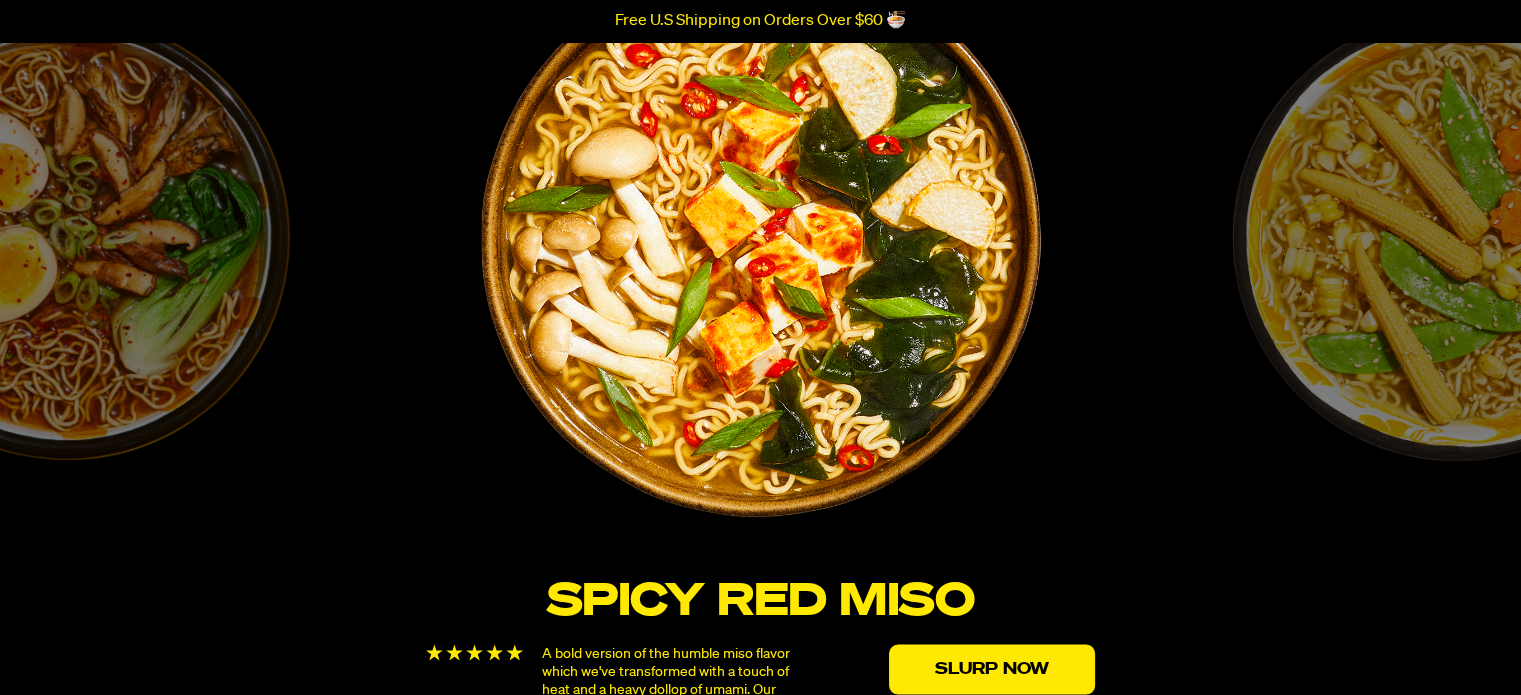 click on "Creamy “Chicken”
Savory, satisfying, and luscious. A classic flavor made even better with more silkiness. Filled with notes of corn, cream, and herbs.
Slurp Now" at bounding box center [1455, 368] 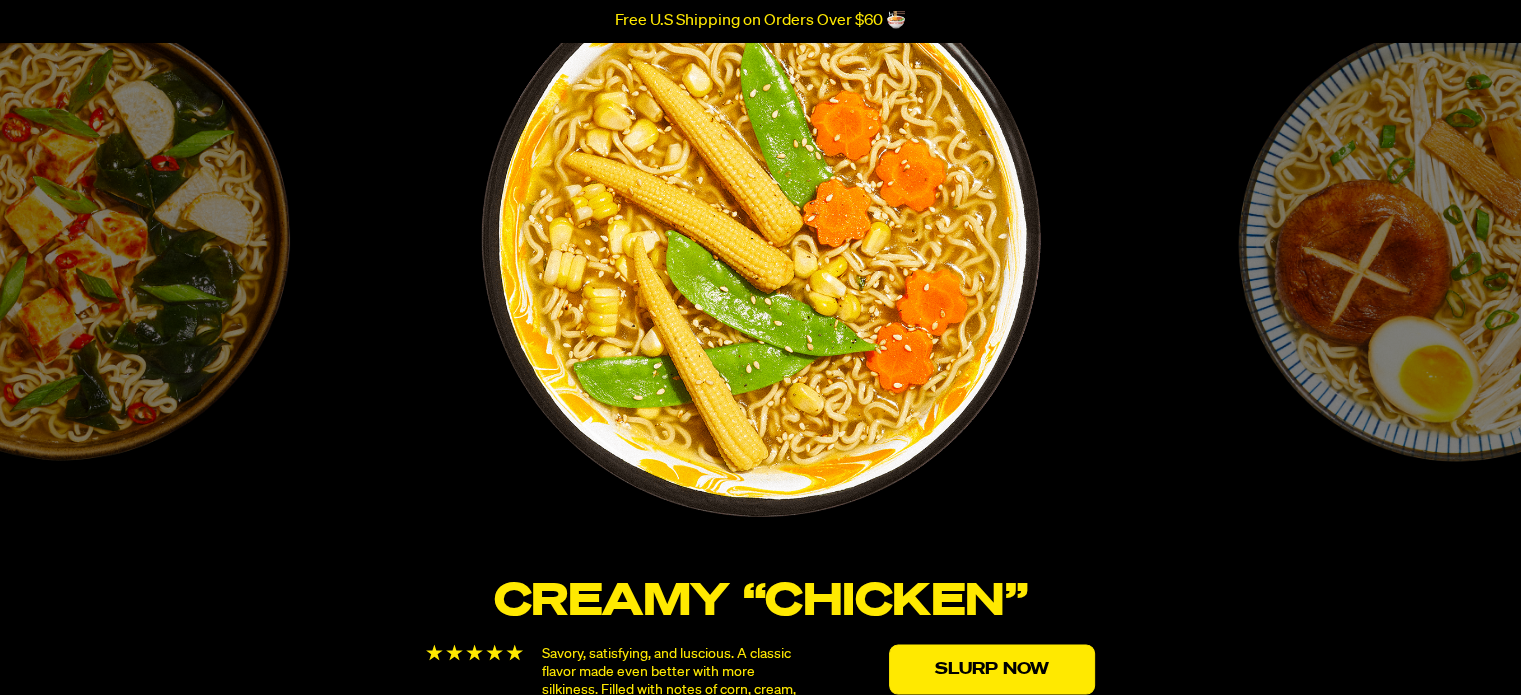 click on "Roasted “Pork” Tonkotsu
A smooth and velvety stock that captures the same smokey roasted flavors and is rich with hints of garlic, shallots, and sesame. Our tonkotsu is hearty, comforting and deeply satisfying.
Slurp Now" at bounding box center [1455, 368] 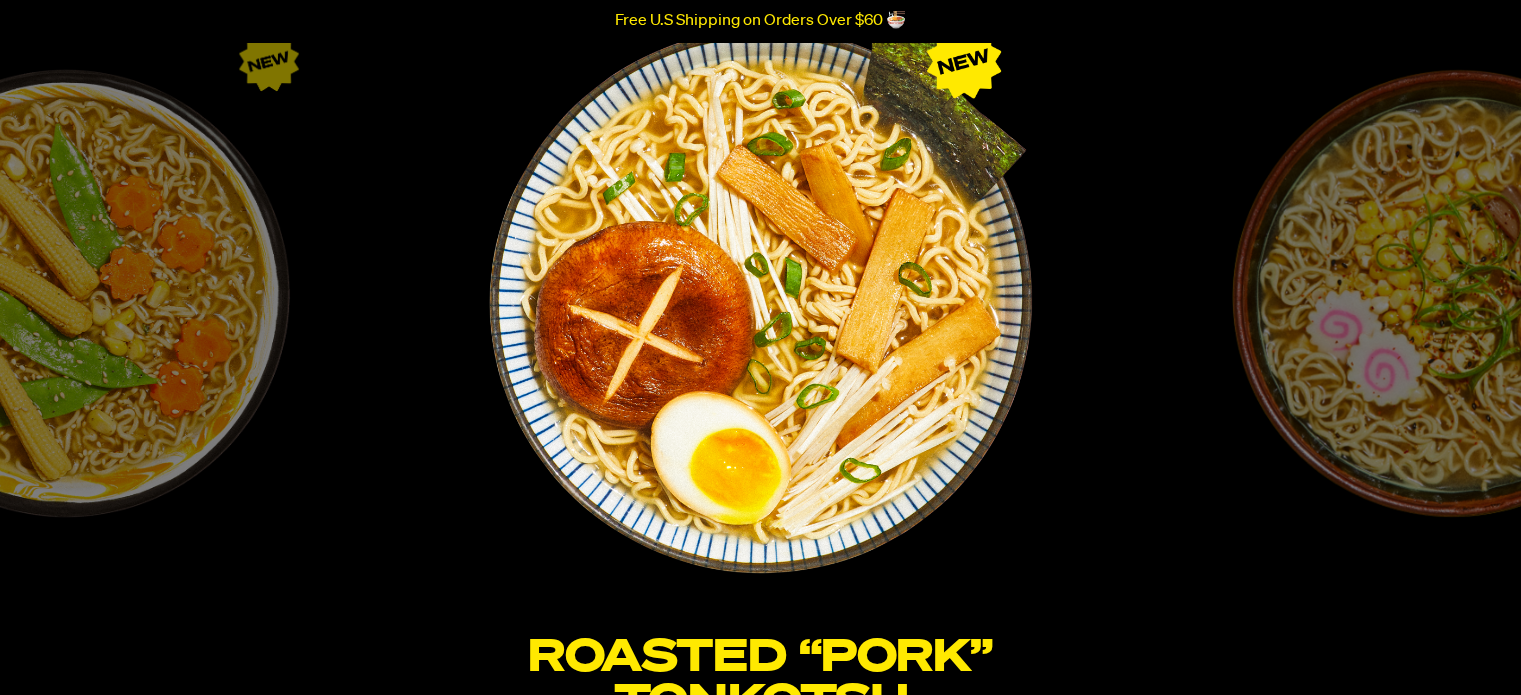 scroll, scrollTop: 3316, scrollLeft: 0, axis: vertical 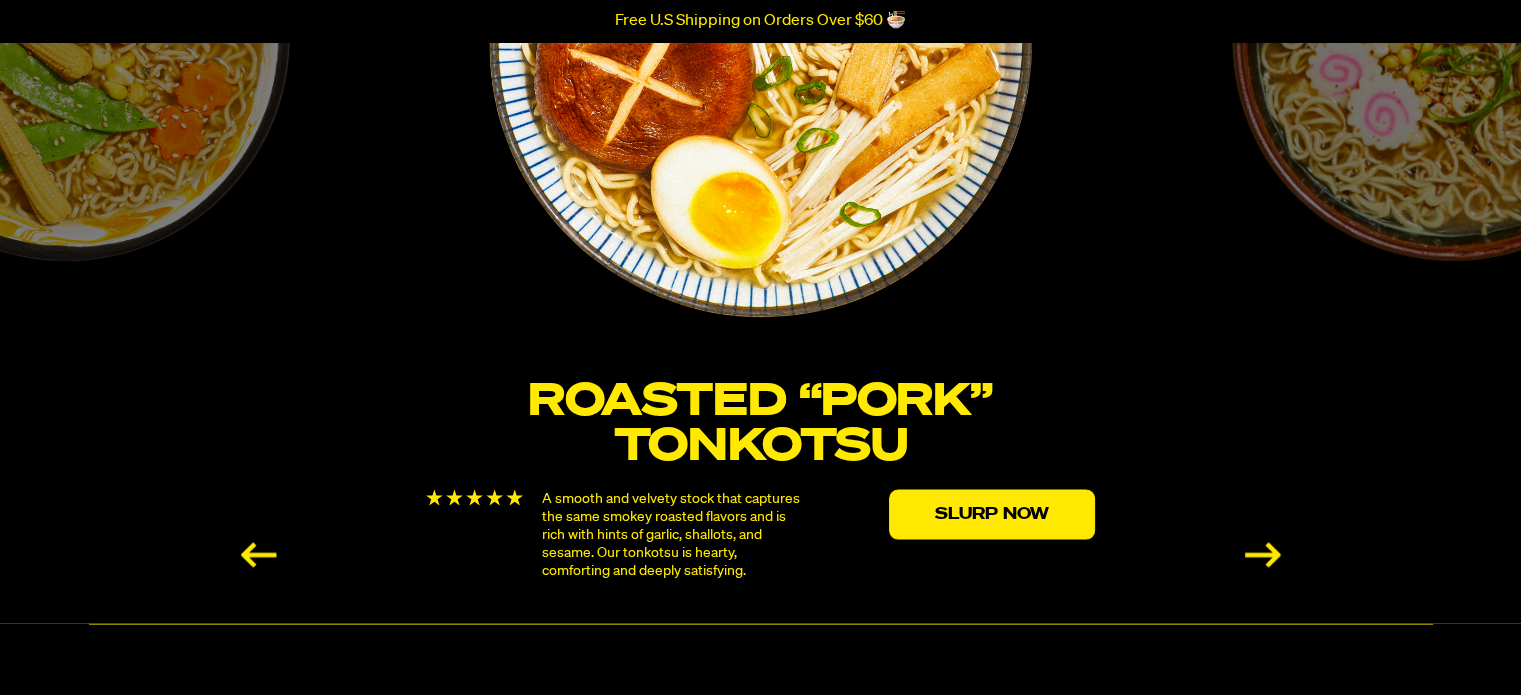 click at bounding box center [760, 37] 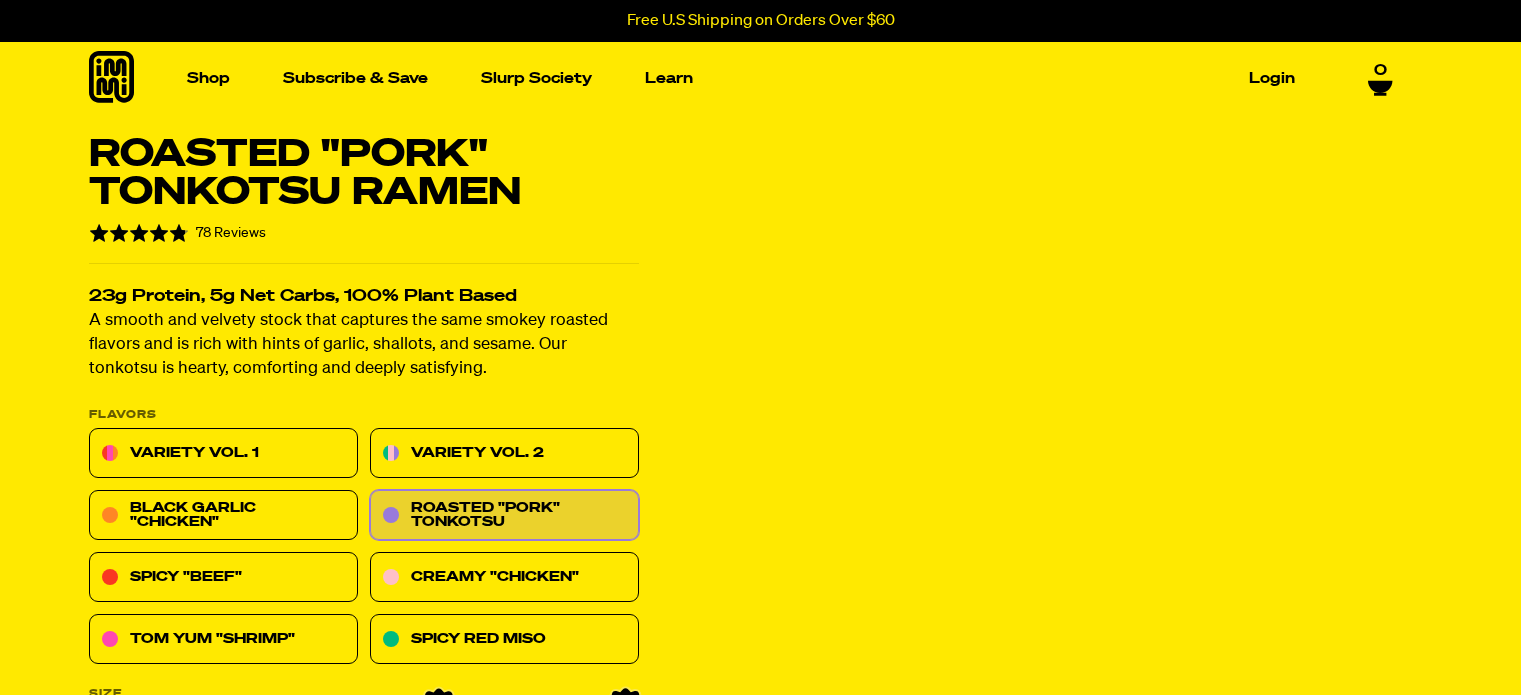 scroll, scrollTop: 0, scrollLeft: 0, axis: both 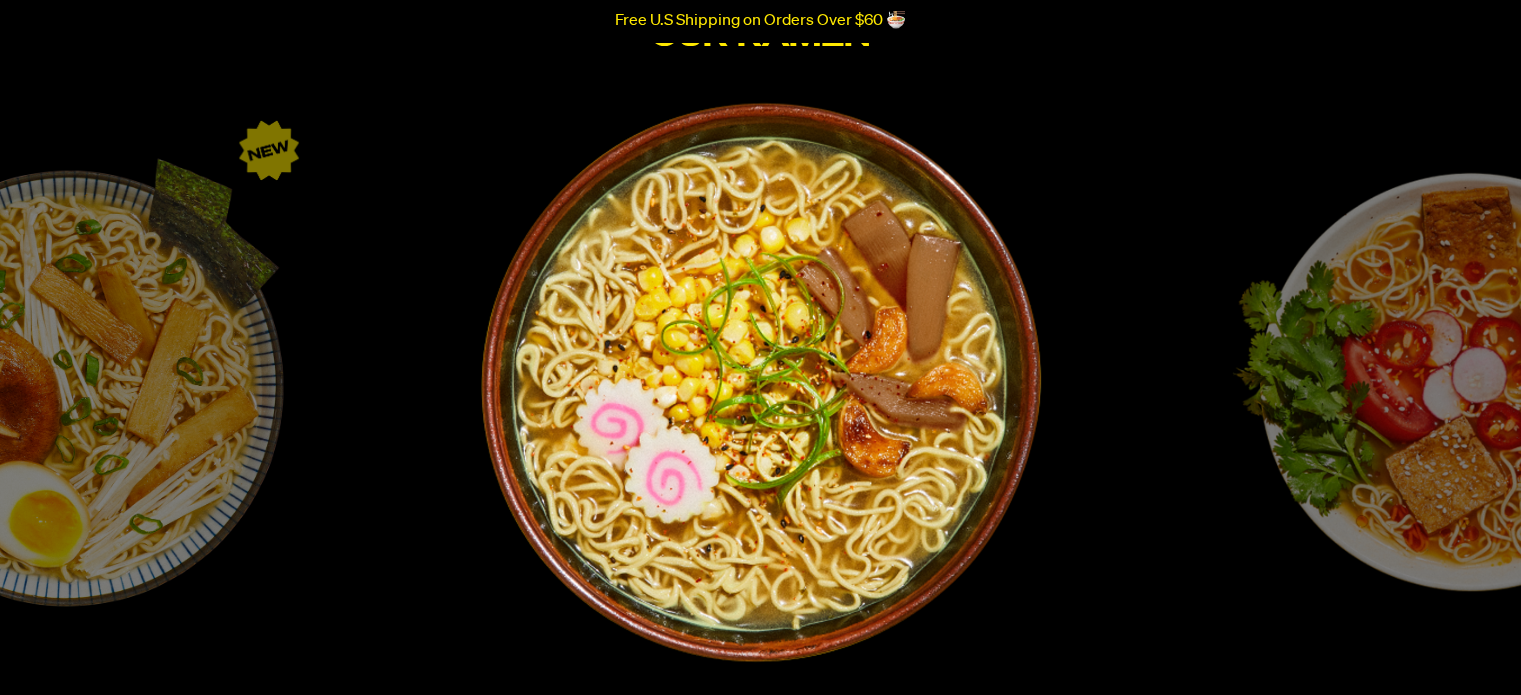 click on "Tom Yum “Shrimp”
Fresh, bright, and zesty. A vibrant bowl to slurp under the cool shade on a warm afternoon. Abundant with notes of lemongrass, citrus, and chili.
Slurp Now" at bounding box center (1455, 513) 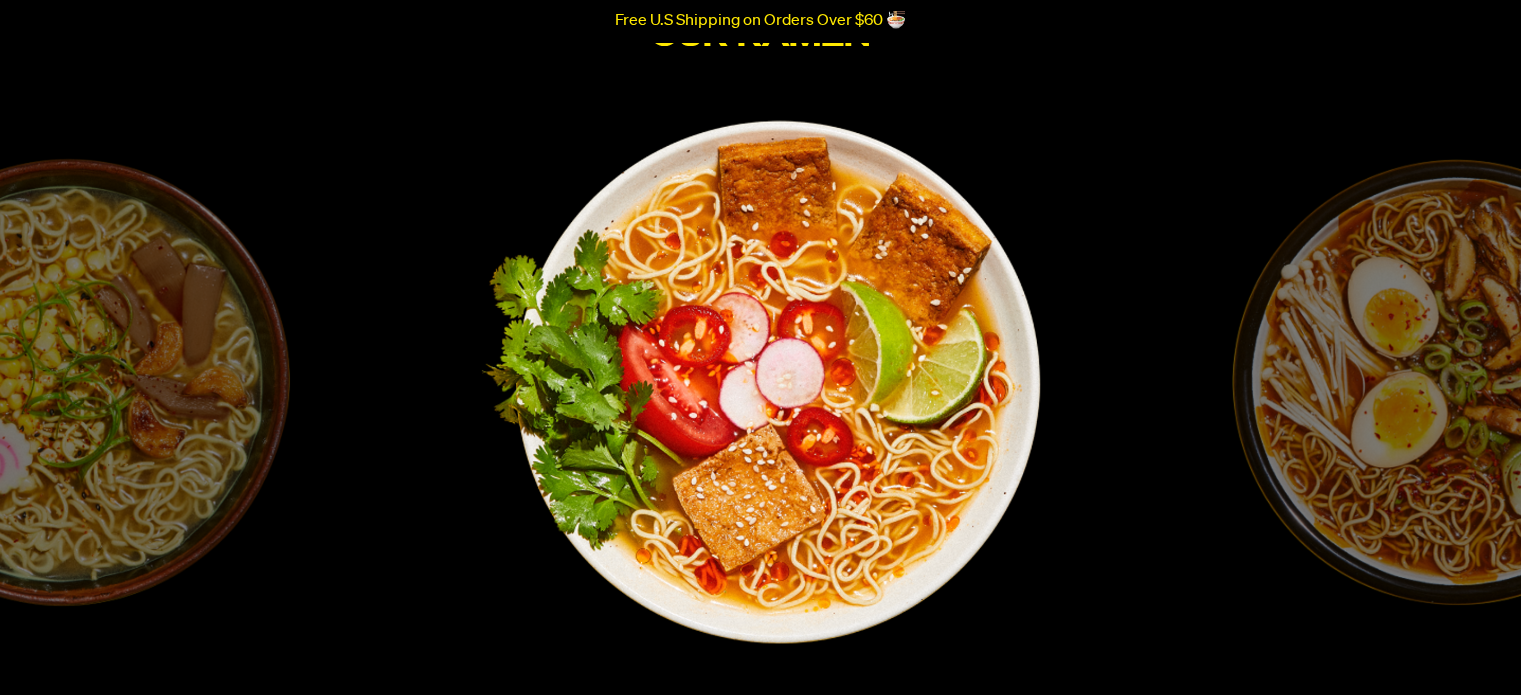 click on "Spicy “Beef”
Hearty, rich, and spicy. A broth that takes your tastebuds on a trip across the world. Brimming with notes of Sichuan peppercorns, anise, and fennel.
Slurp Now" at bounding box center (1455, 513) 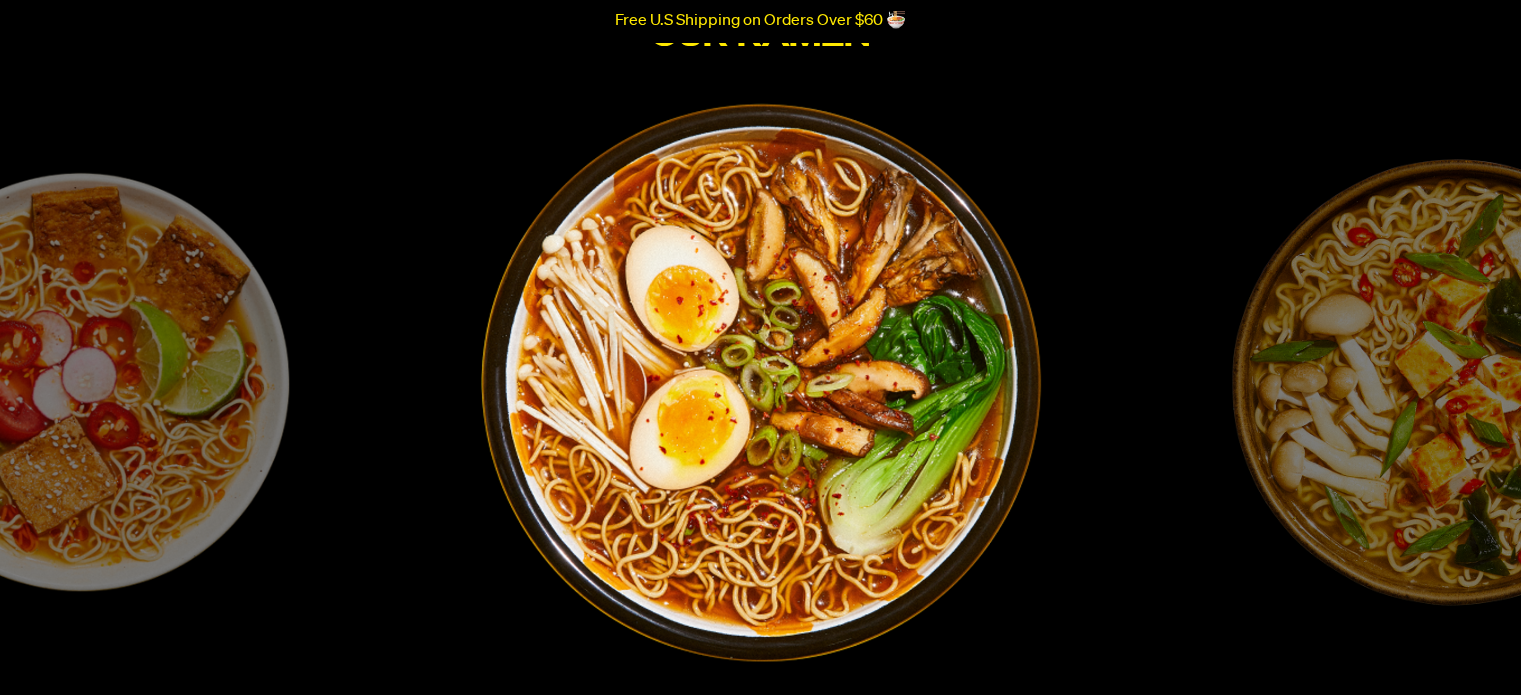 click on "Spicy Red Miso
A bold version of the humble miso flavor which we've transformed with a touch of heat and a heavy dollop of umami. Our spicy red miso is funky and flavorful but balanced and smooth.
Slurp Now" at bounding box center (1455, 513) 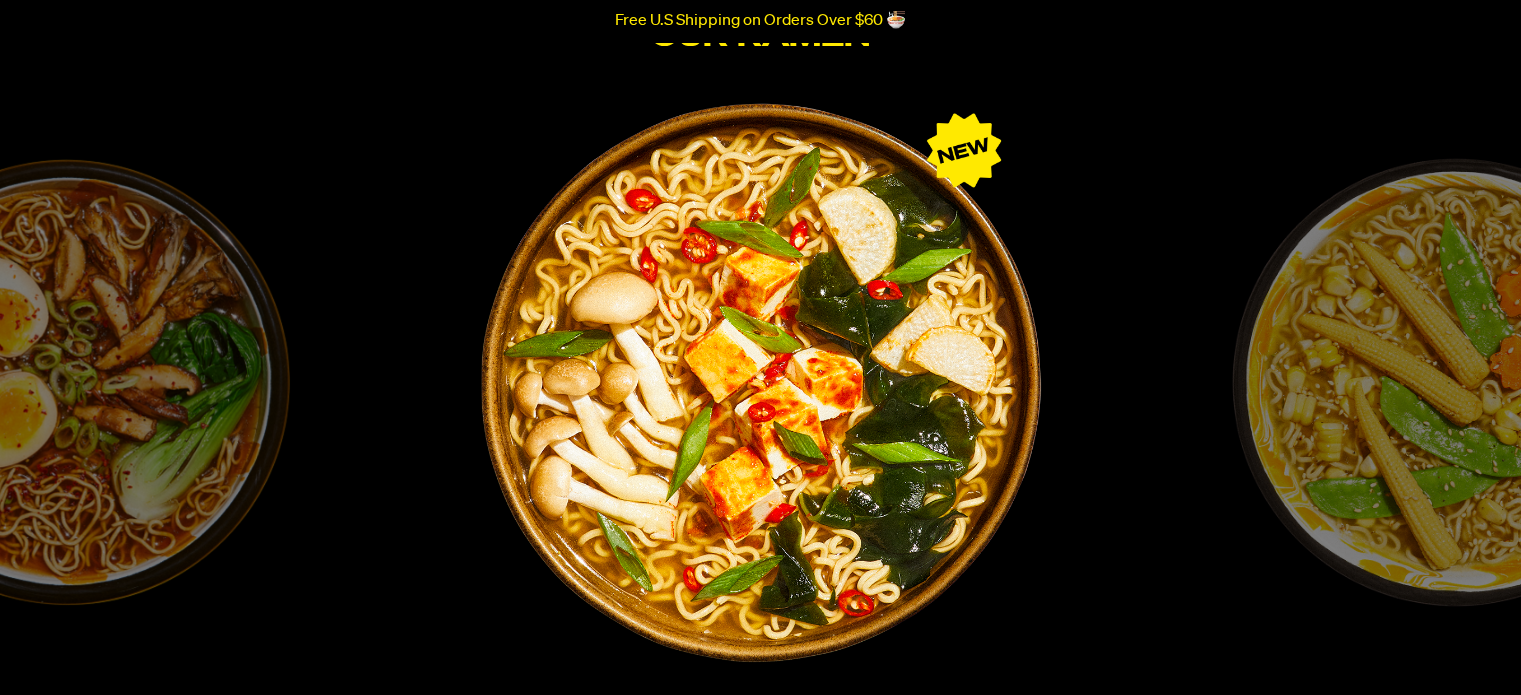 click on "Creamy “Chicken”
Savory, satisfying, and luscious. A classic flavor made even better with more silkiness. Filled with notes of corn, cream, and herbs.
Slurp Now" at bounding box center (1455, 513) 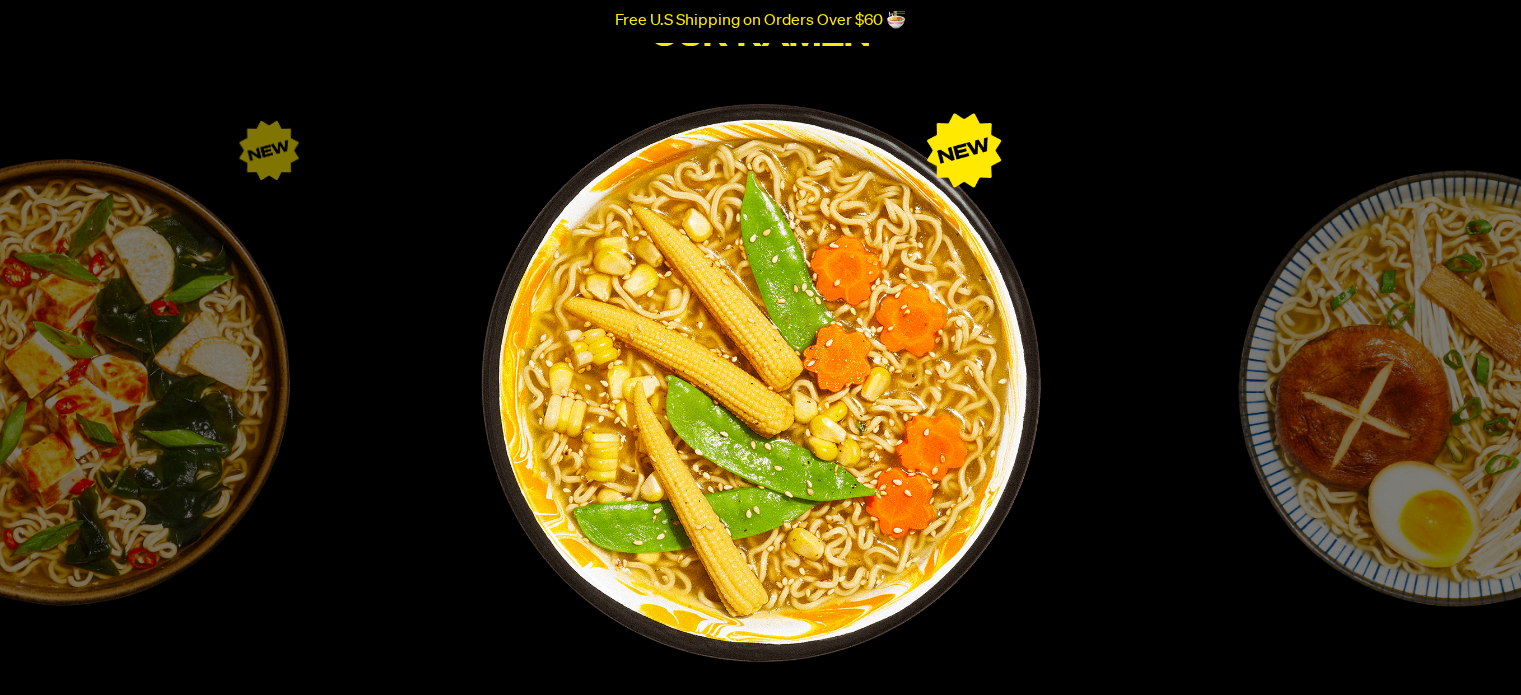 click on "Roasted “Pork” Tonkotsu
A smooth and velvety stock that captures the same smokey roasted flavors and is rich with hints of garlic, shallots, and sesame. Our tonkotsu is hearty, comforting and deeply satisfying.
Slurp Now" at bounding box center [1455, 513] 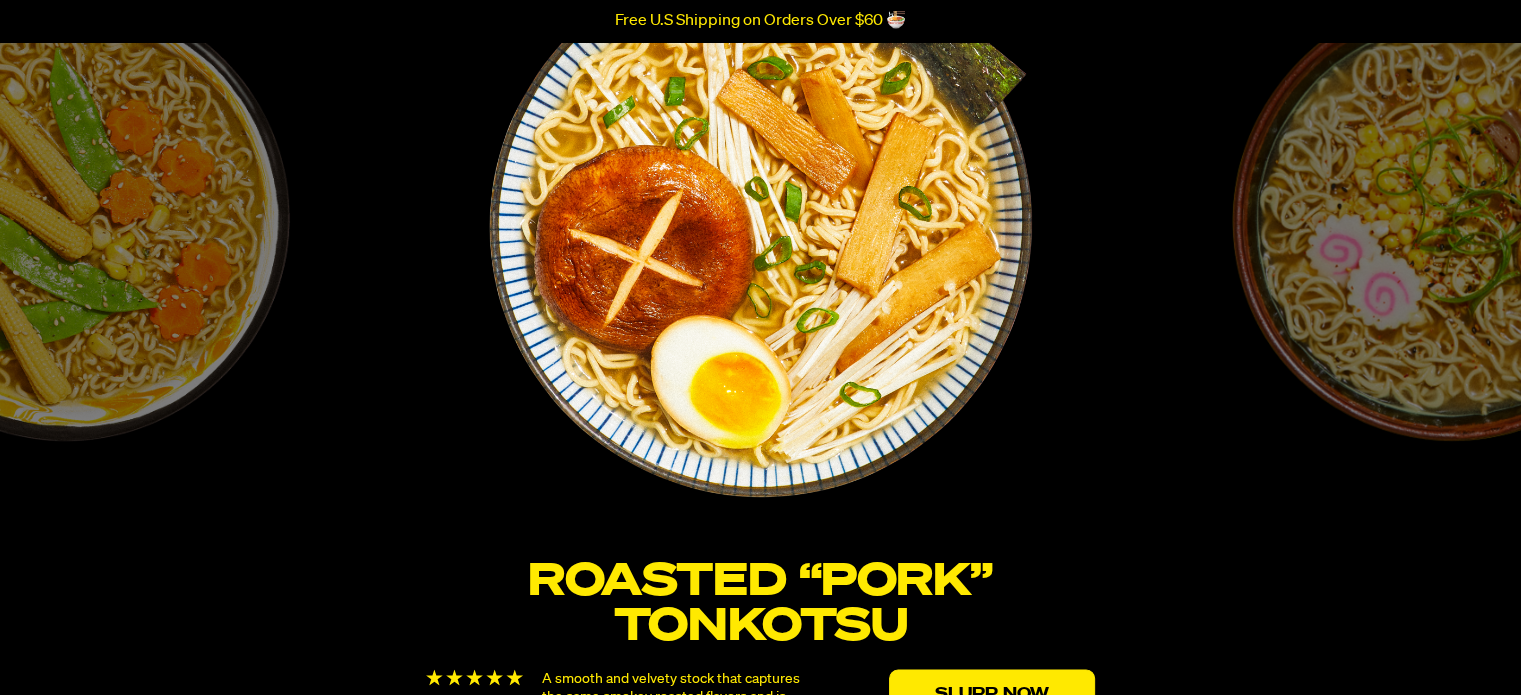 scroll, scrollTop: 3471, scrollLeft: 0, axis: vertical 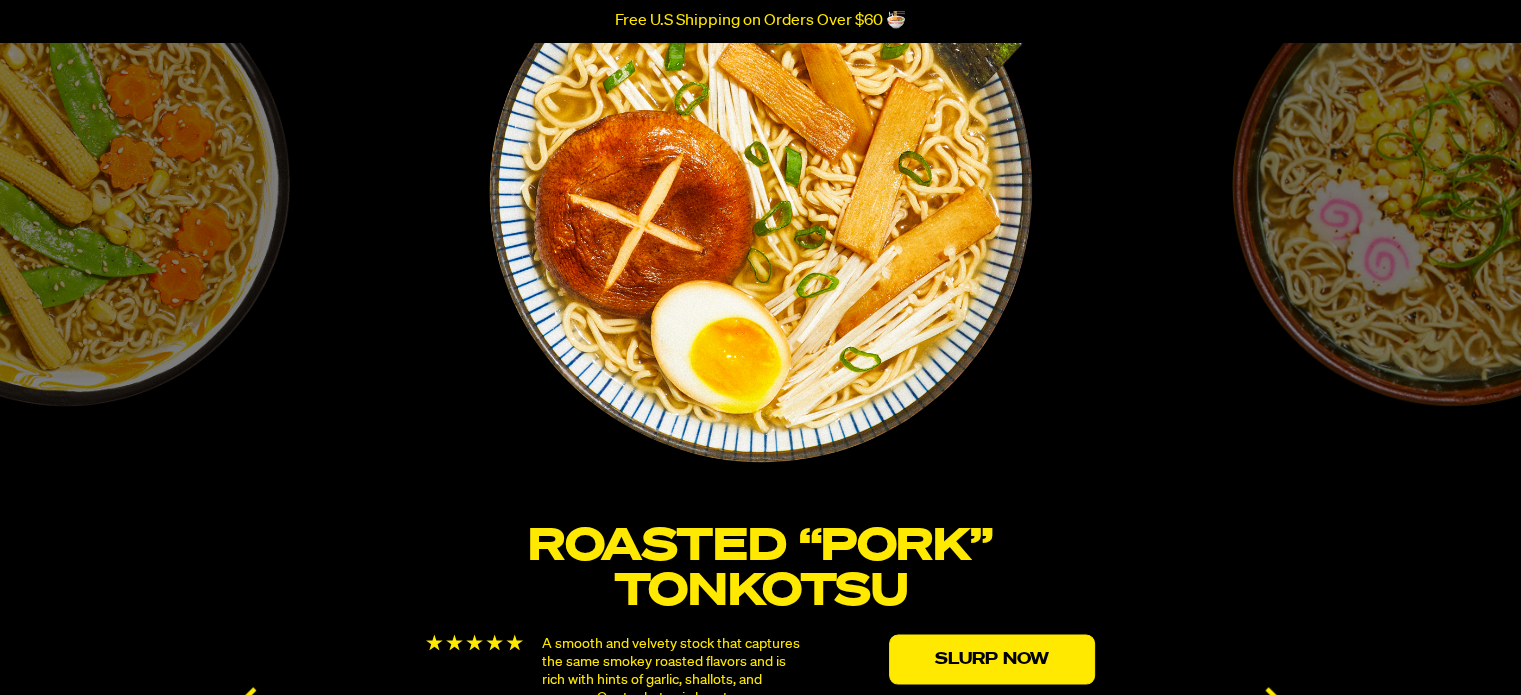 click at bounding box center (760, 182) 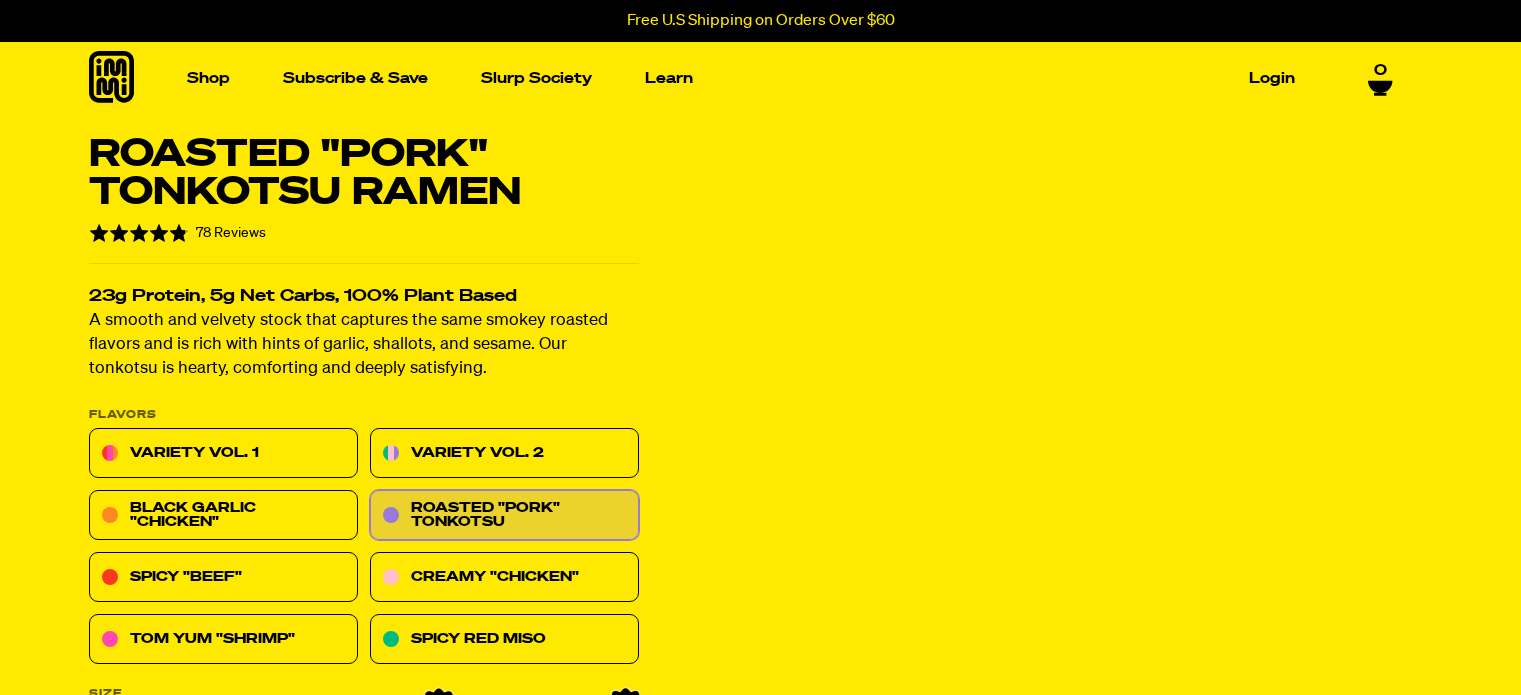 scroll, scrollTop: 0, scrollLeft: 0, axis: both 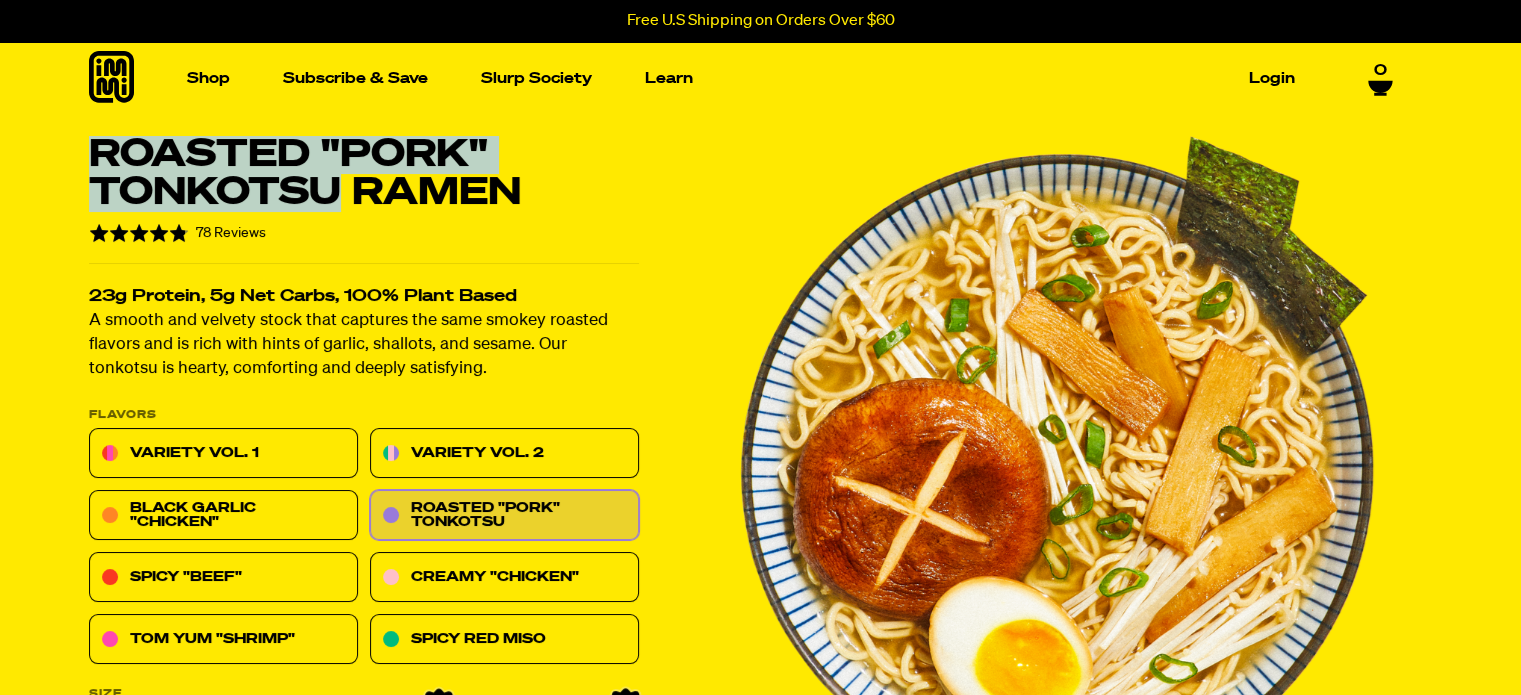 drag, startPoint x: 90, startPoint y: 150, endPoint x: 332, endPoint y: 193, distance: 245.79056 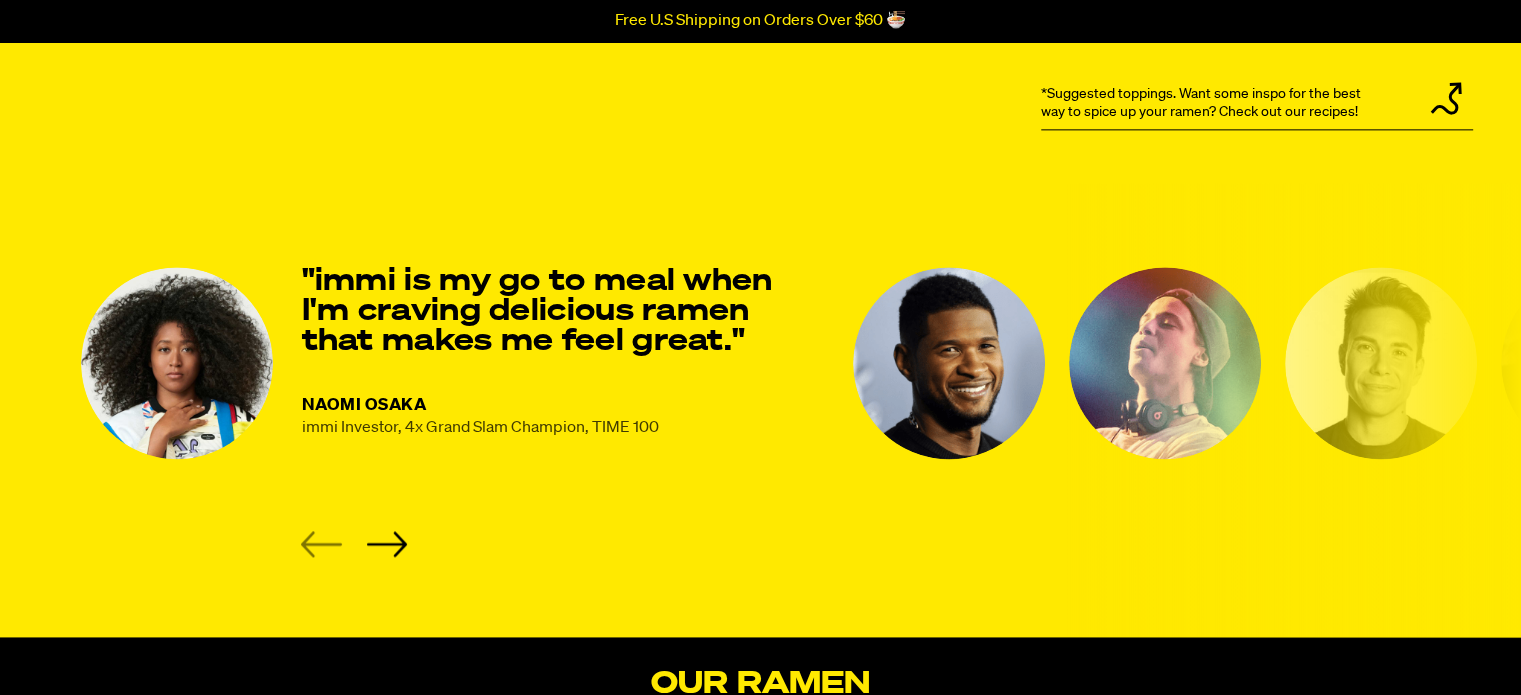 scroll, scrollTop: 0, scrollLeft: 0, axis: both 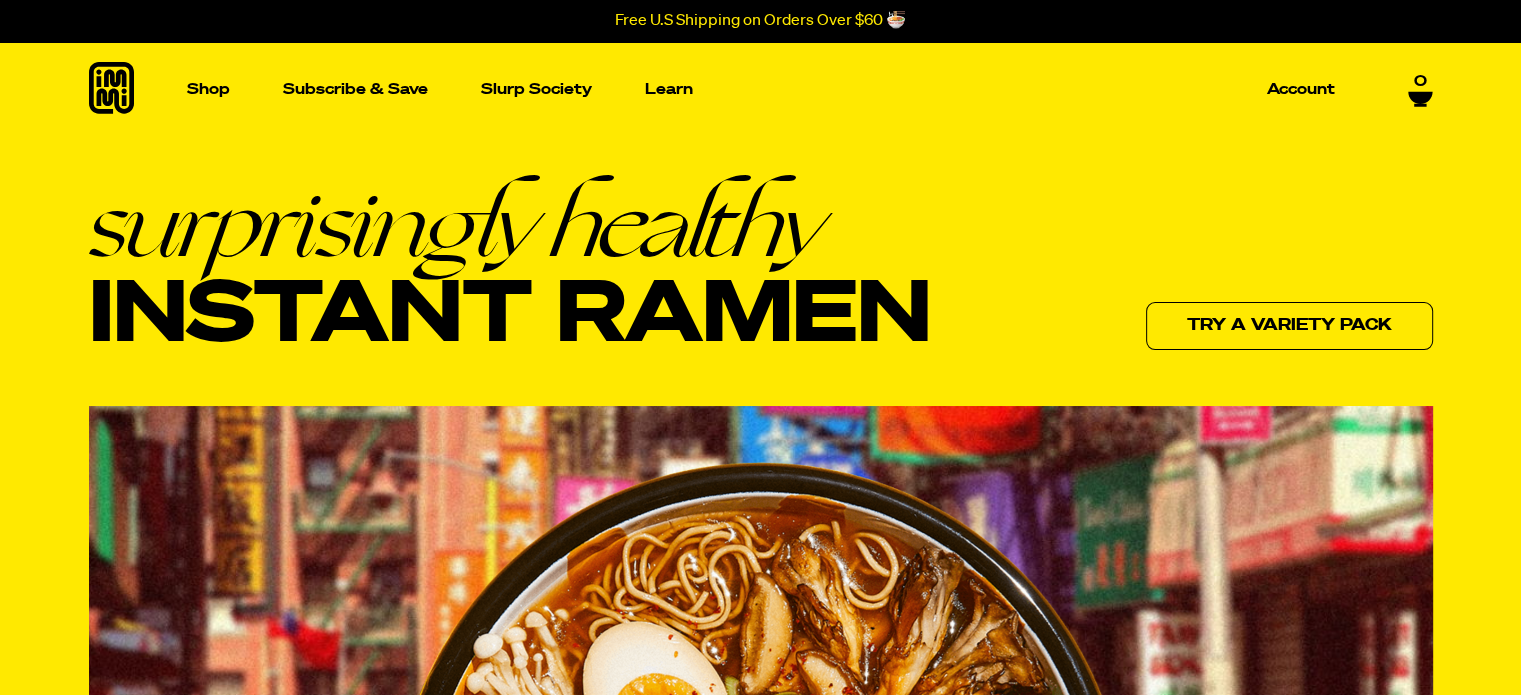 drag, startPoint x: 104, startPoint y: 224, endPoint x: 928, endPoint y: 355, distance: 834.34827 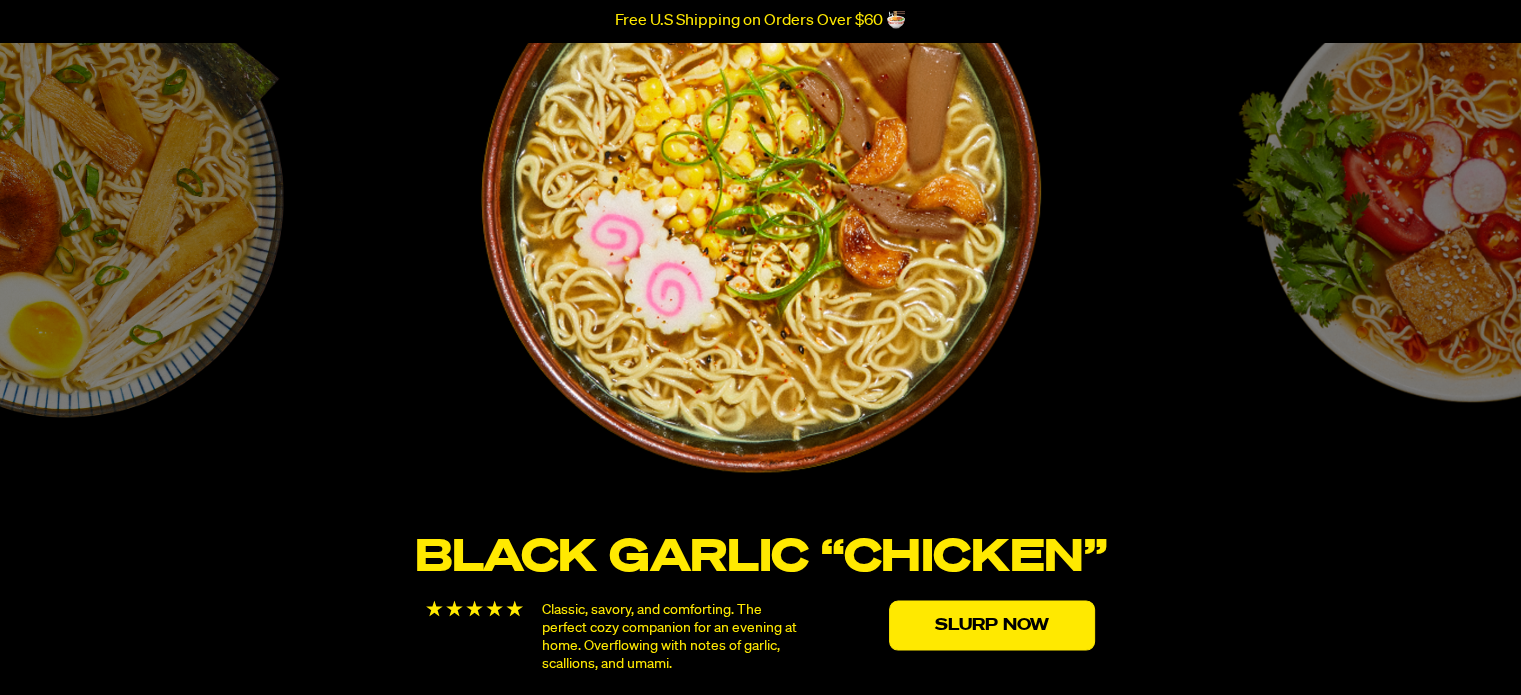 scroll, scrollTop: 3400, scrollLeft: 0, axis: vertical 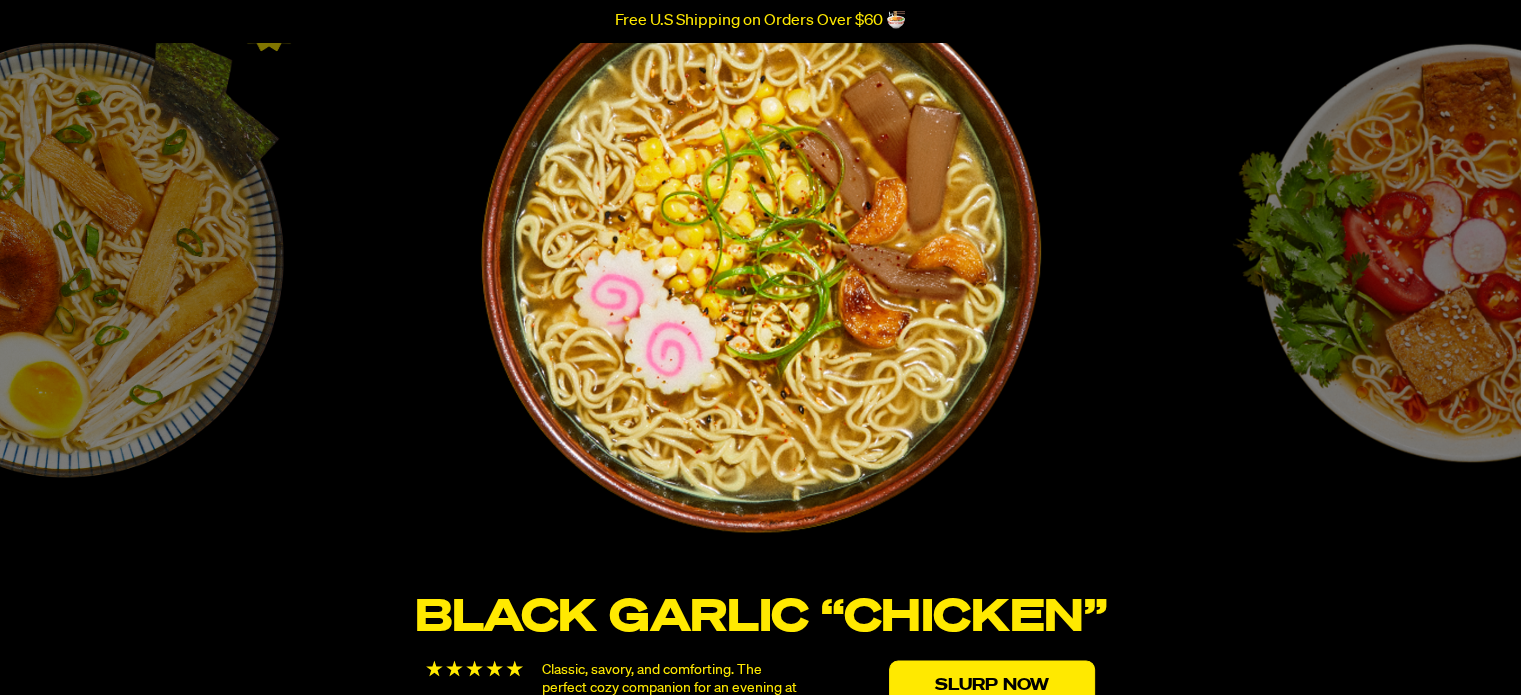 click on "Roasted “Pork” Tonkotsu
A smooth and velvety stock that captures the same smokey roasted flavors and is rich with hints of garlic, shallots, and sesame. Our tonkotsu is hearty, comforting and deeply satisfying.
Slurp Now" at bounding box center [65, 384] 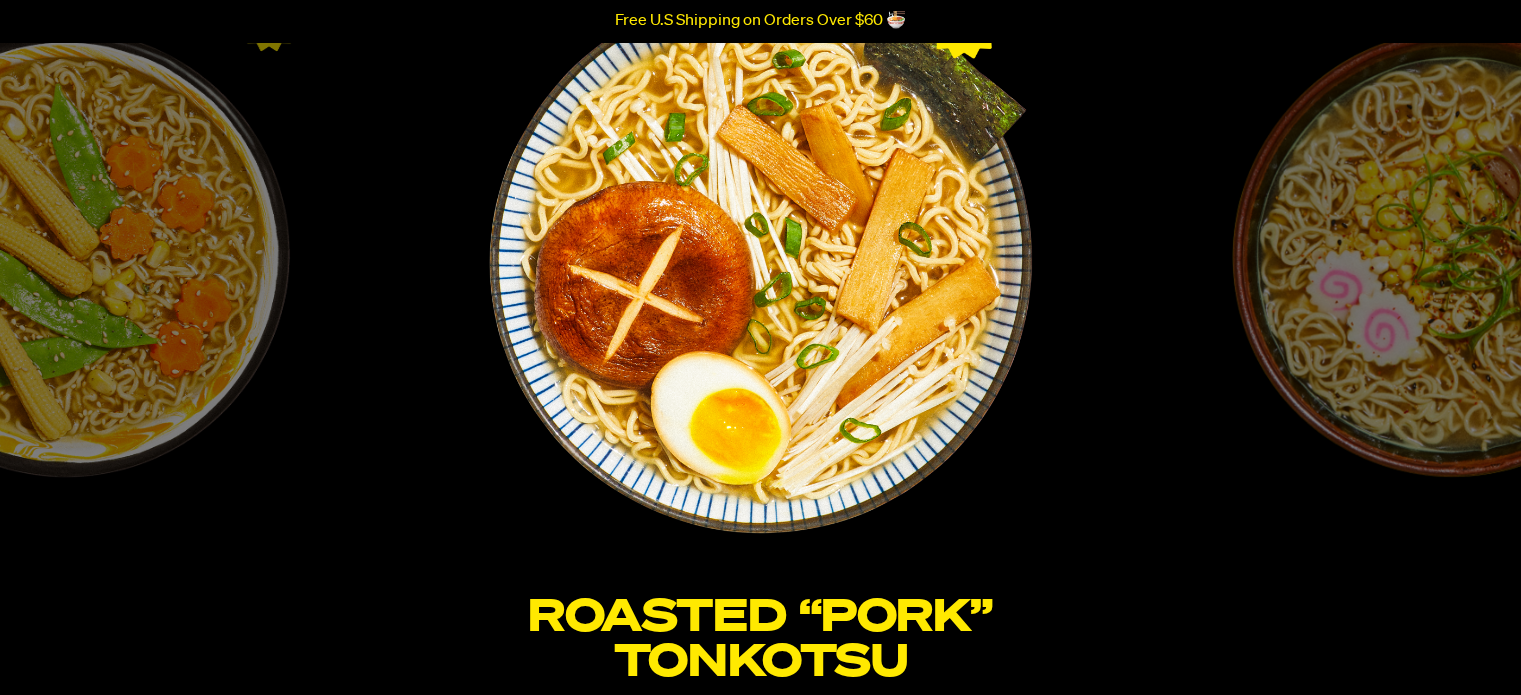 click at bounding box center (761, 253) 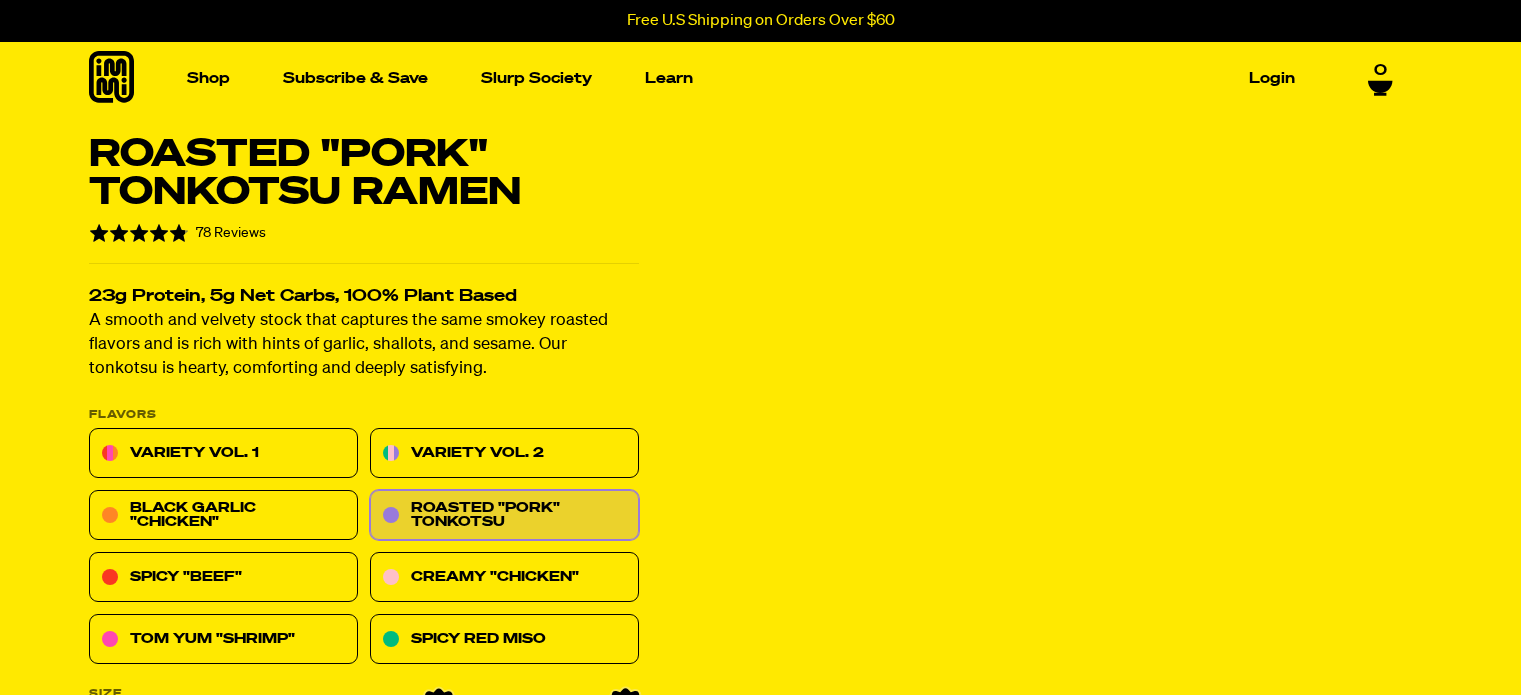scroll, scrollTop: 0, scrollLeft: 0, axis: both 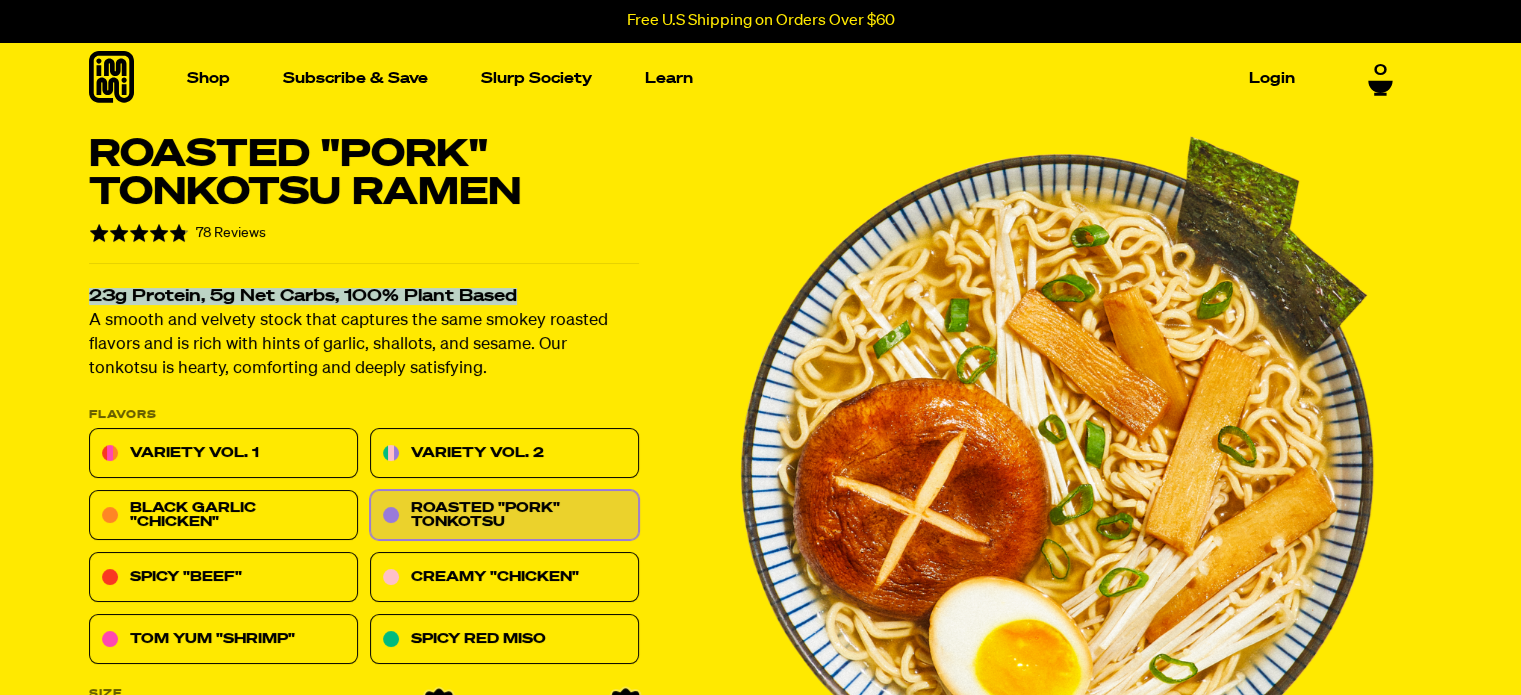 drag, startPoint x: 95, startPoint y: 295, endPoint x: 519, endPoint y: 290, distance: 424.02948 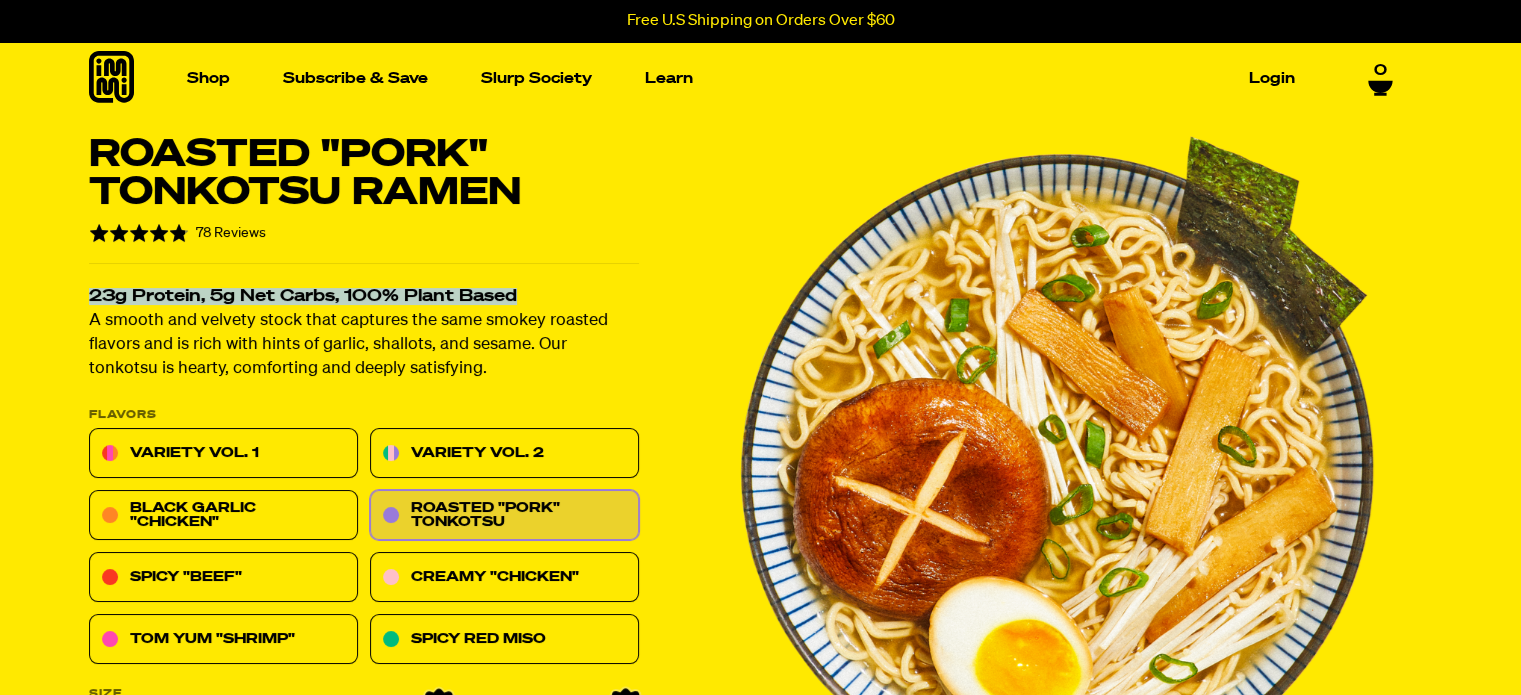 copy on "23g Protein, 5g Net Carbs, 100% Plant Based" 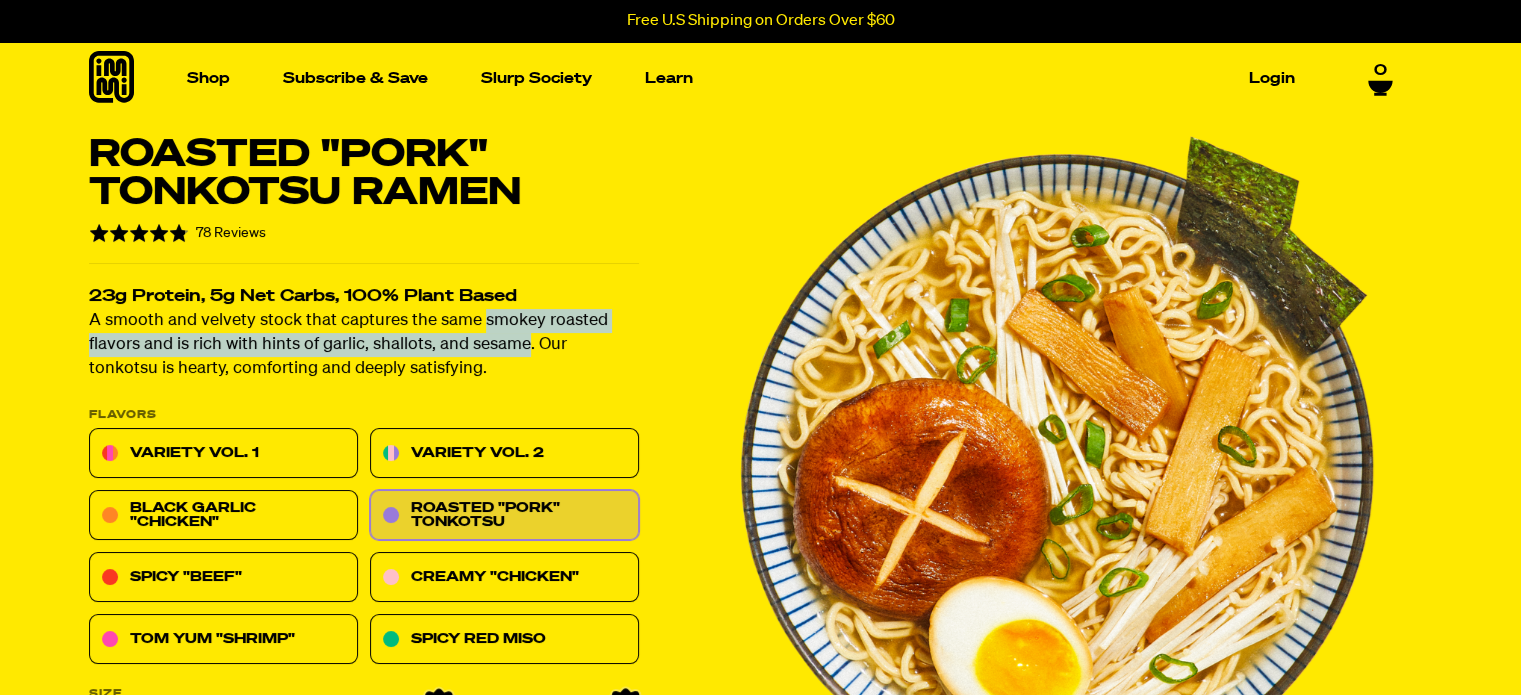 drag, startPoint x: 479, startPoint y: 324, endPoint x: 524, endPoint y: 351, distance: 52.478565 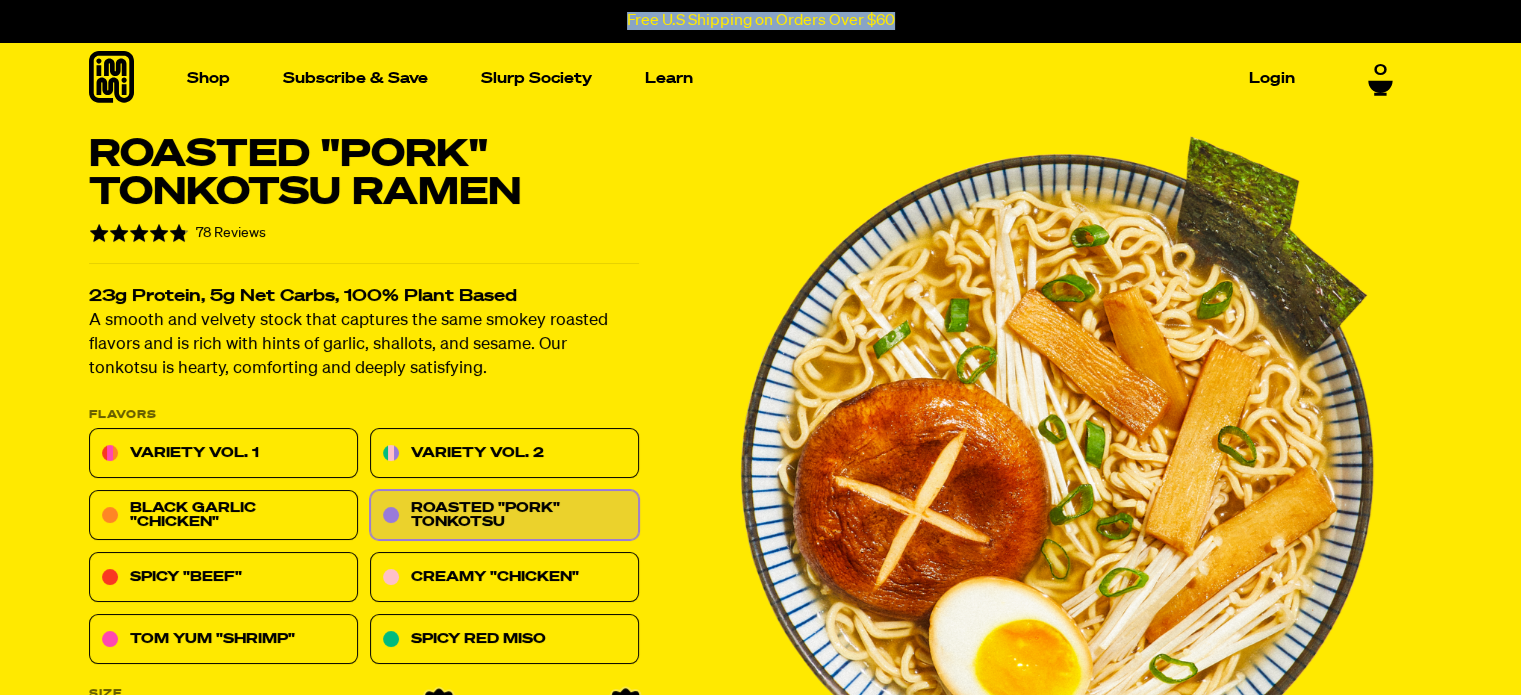 drag, startPoint x: 626, startPoint y: 20, endPoint x: 896, endPoint y: 34, distance: 270.36273 